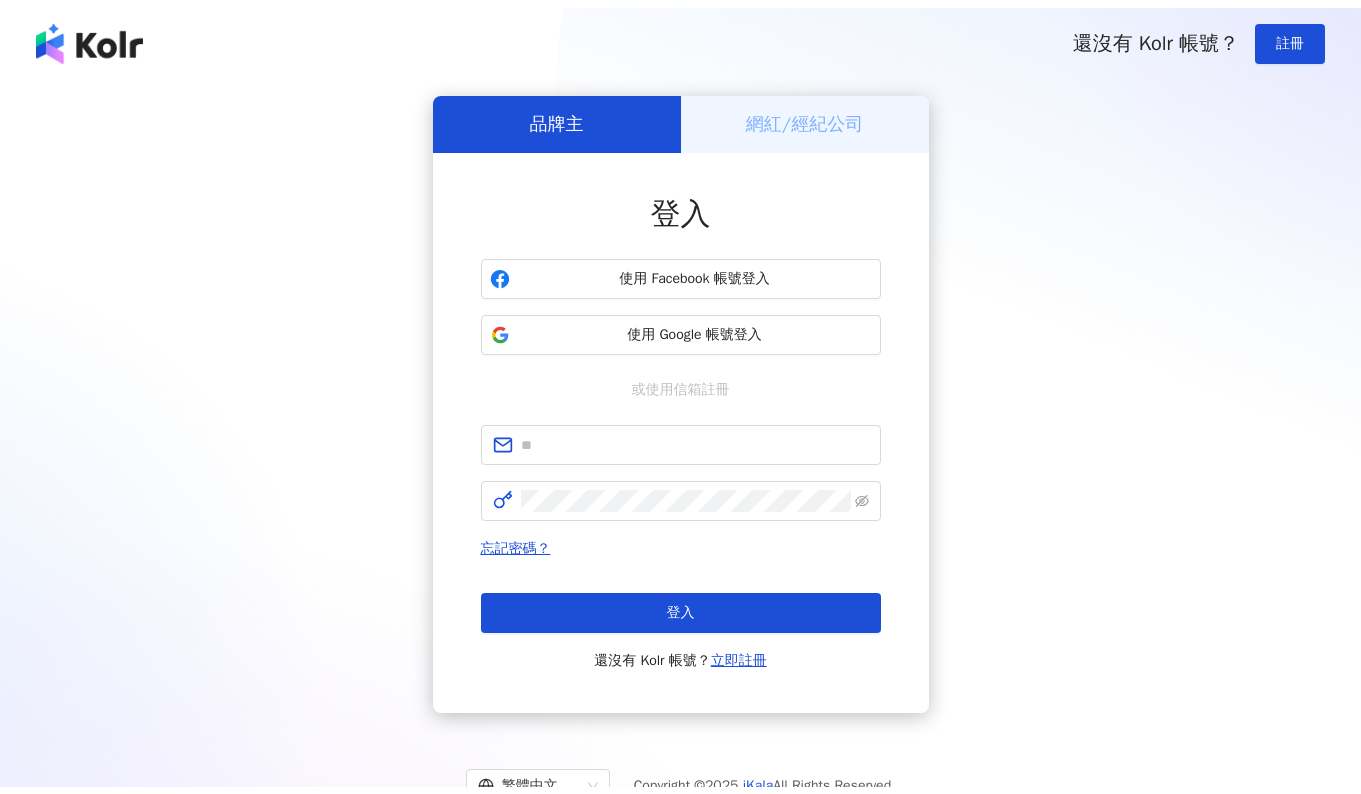 scroll, scrollTop: 0, scrollLeft: 0, axis: both 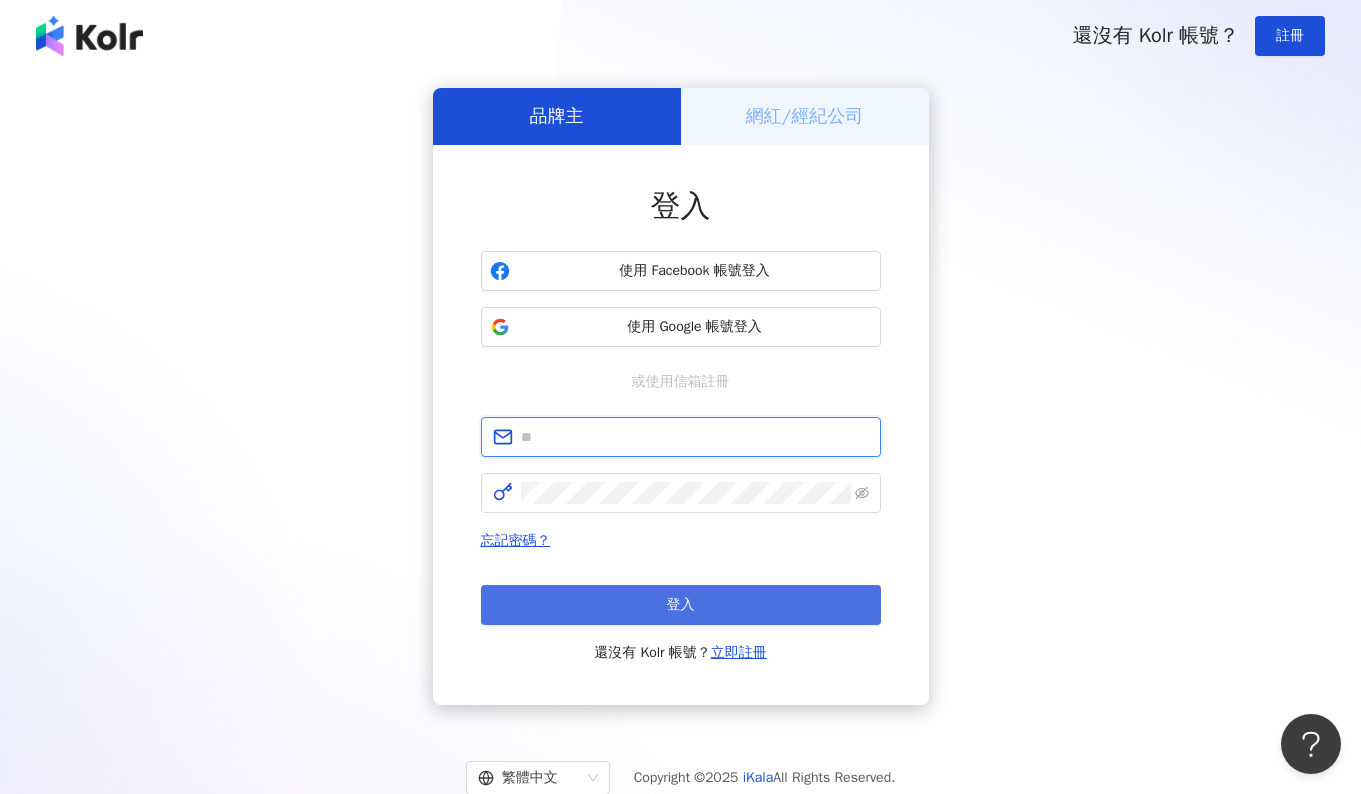 type on "**********" 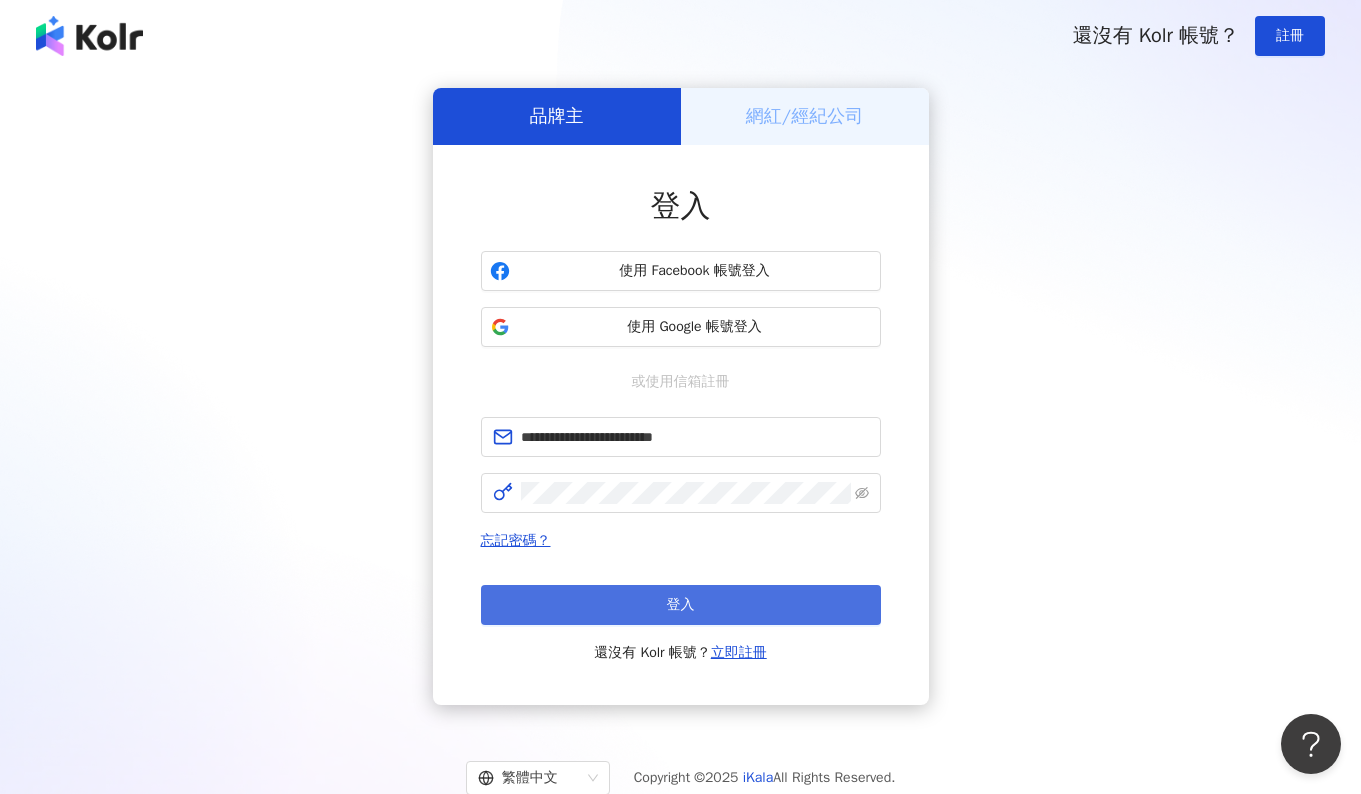click on "登入" at bounding box center (681, 605) 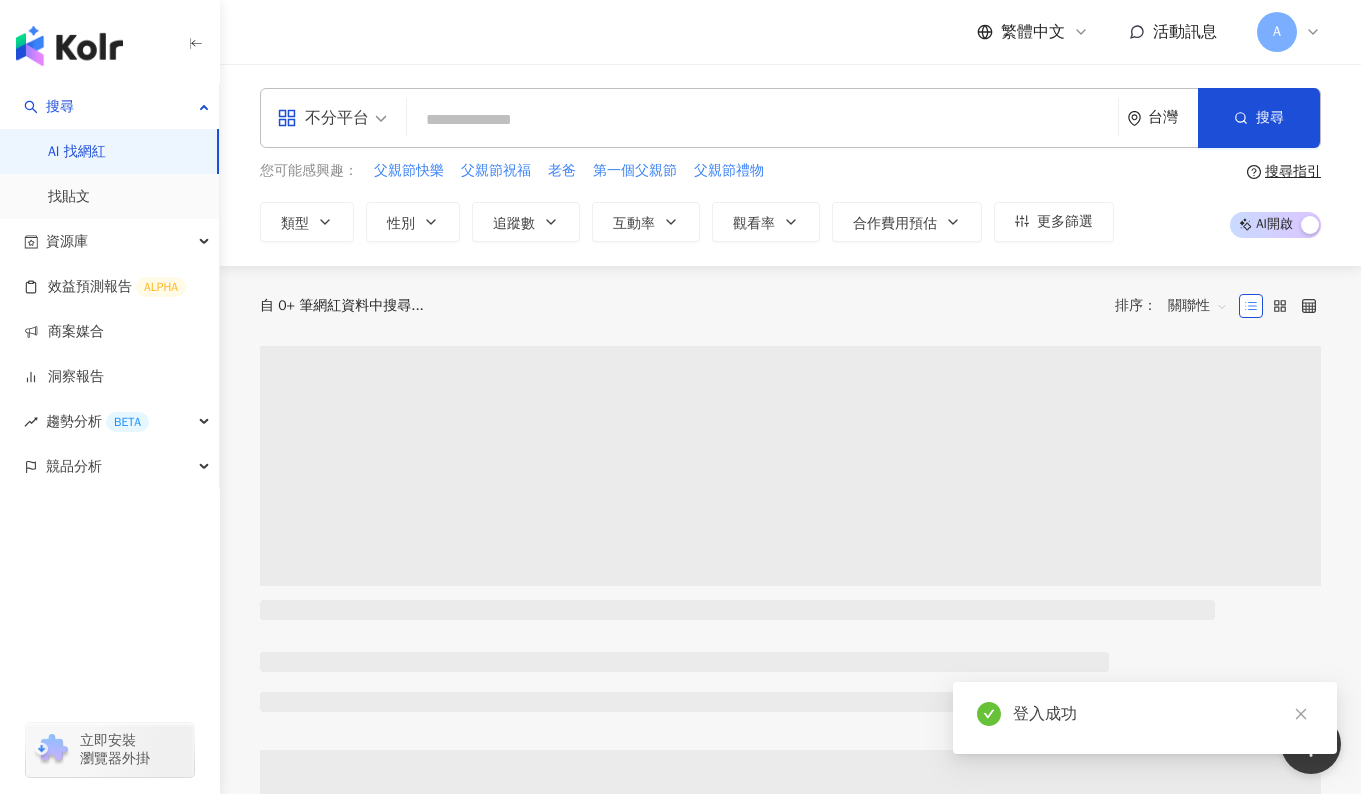 click at bounding box center [762, 120] 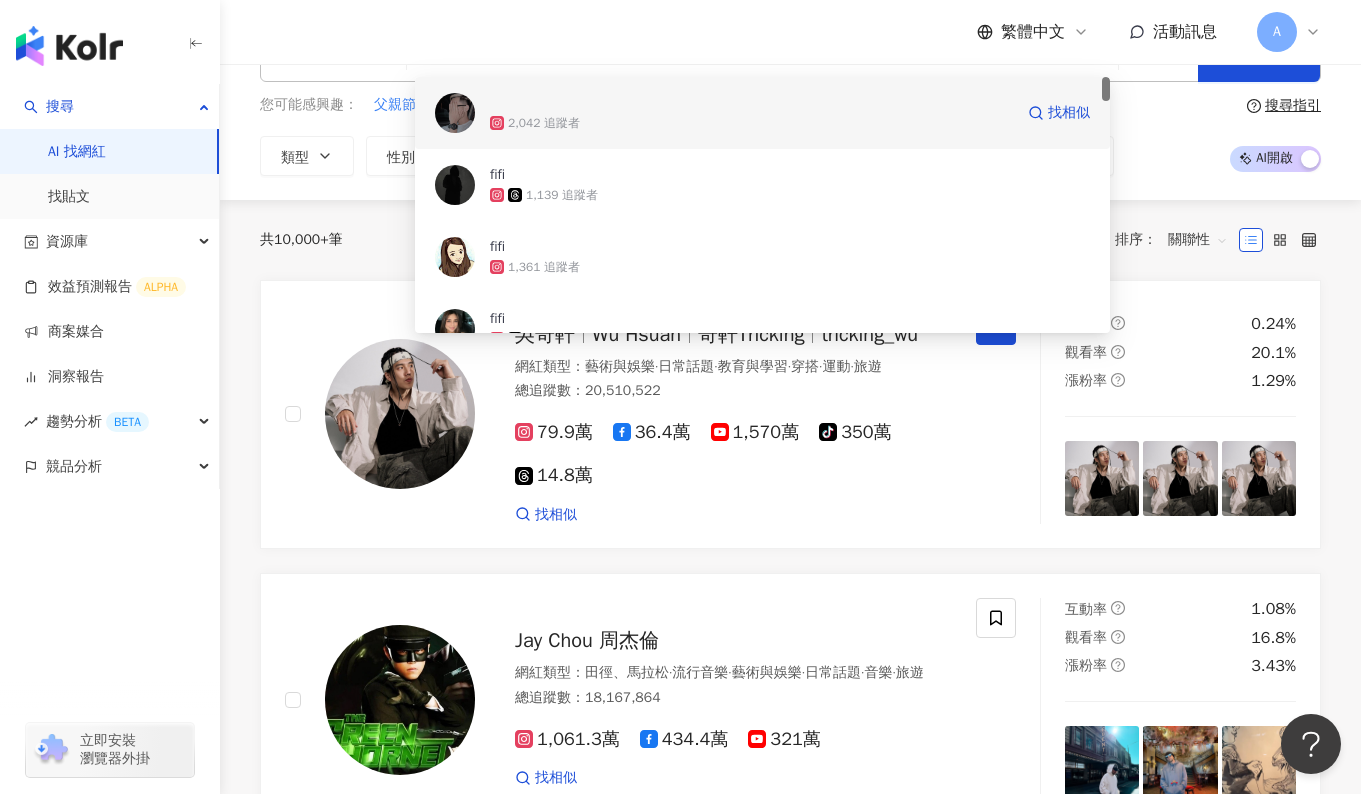 scroll, scrollTop: 100, scrollLeft: 0, axis: vertical 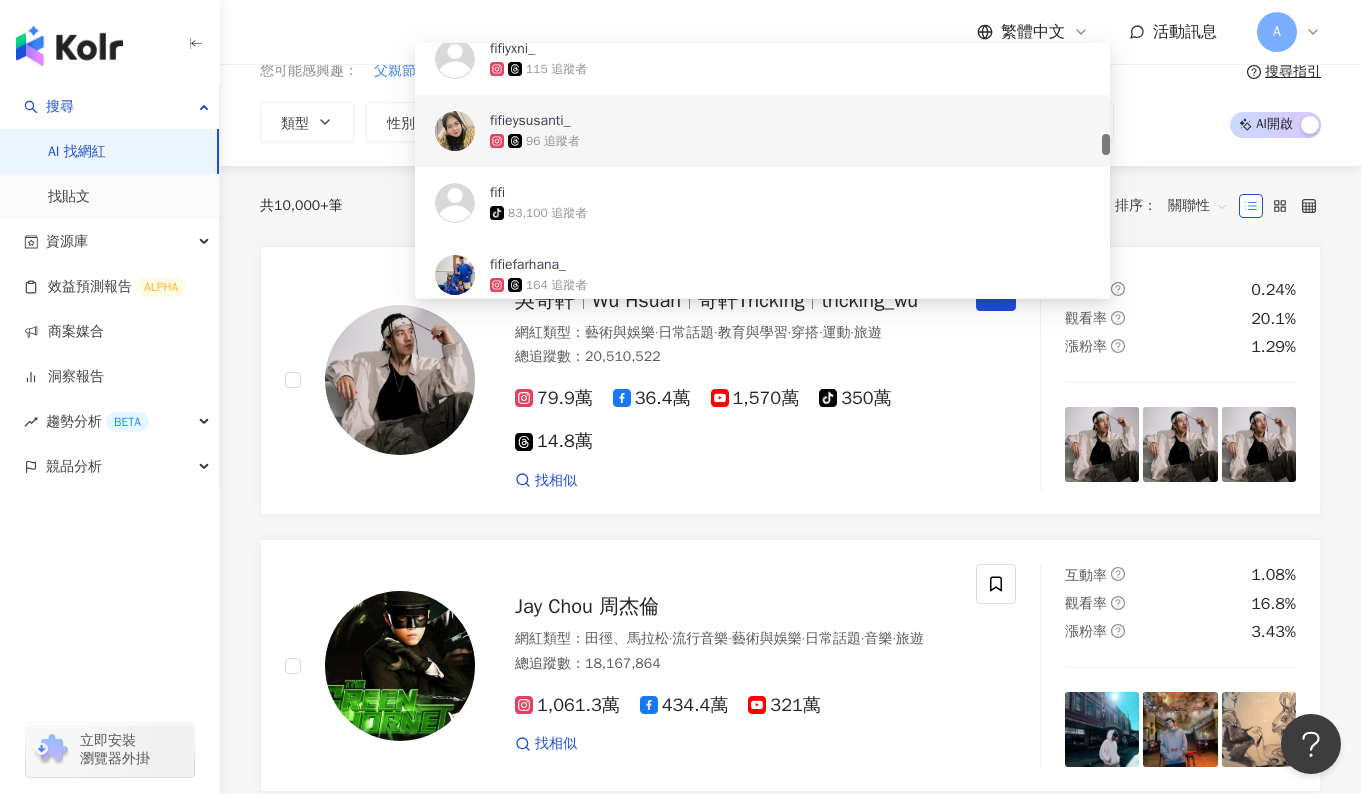 click on "繁體中文 活動訊息 A" at bounding box center [790, 32] 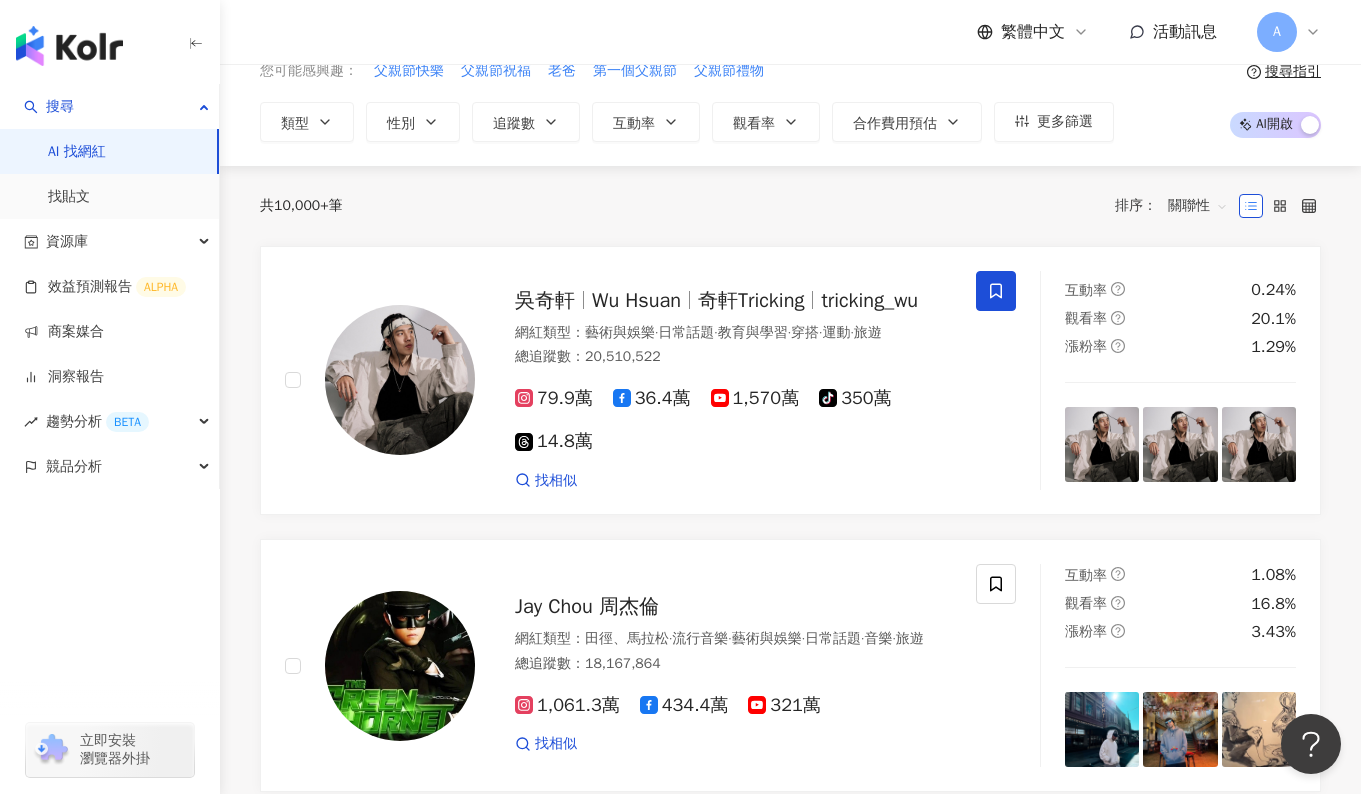scroll, scrollTop: 0, scrollLeft: 0, axis: both 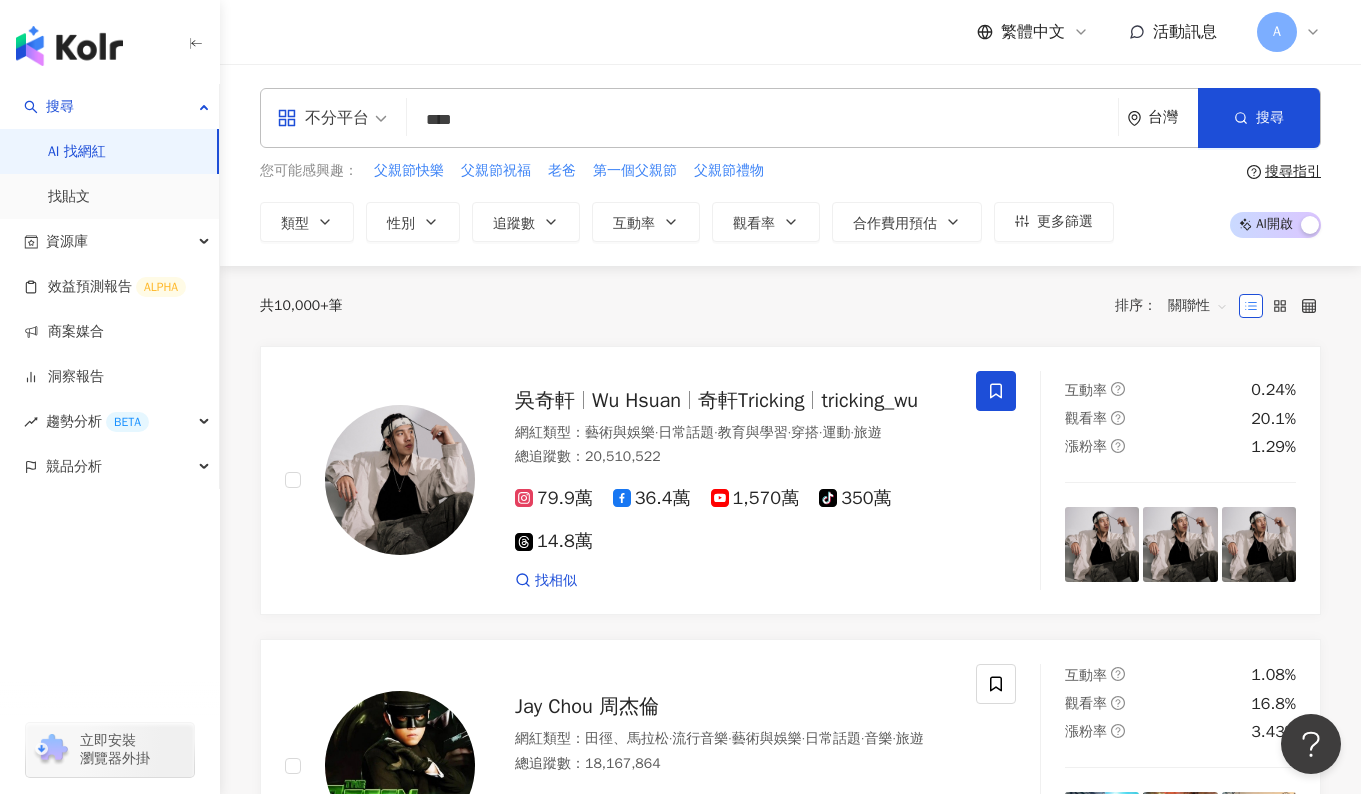 click on "****" at bounding box center (762, 120) 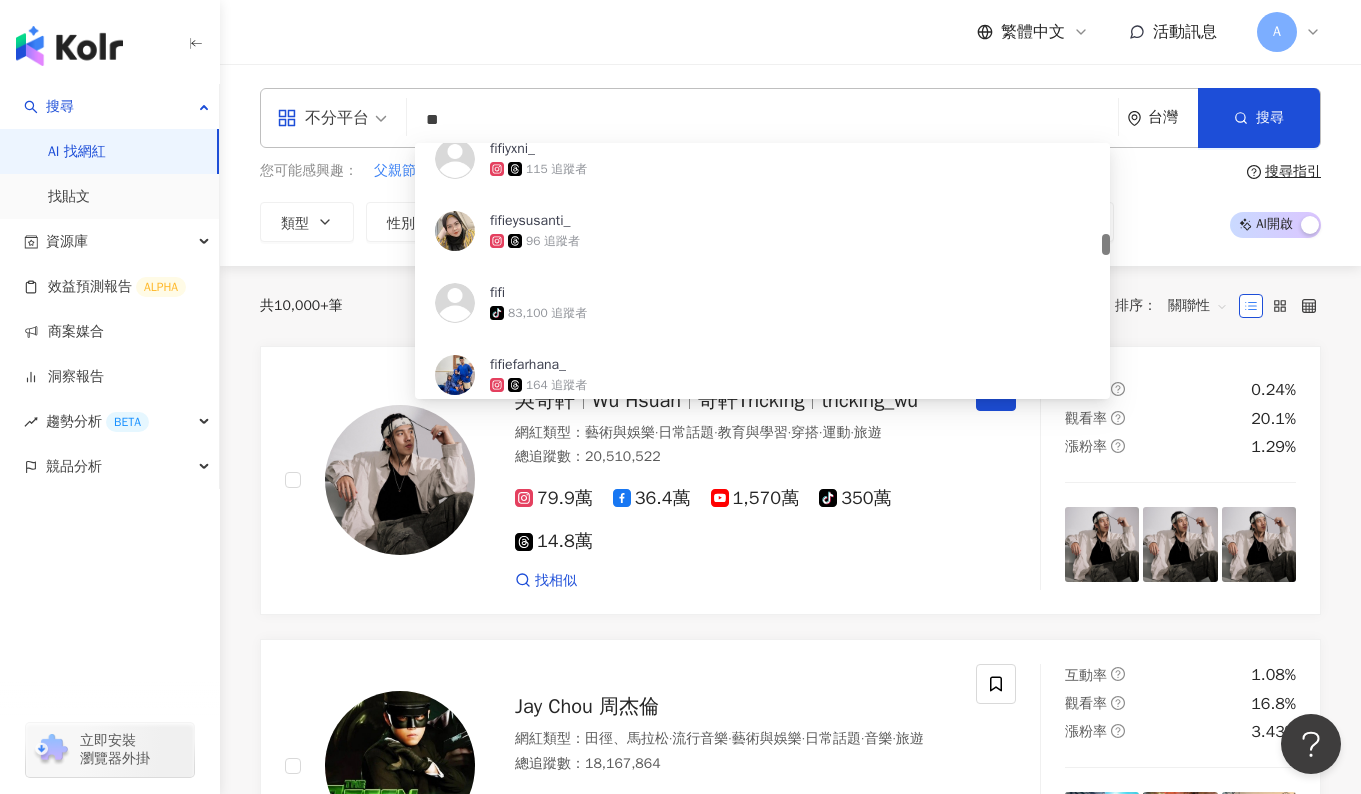 type on "*" 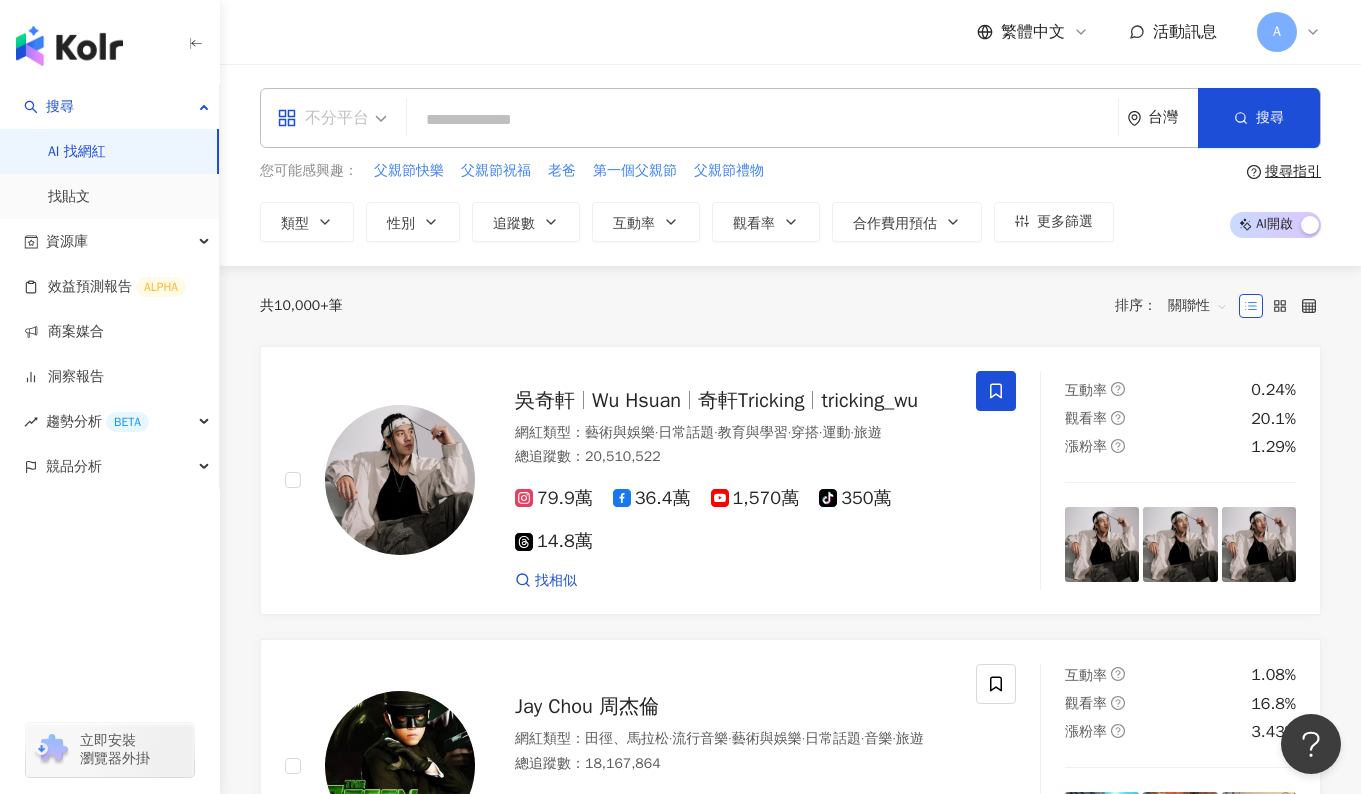 click on "不分平台" at bounding box center (323, 118) 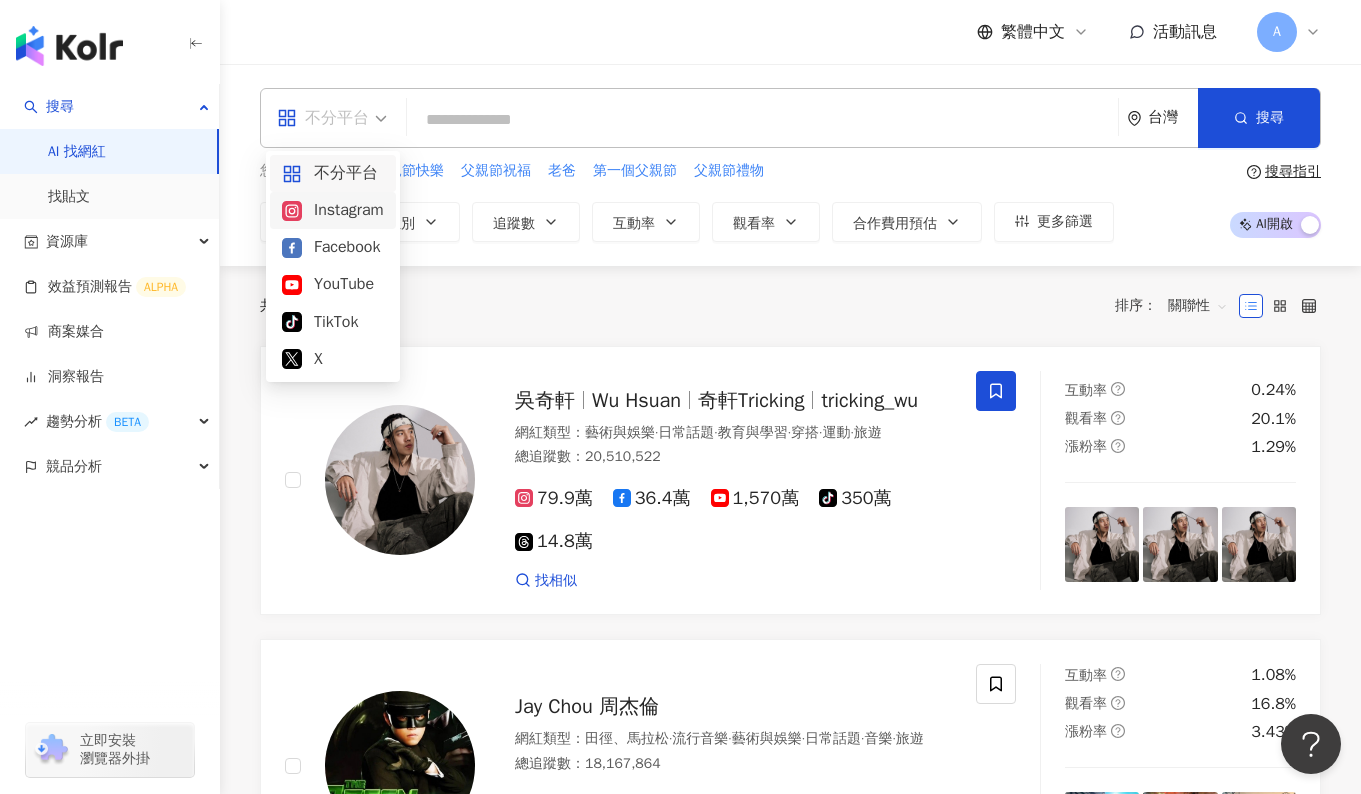 click on "Instagram" at bounding box center (333, 210) 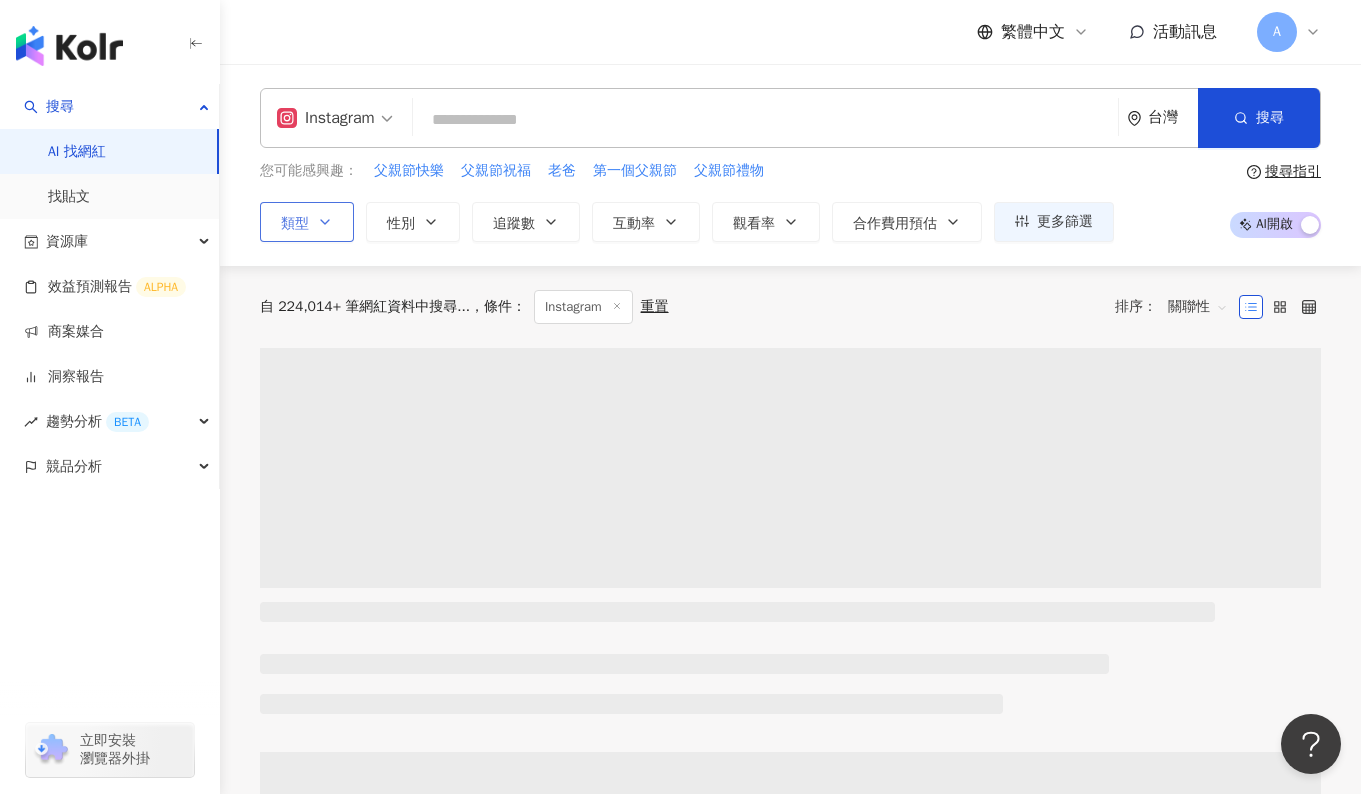 click on "類型" at bounding box center (307, 222) 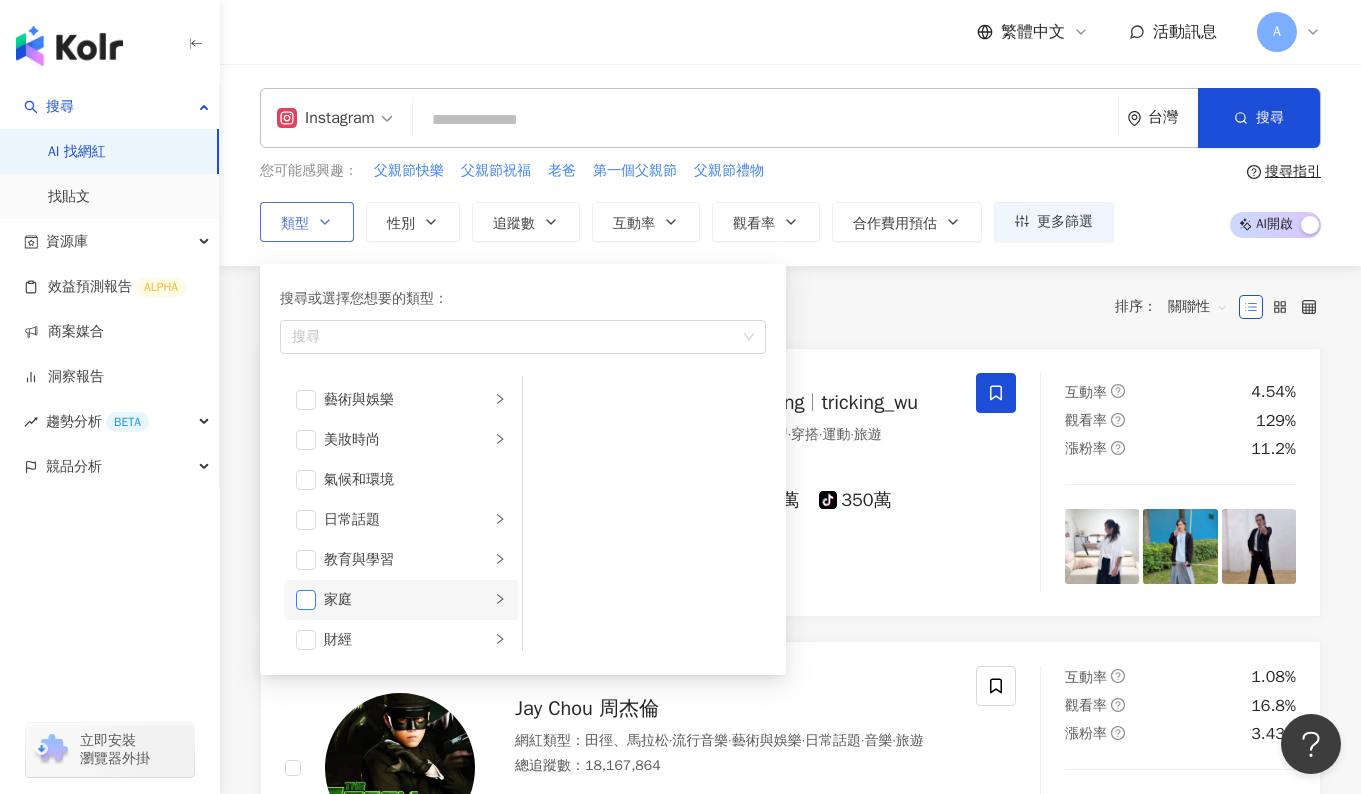 click at bounding box center (306, 600) 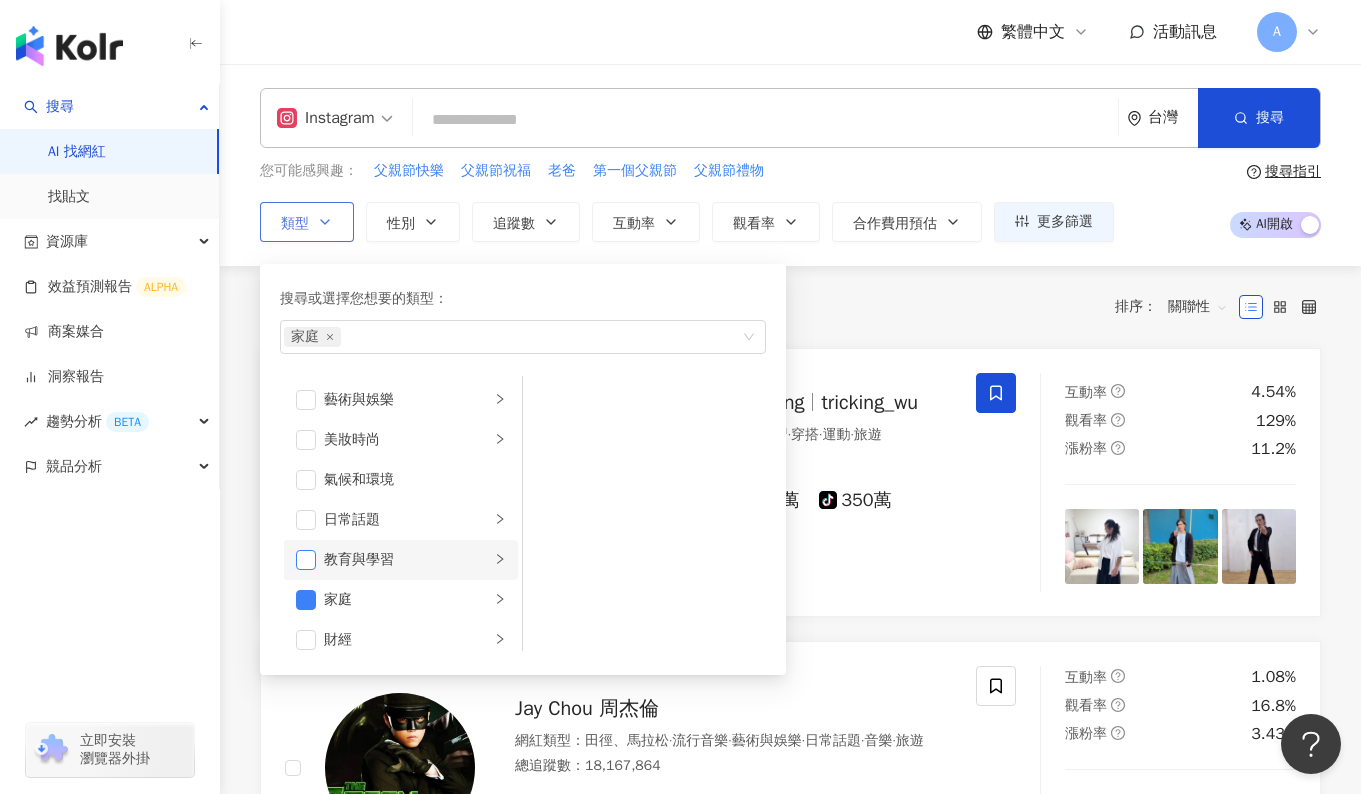 click at bounding box center (306, 560) 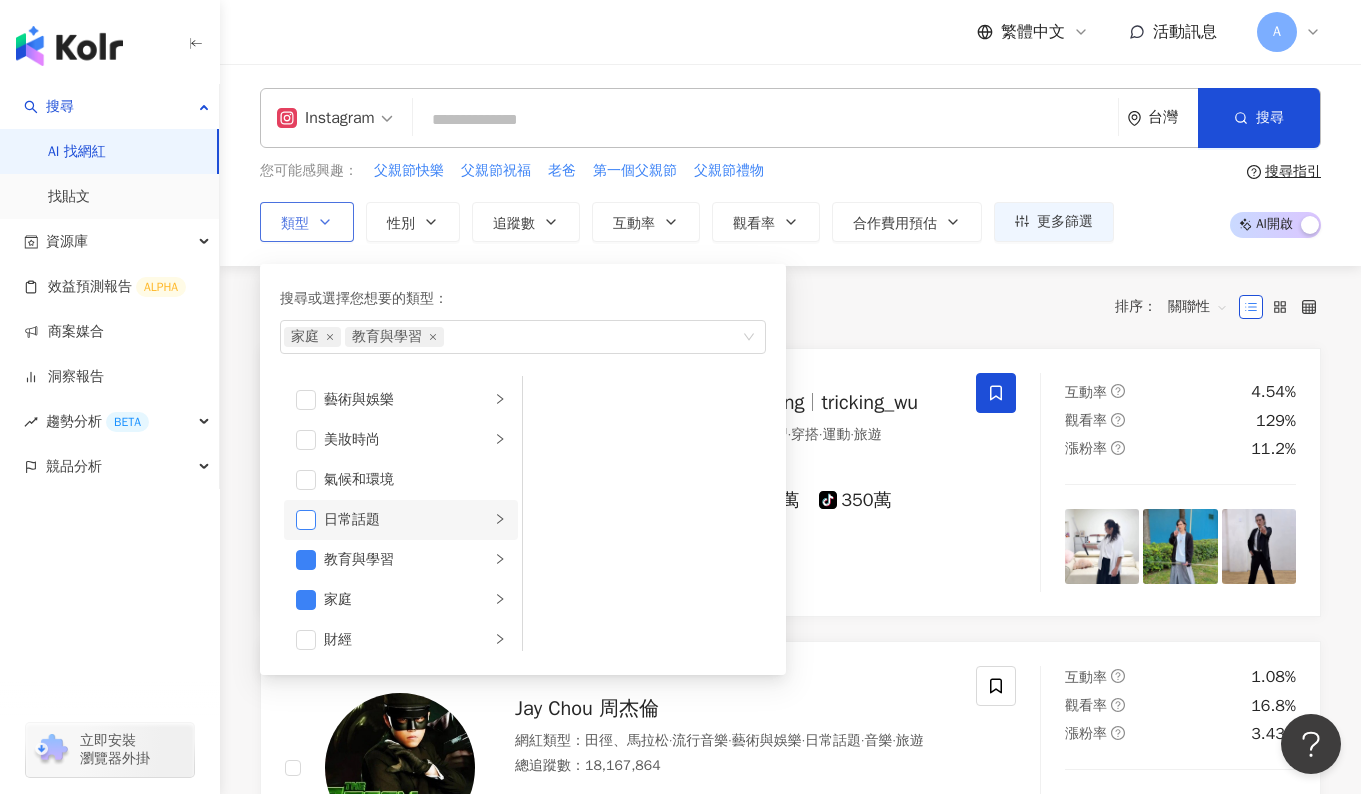 click at bounding box center (306, 520) 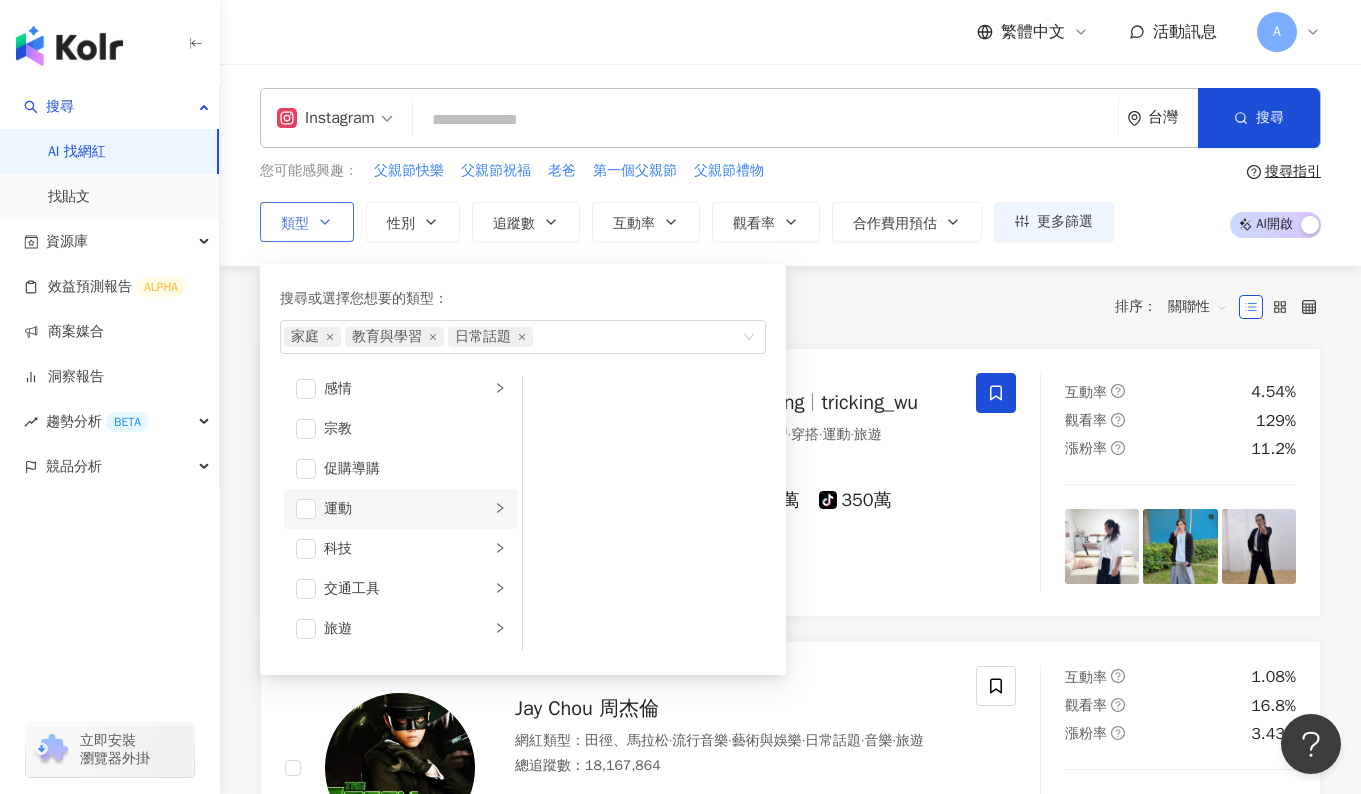 scroll, scrollTop: 693, scrollLeft: 0, axis: vertical 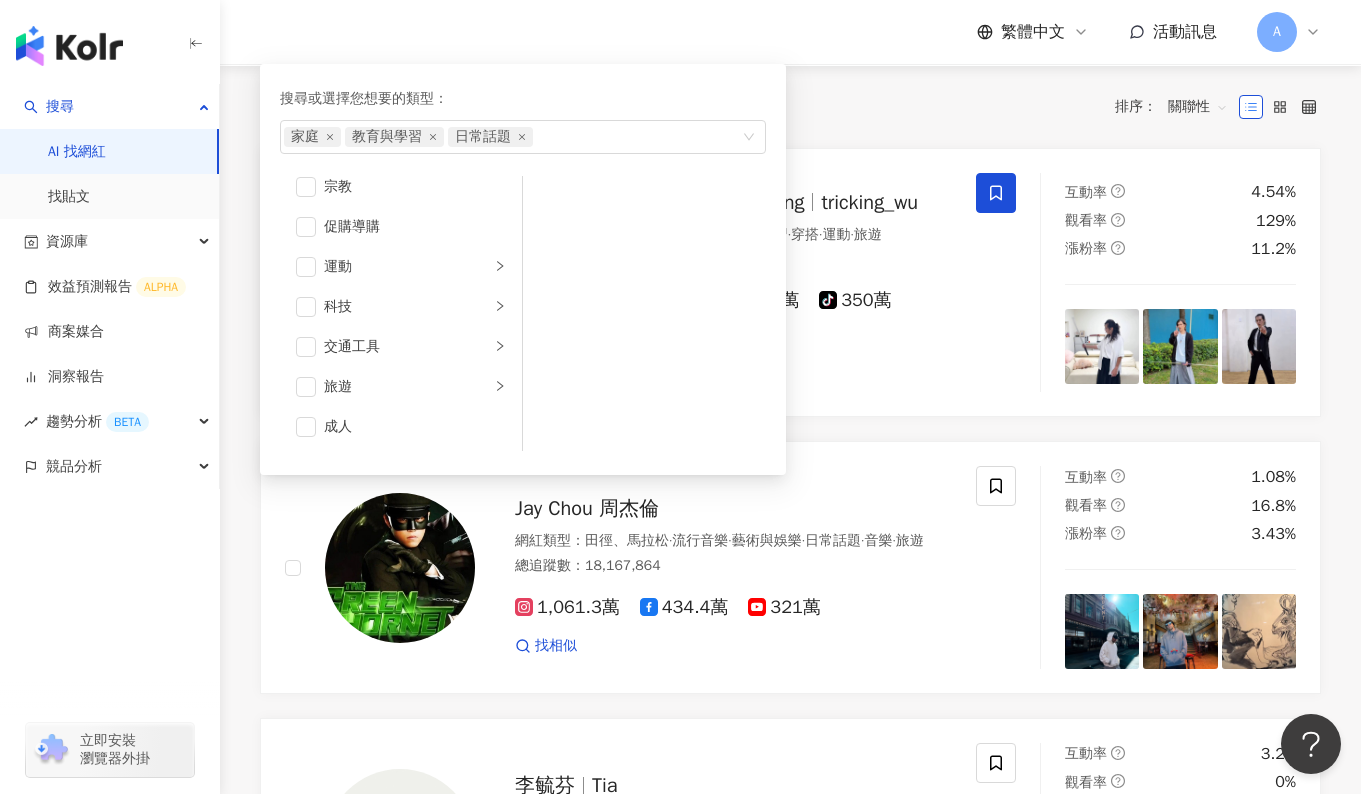 click on "共  10,000+  筆 條件 ： Instagram 重置 排序： 關聯性" at bounding box center [790, 107] 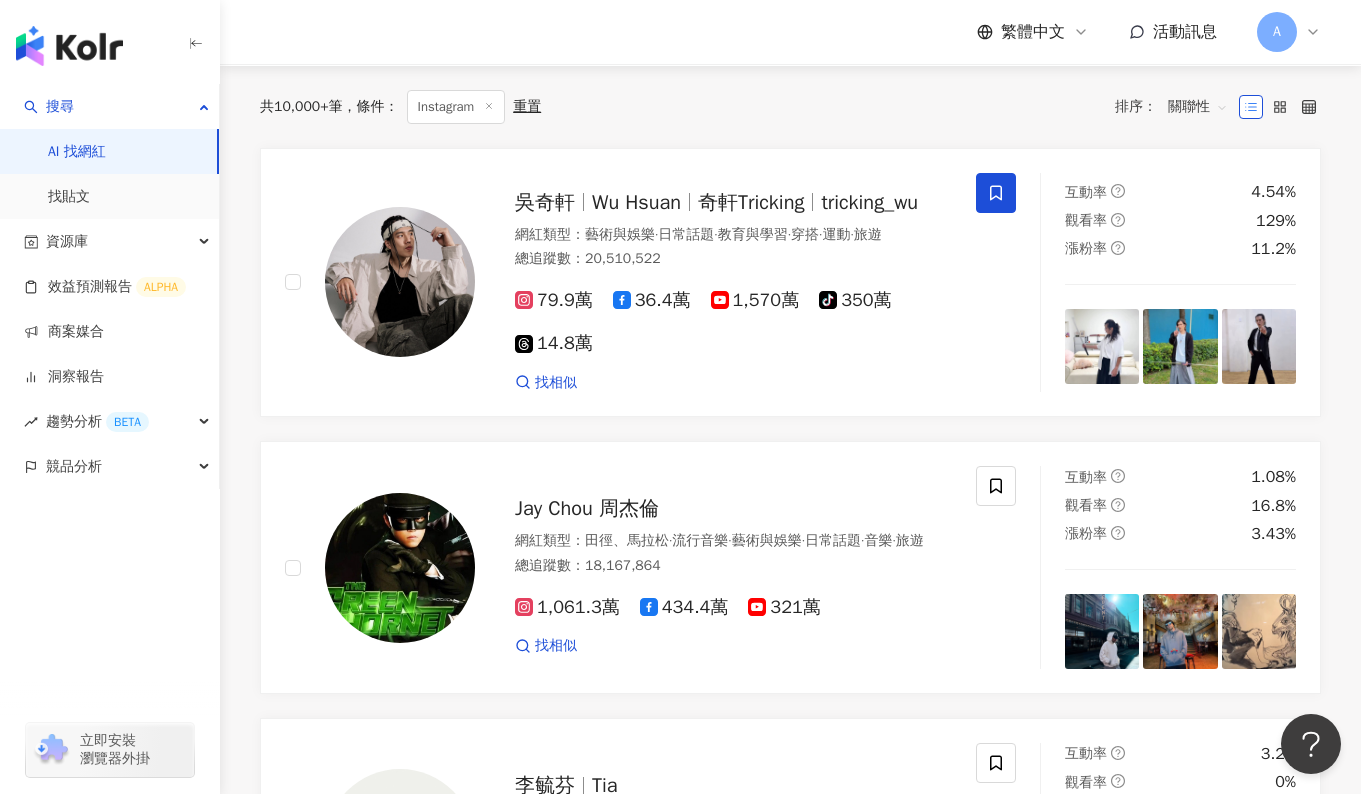 scroll, scrollTop: 0, scrollLeft: 0, axis: both 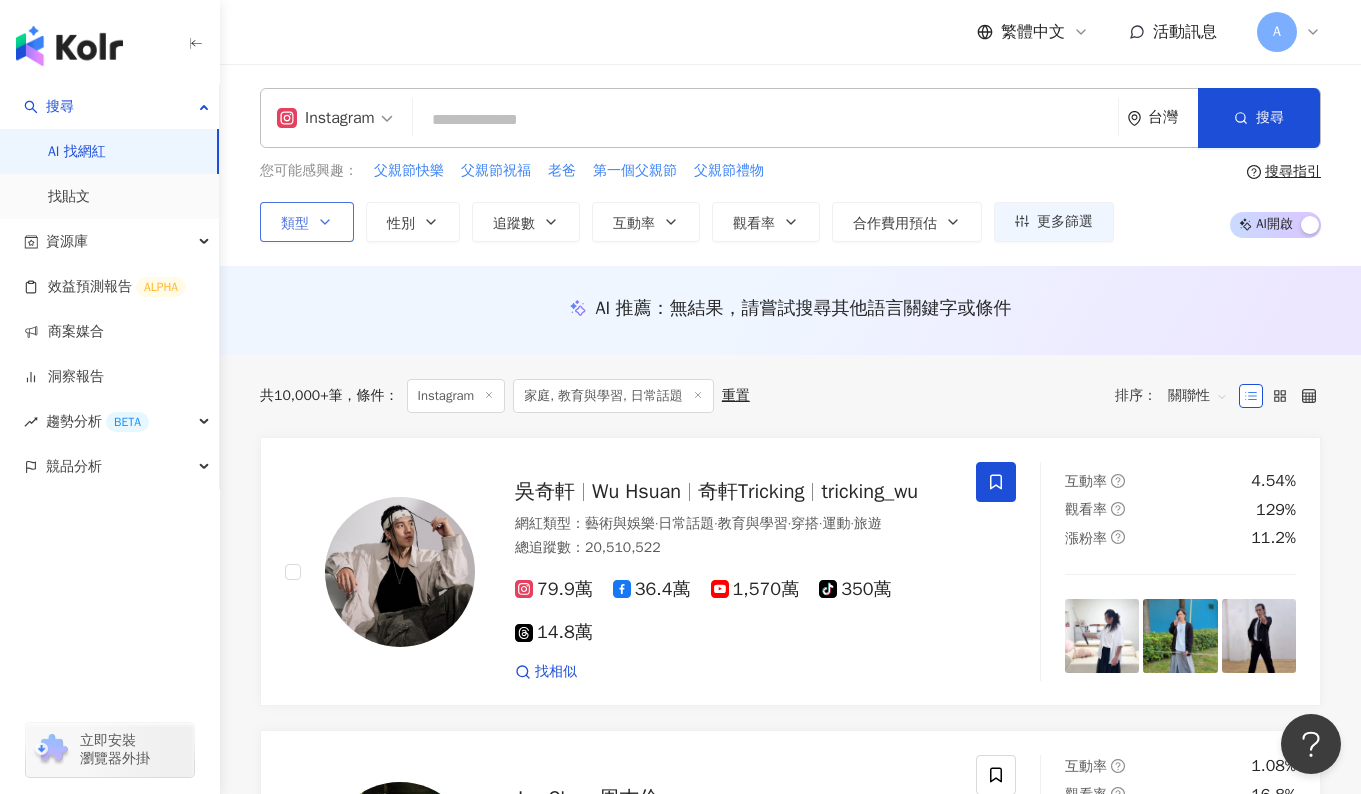click on "類型" at bounding box center (295, 224) 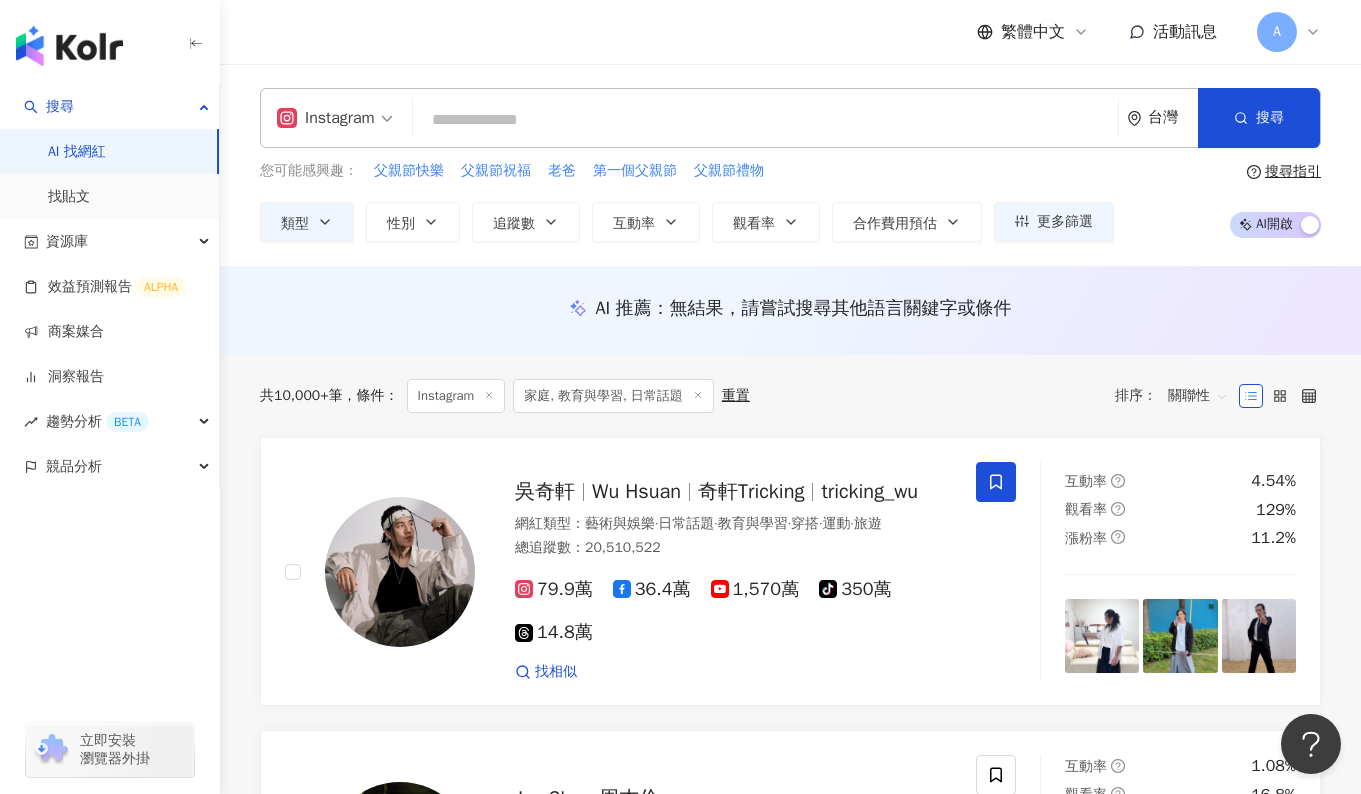 click on "Instagram 台灣 搜尋 cdd4c215-4226-47fc-8095-2b27c9a694c3 fifiyxni_ 115   追蹤者 fifieysusanti_ 96   追蹤者 fifi tiktok-icon 83,100   追蹤者 fifiefarhana_ 164   追蹤者 Fifi Lurve 1,479   追蹤者 您可能感興趣： 父親節快樂  父親節祝福  老爸  第一個父親節  父親節禮物  類型 搜尋或選擇您想要的類型： 家庭 教育與學習 日常話題   藝術與娛樂 美妝時尚 氣候和環境 日常話題 教育與學習 家庭 財經 美食 命理占卜 遊戲 法政社會 生活風格 影視娛樂 醫療與健康 寵物 攝影 感情 宗教 促購導購 運動 科技 交通工具 旅遊 成人 性別 追蹤數 互動率 觀看率 合作費用預估  更多篩選 搜尋指引 AI  開啟 AI  關閉" at bounding box center (790, 165) 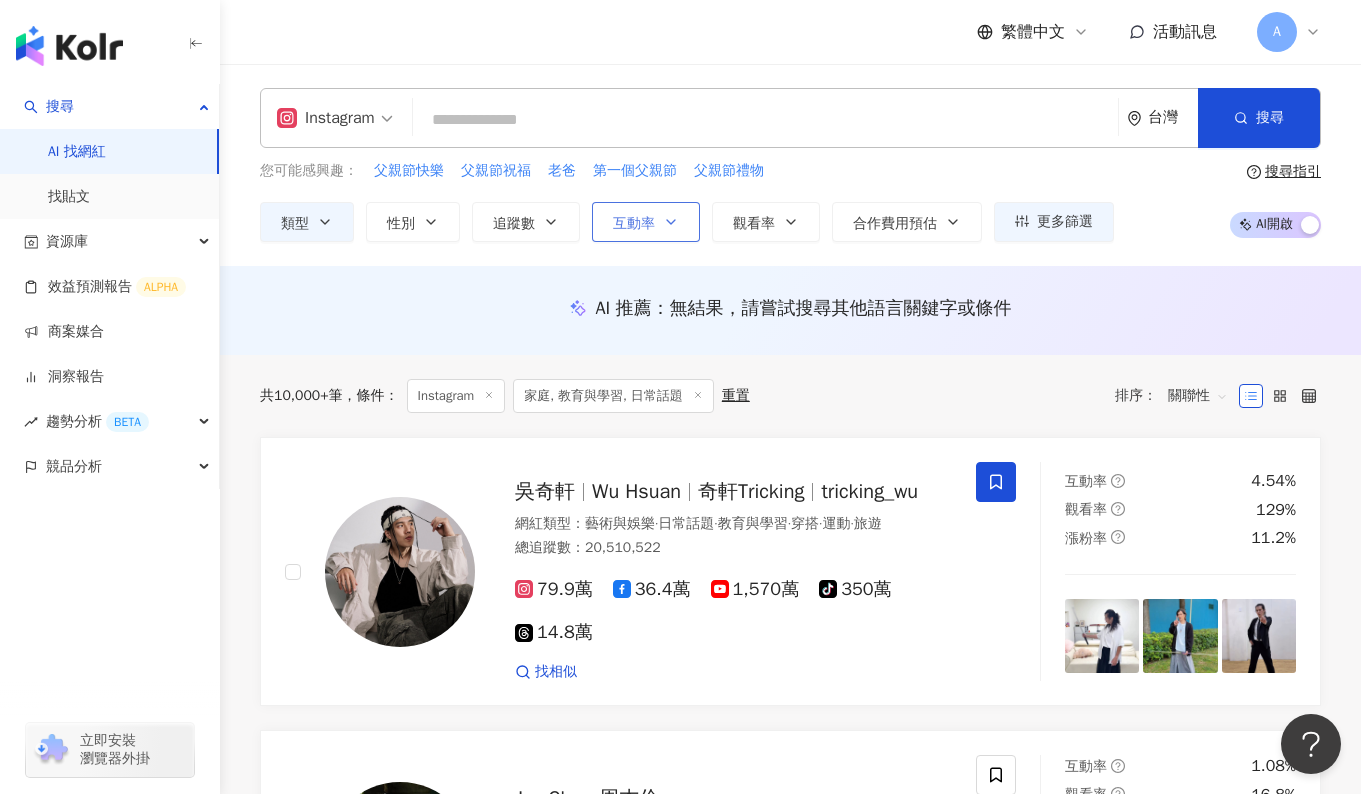 click 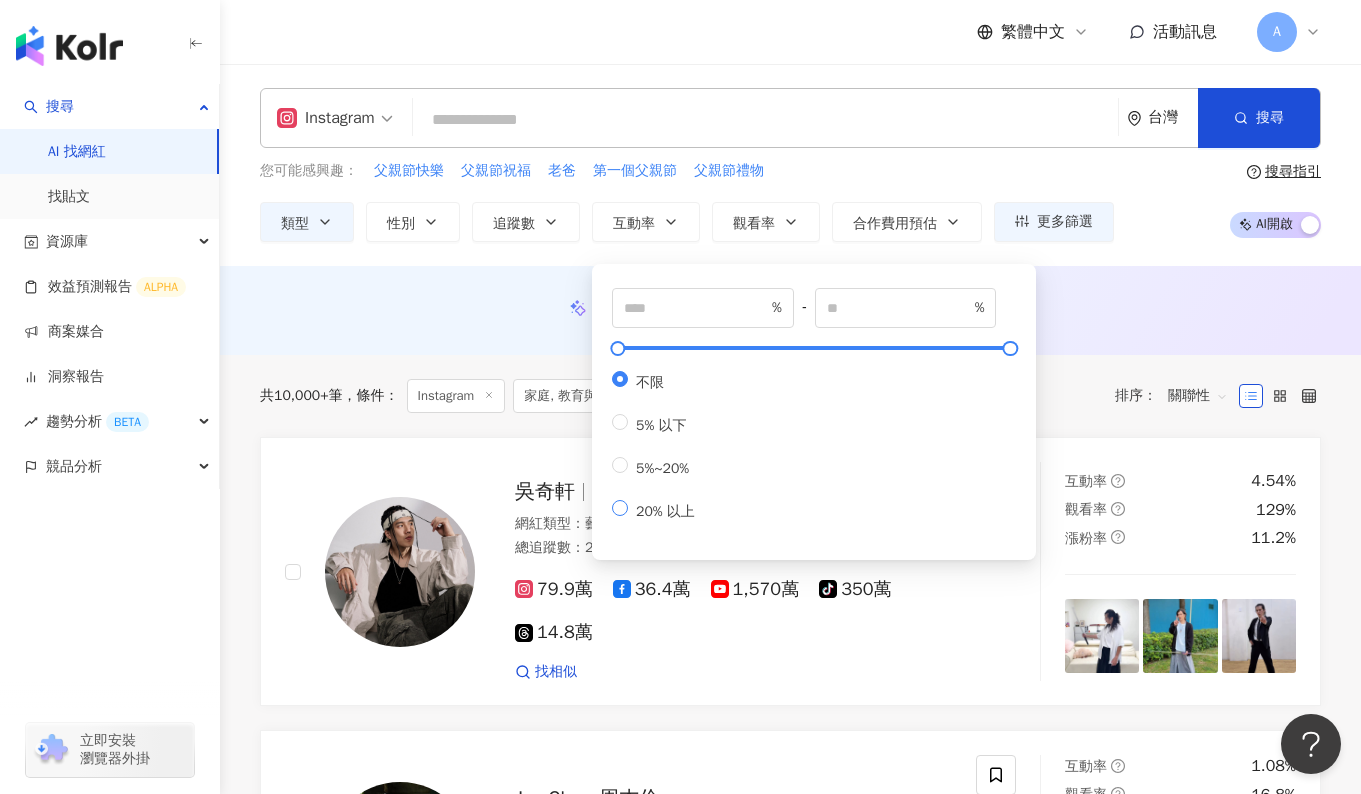 type on "**" 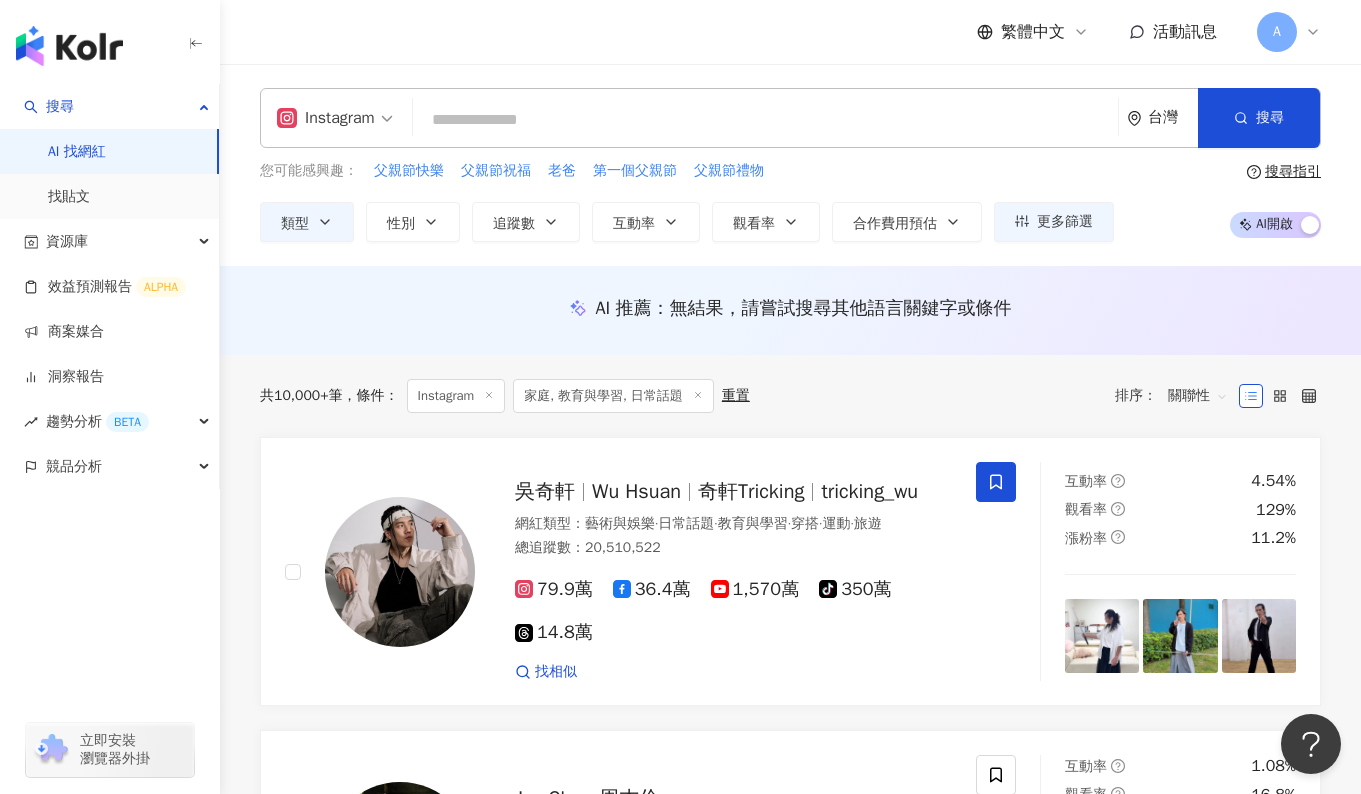 click on "AI 推薦 ： 無結果，請嘗試搜尋其他語言關鍵字或條件" at bounding box center [790, 310] 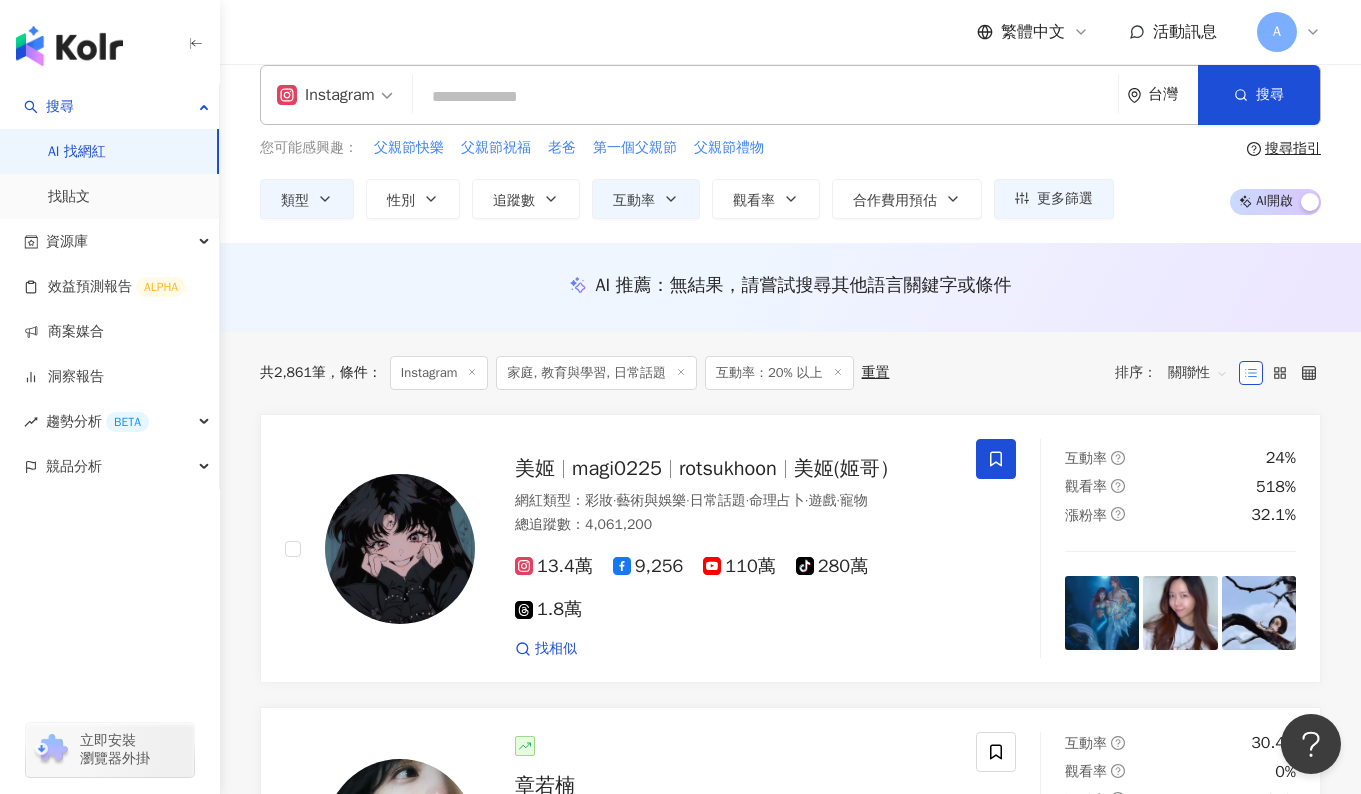 scroll, scrollTop: 0, scrollLeft: 0, axis: both 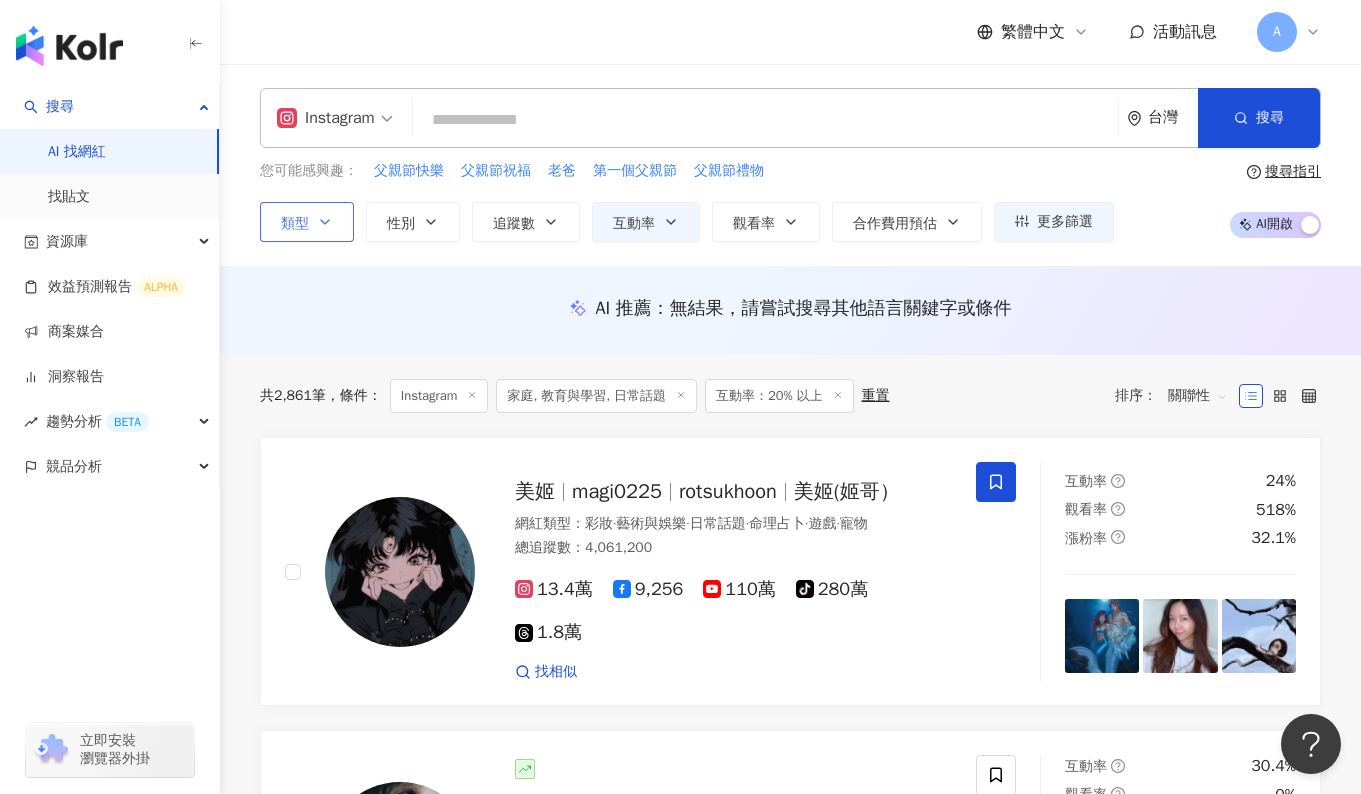 click 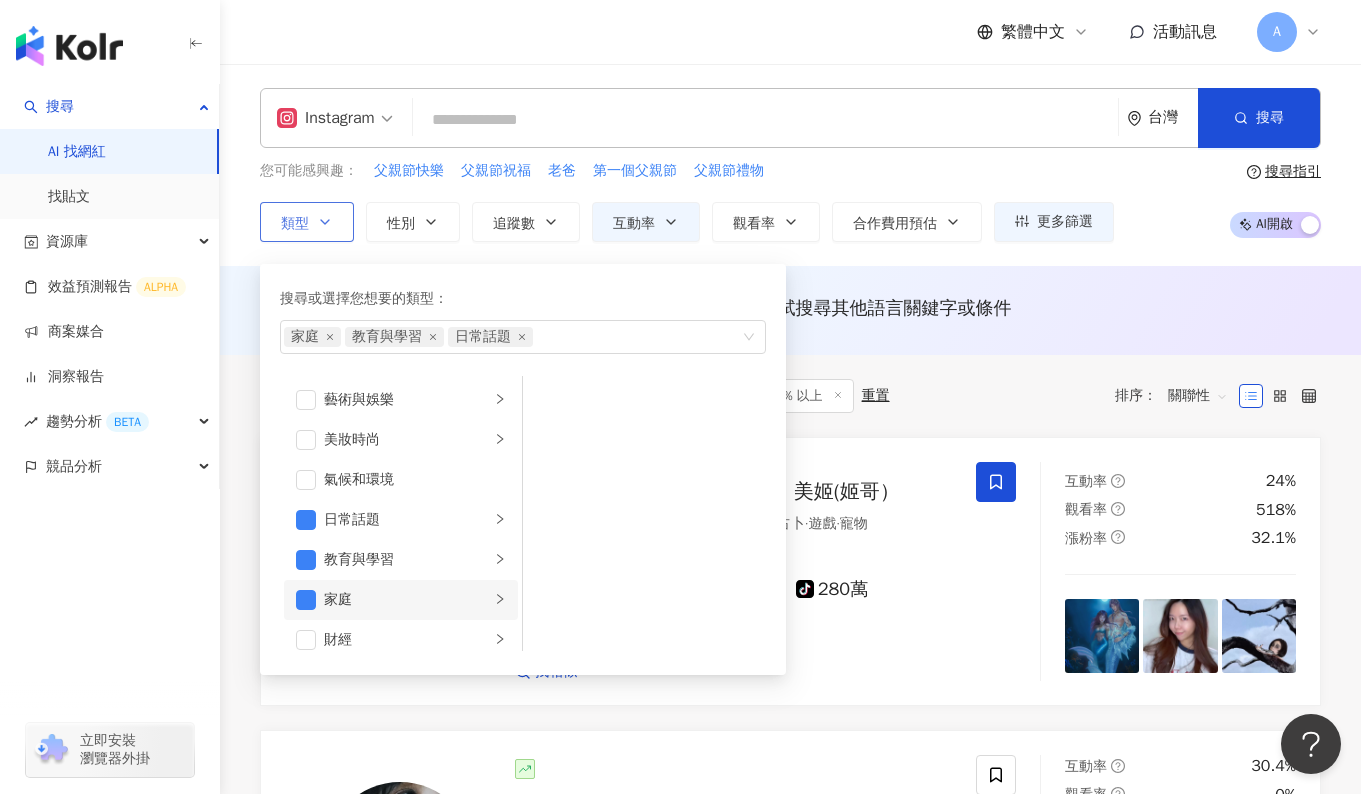 click 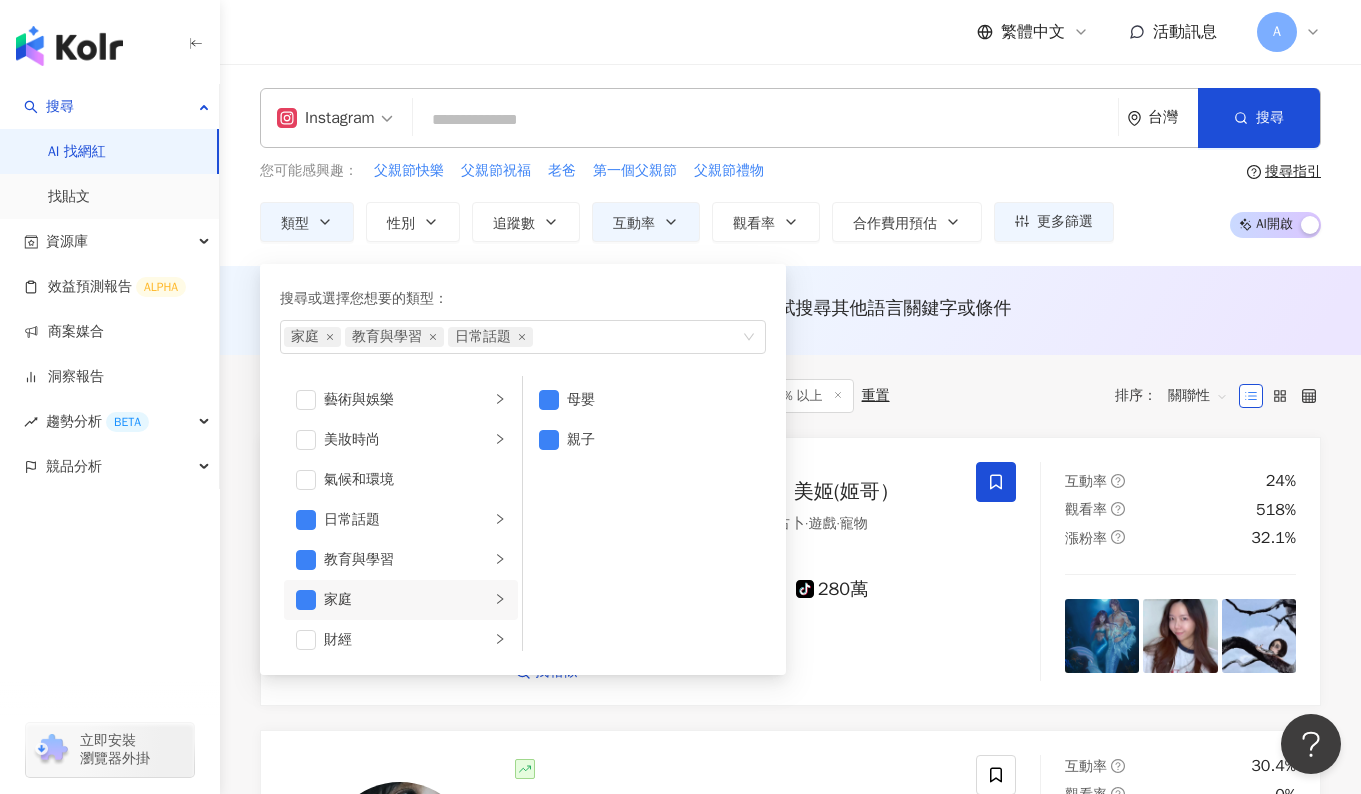 click on "共  2,861  筆 條件 ： Instagram 家庭, 教育與學習, 日常話題 互動率：20% 以上 重置 排序： 關聯性" at bounding box center (790, 396) 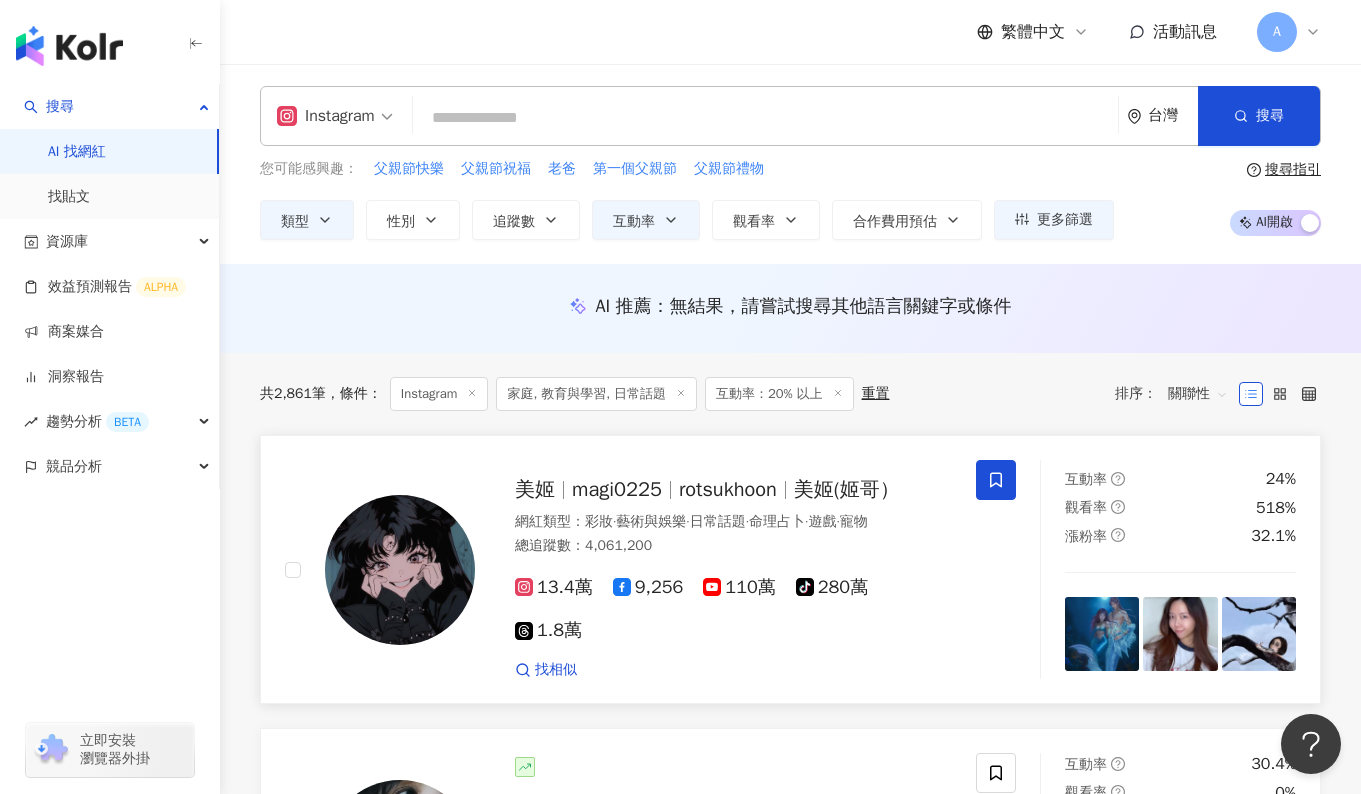 scroll, scrollTop: 0, scrollLeft: 0, axis: both 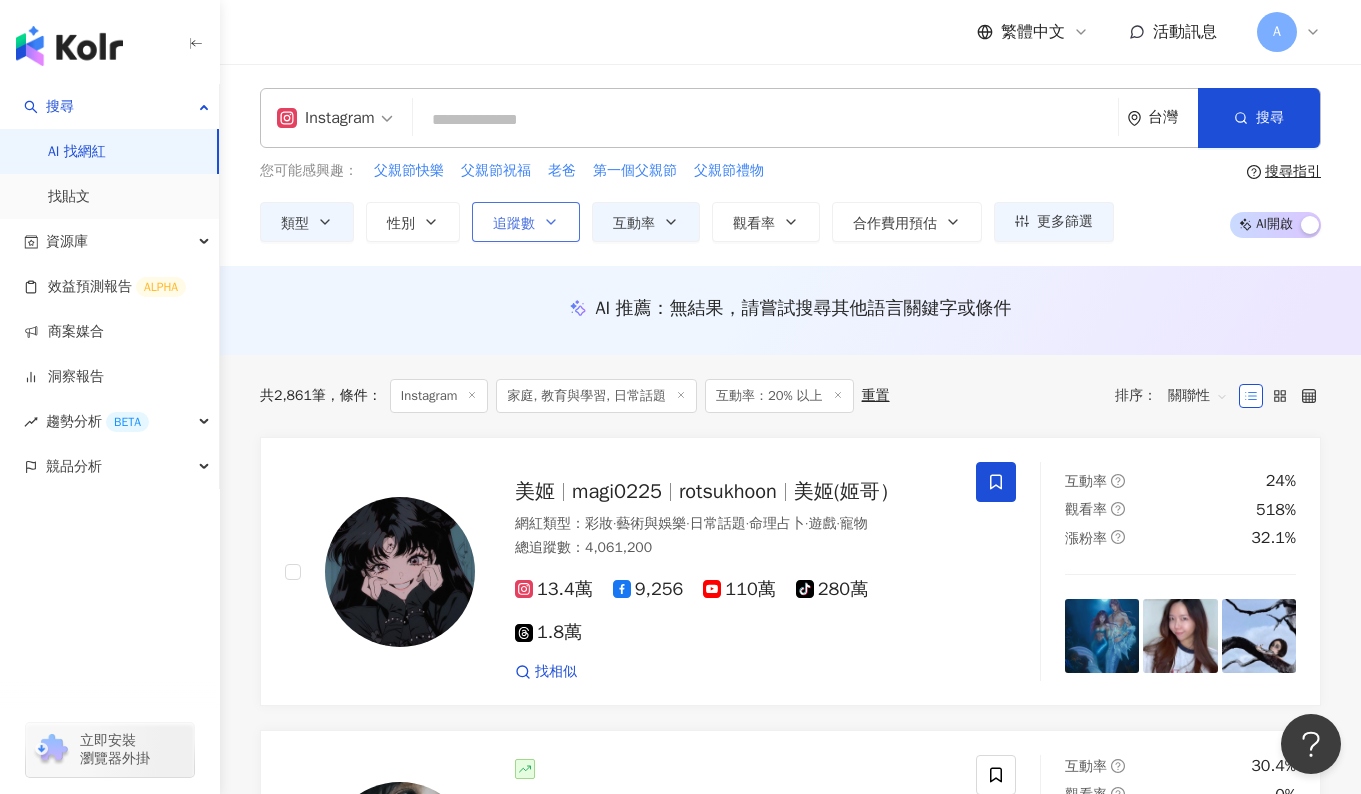 click on "追蹤數" at bounding box center (526, 222) 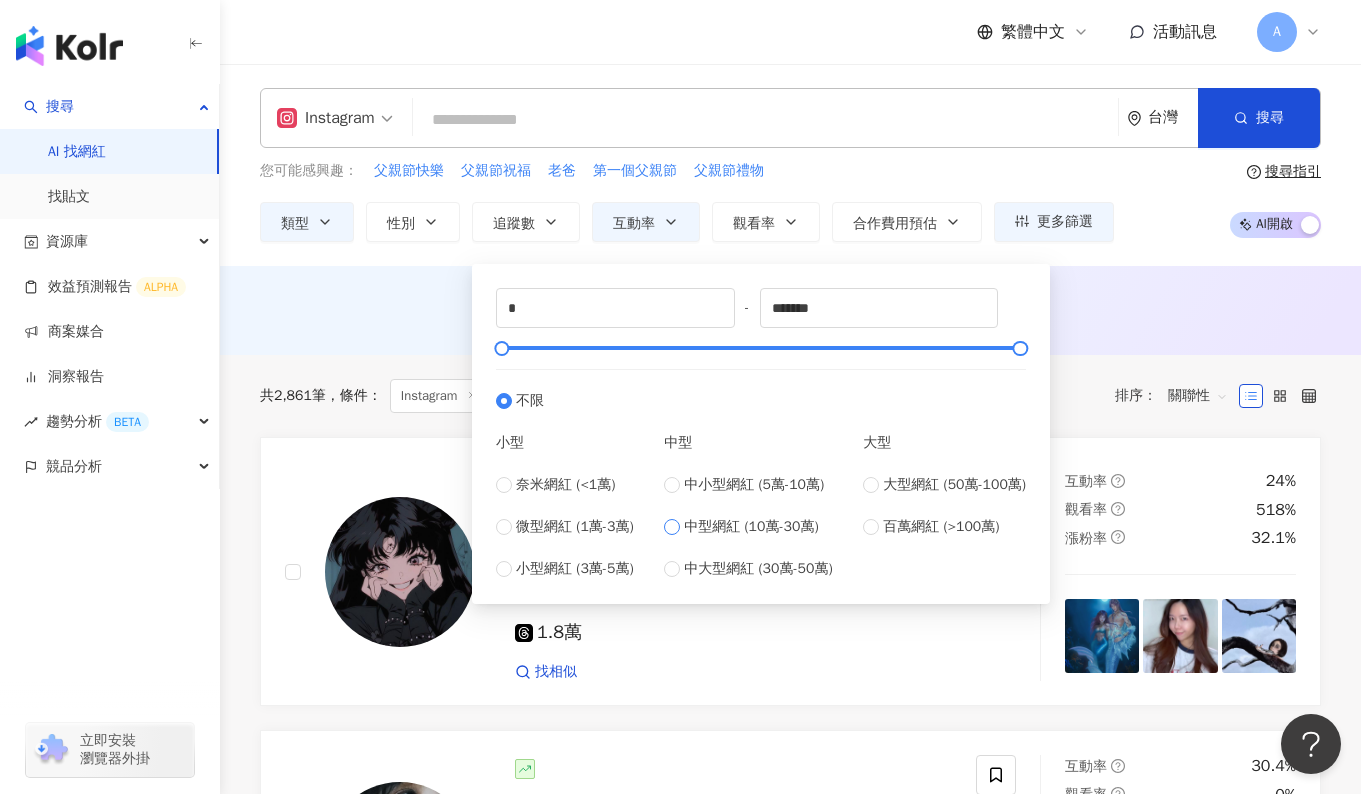 click on "中型網紅 (10萬-30萬)" at bounding box center [751, 527] 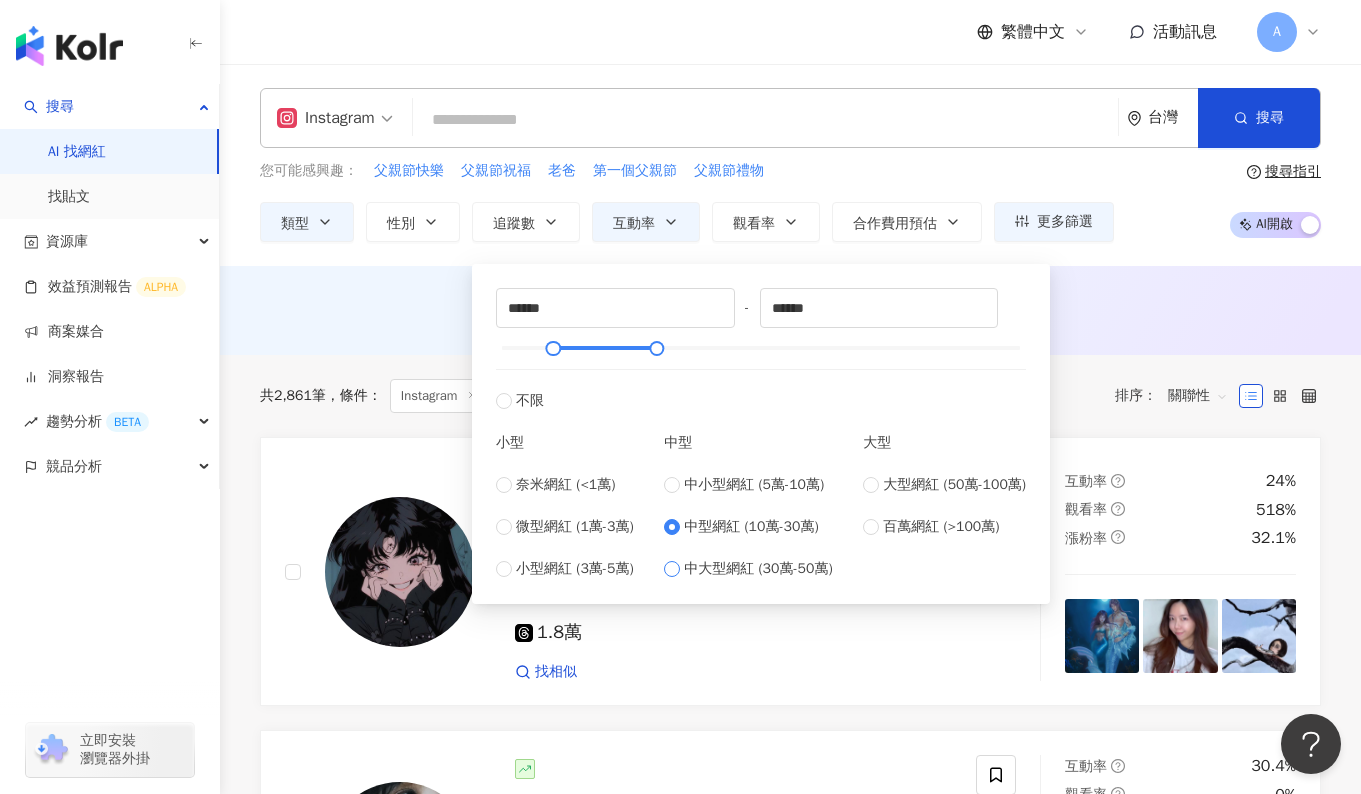 click on "中大型網紅 (30萬-50萬)" at bounding box center (758, 569) 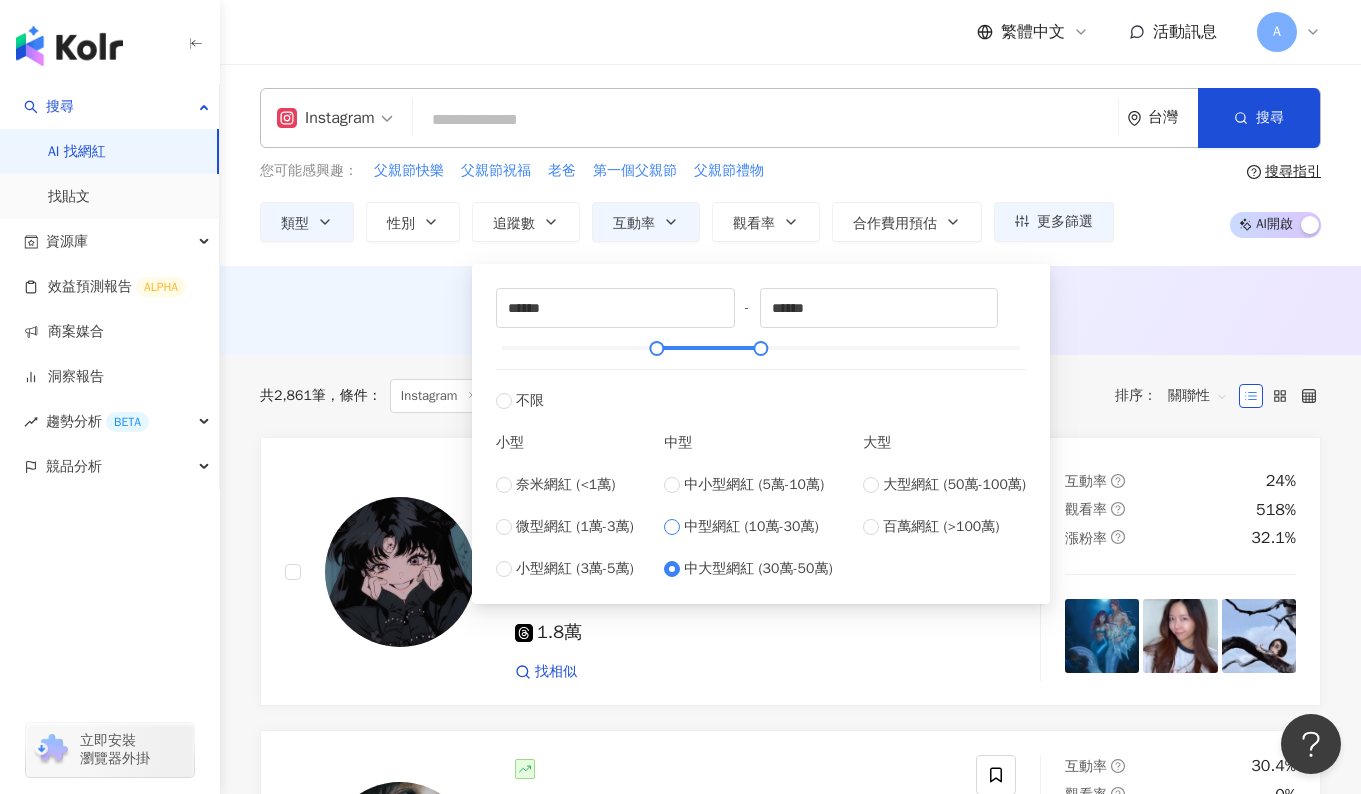 click on "中型網紅 (10萬-30萬)" at bounding box center (751, 527) 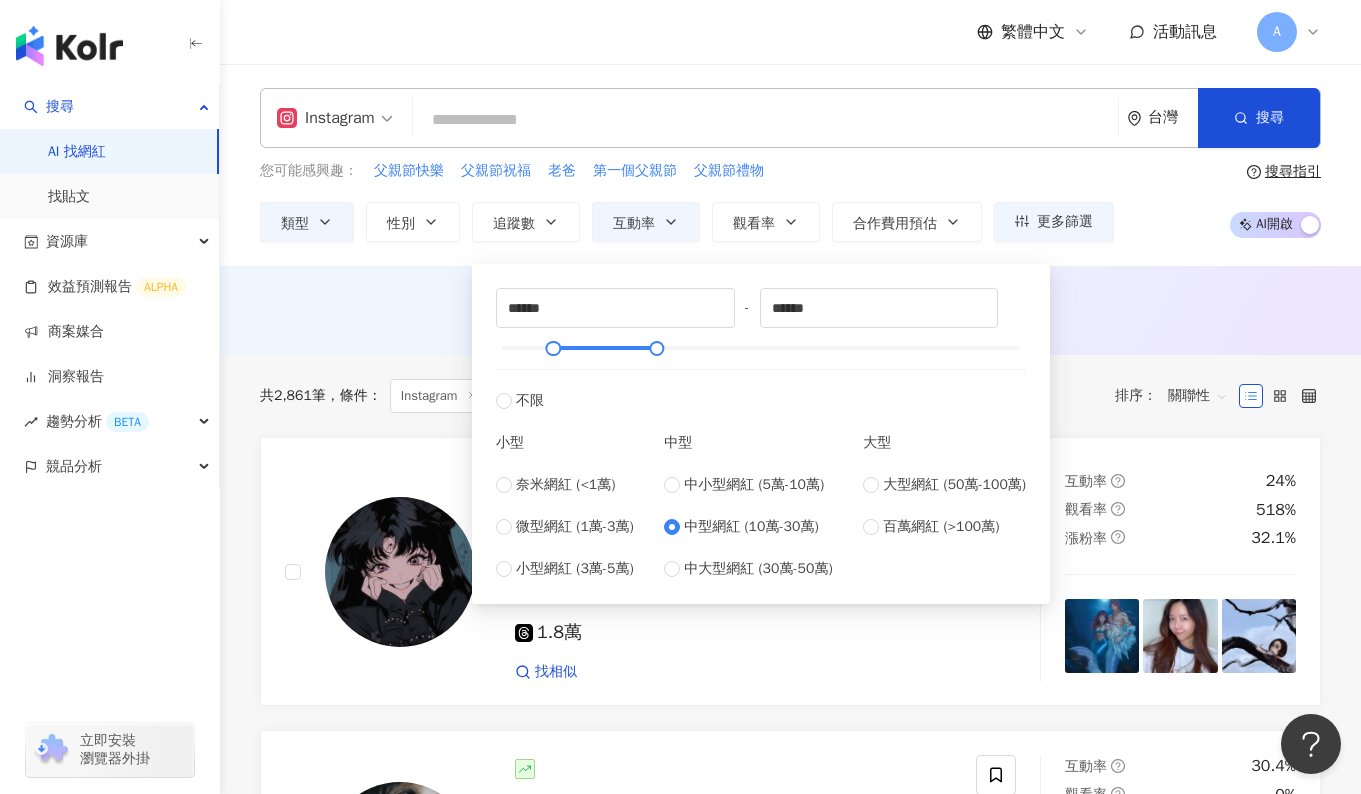 click on "AI 推薦 ： 無結果，請嘗試搜尋其他語言關鍵字或條件" at bounding box center [790, 314] 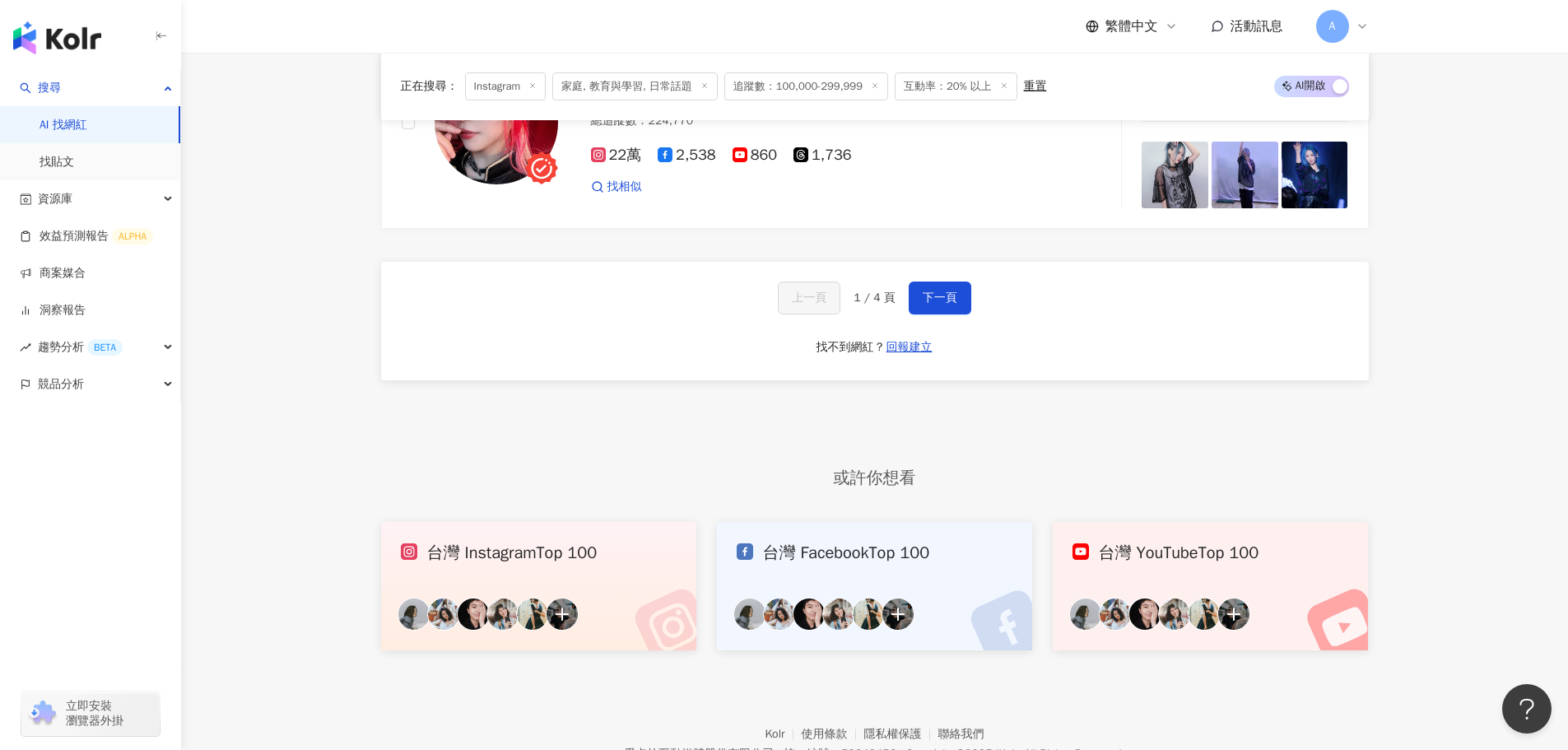 scroll, scrollTop: 3293, scrollLeft: 0, axis: vertical 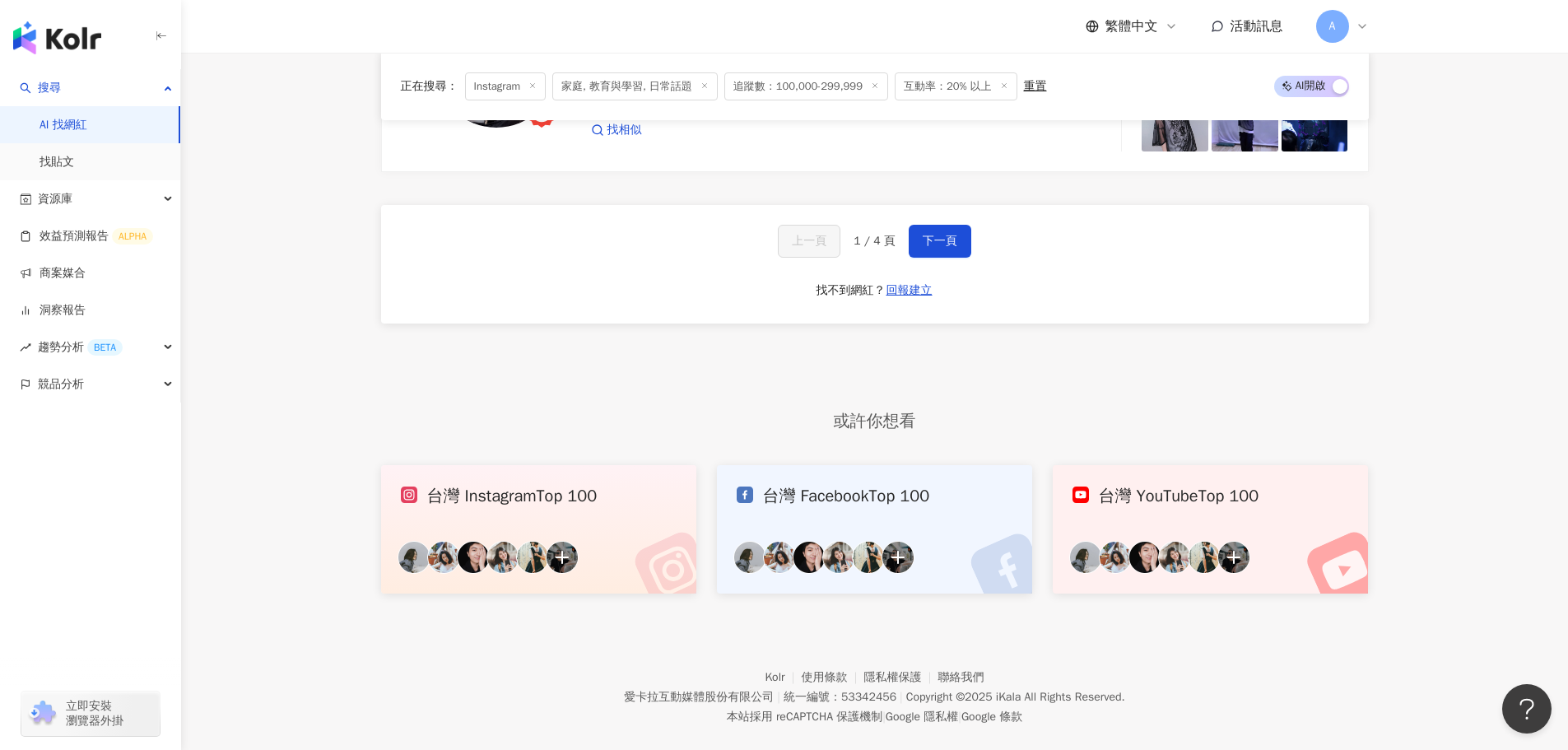 click on "台灣   Instagram  Top 100" at bounding box center [539, 529] 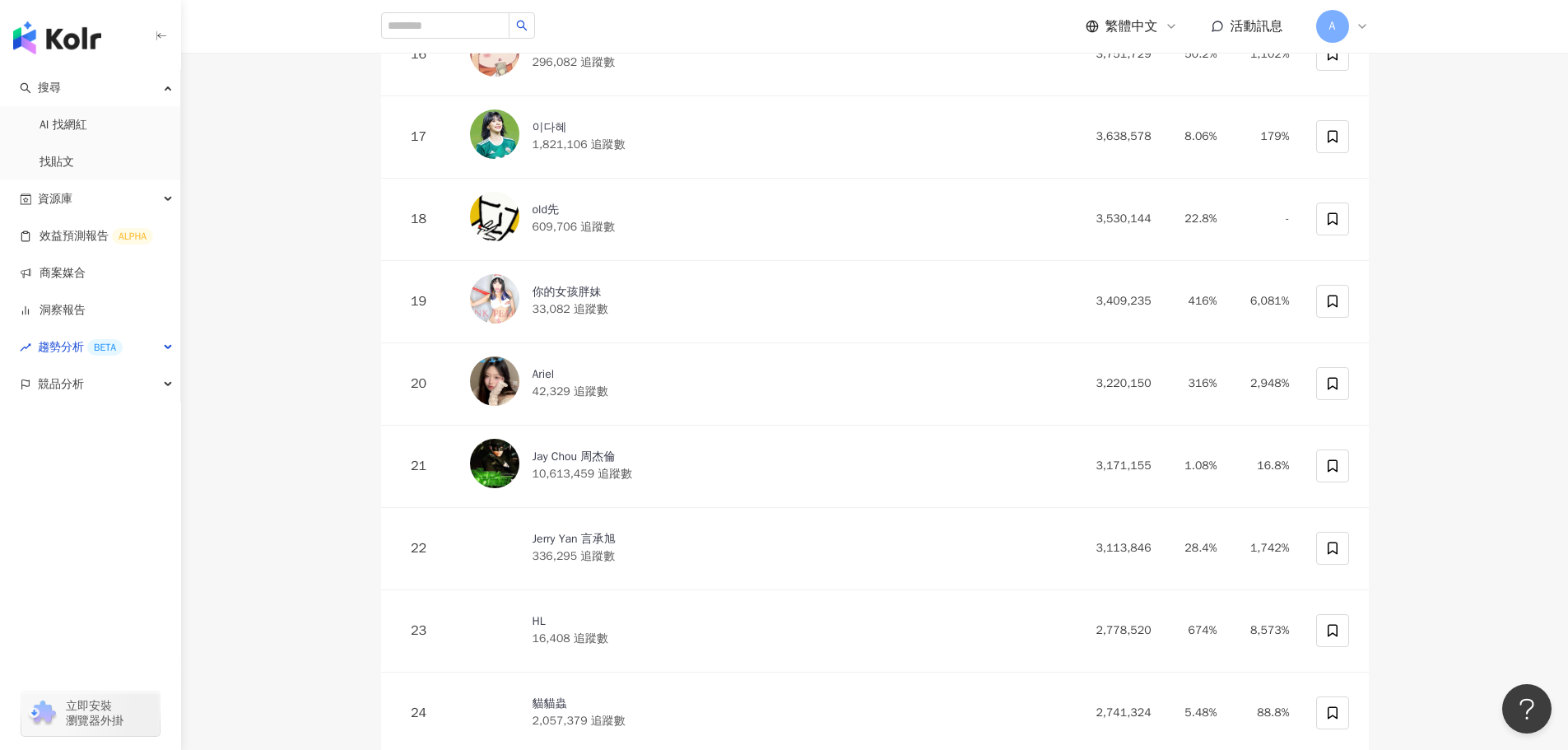 scroll, scrollTop: 1811, scrollLeft: 0, axis: vertical 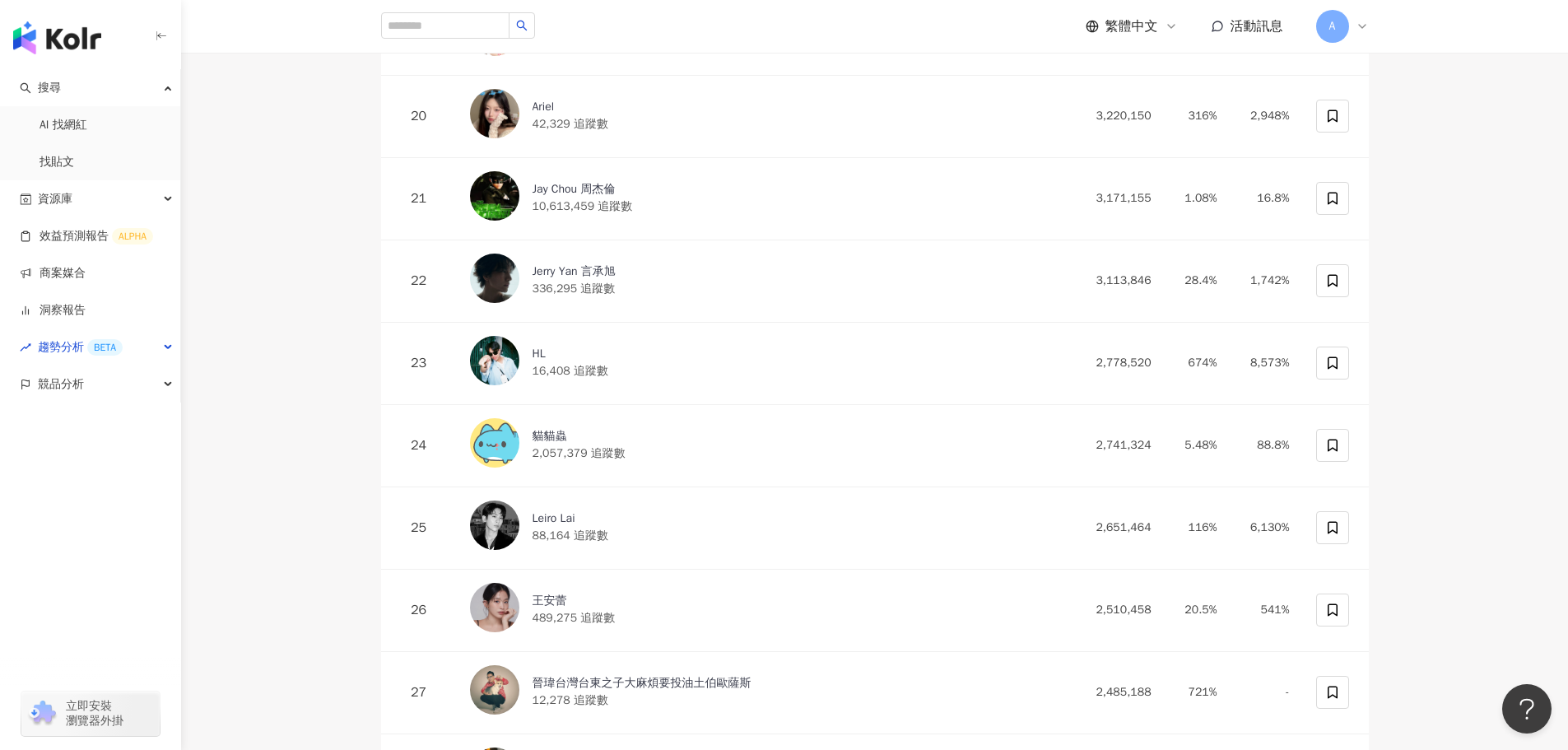 click on "TOP 100  Instagram   社群帳號排行 最後更新日期 ： 2025年8月 Instagram 口碑聲量排序 互動率排序 觀看率排序 台灣 不限 排除 : 官方帳號 排名 社群帳號 口碑聲量 互動率 觀看率             Ray 2,344,101   追蹤數 39,290,335 67.8% - 小S 3,382,713   追蹤數 16,956,456 16.8% - 章若楠 1,915,508   追蹤數 15,073,147 30.4% - 4 Shuhua 5,904,655   追蹤數 13,862,138 8.75% - 5 楊峻毅 60,616   追蹤數 8,392,946 556% 21,451% 6 李毓芬 9,807,226   追蹤數 7,468,738 3.2% - 7 Ryan Yeh 67,336   追蹤數 7,068,016 71.6% 4,214% 8 濱樺 Ben 김도해 158,390   追蹤數 6,994,748 149% 3,118% 9 andreaschristensen3 2,400,953   追蹤數 6,288,257 11% - 10 威廉 1,791,206   追蹤數 5,604,344 12.7% 48.2% 11 築夢者杰哥 18,991   追蹤數 5,430,894 1,149% 12,526% 12 我的爸爸是條龍DragonFamily 1,249,504   追蹤數 4,364,393 14.5% 137% 13 Yuki Rubymoon 夕比月露 219,636   追蹤數 4,283,553 81.8% 816% 14 謝薇安Vivian 4,899,078   3.43%" at bounding box center (874, 2509) 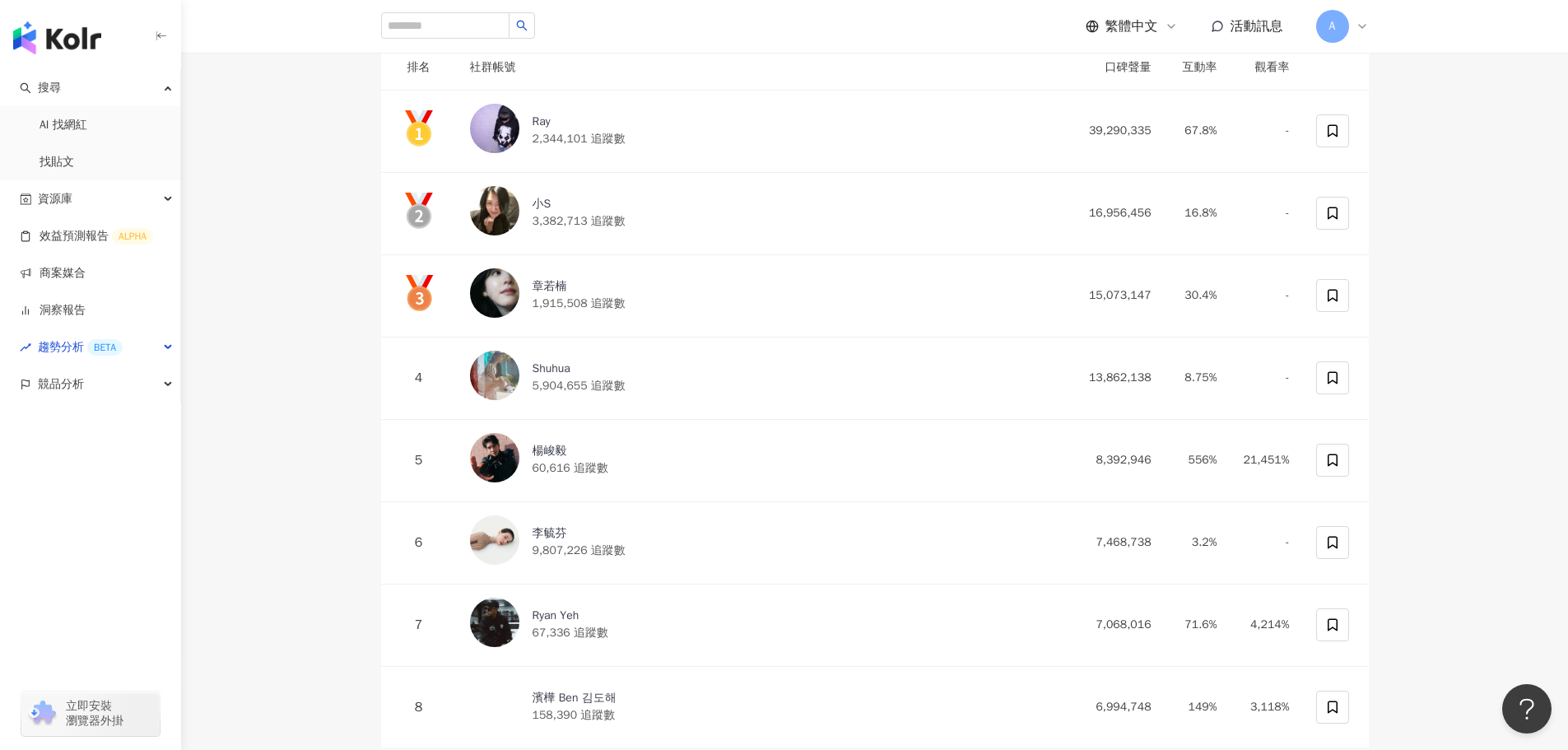 scroll, scrollTop: 0, scrollLeft: 0, axis: both 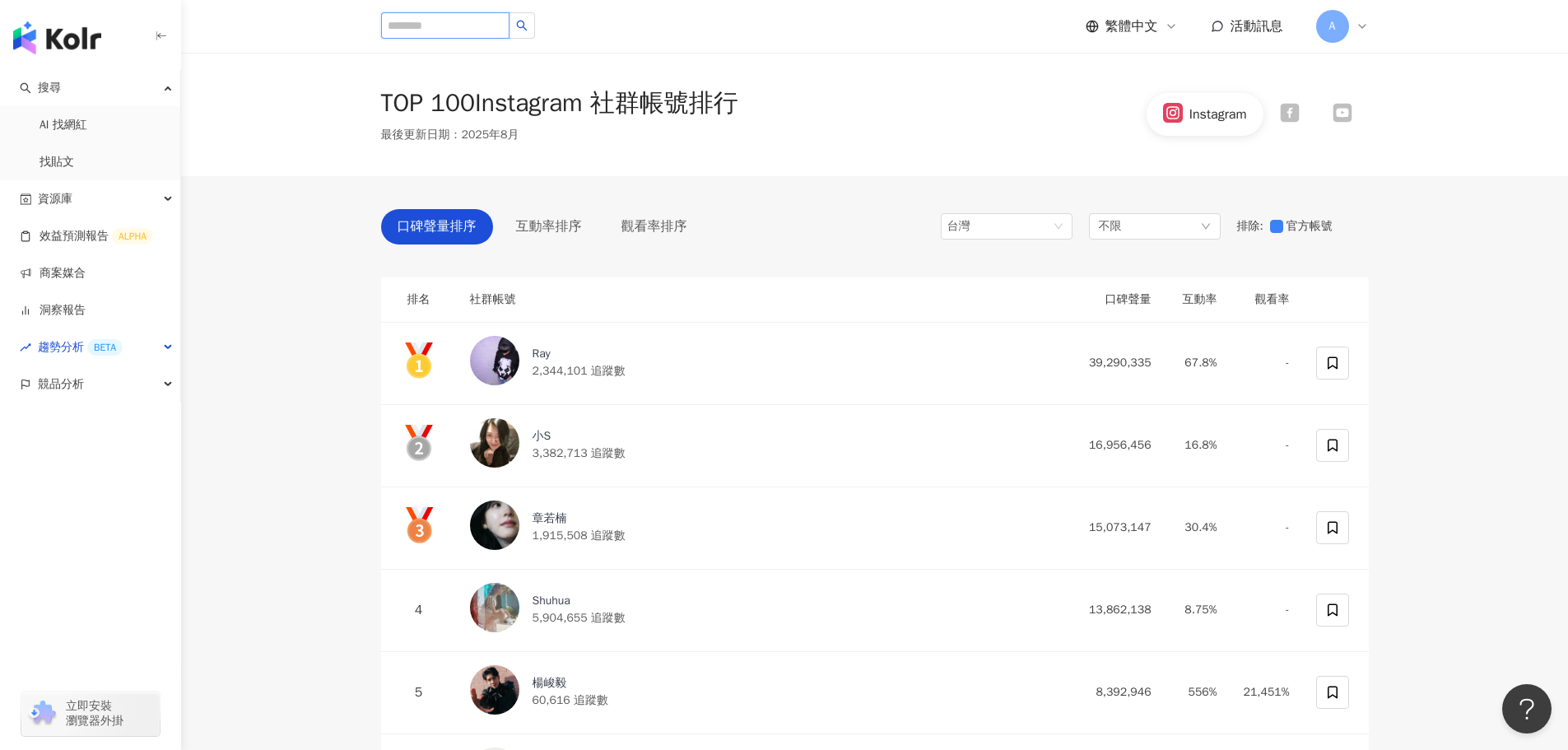 click at bounding box center [445, 26] 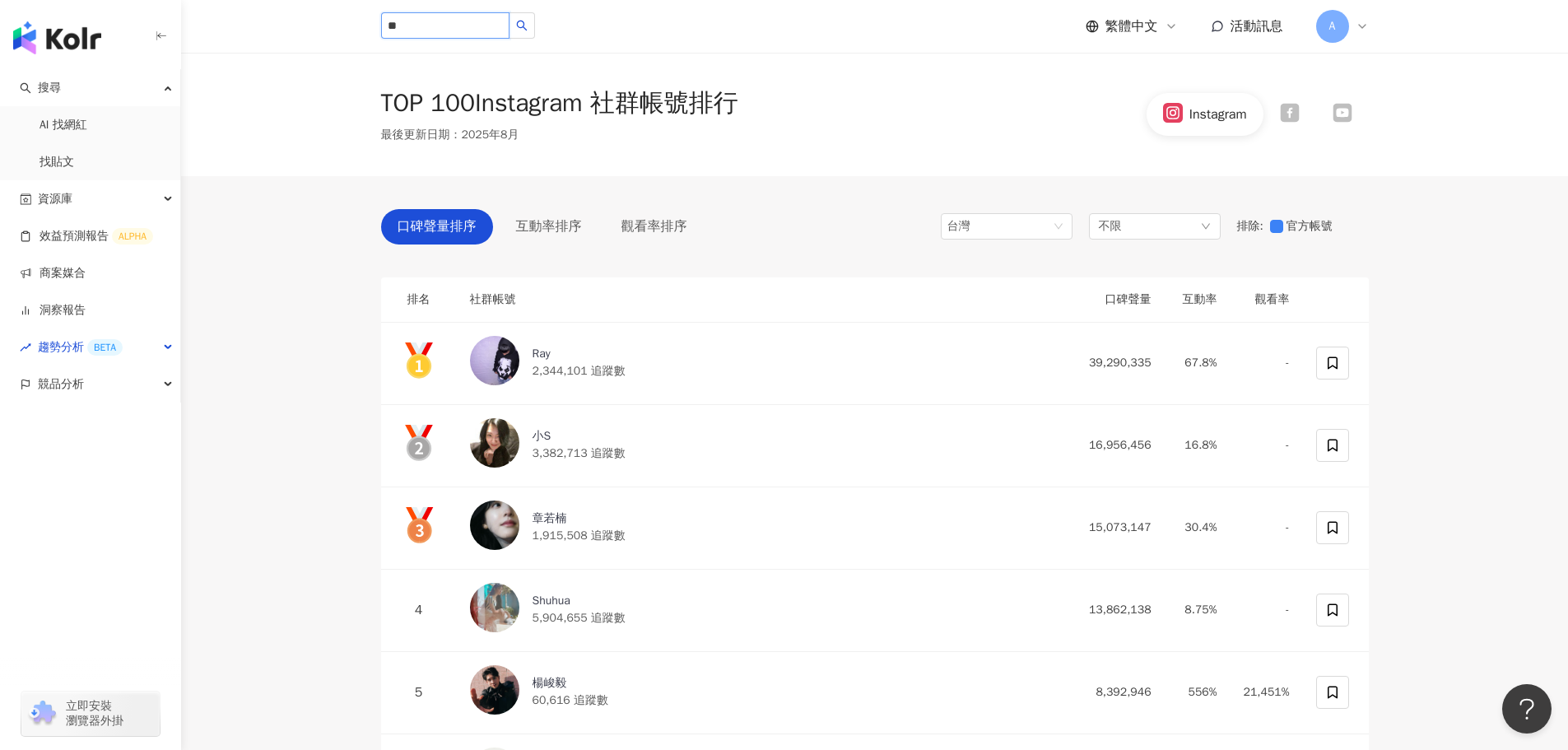 type on "*" 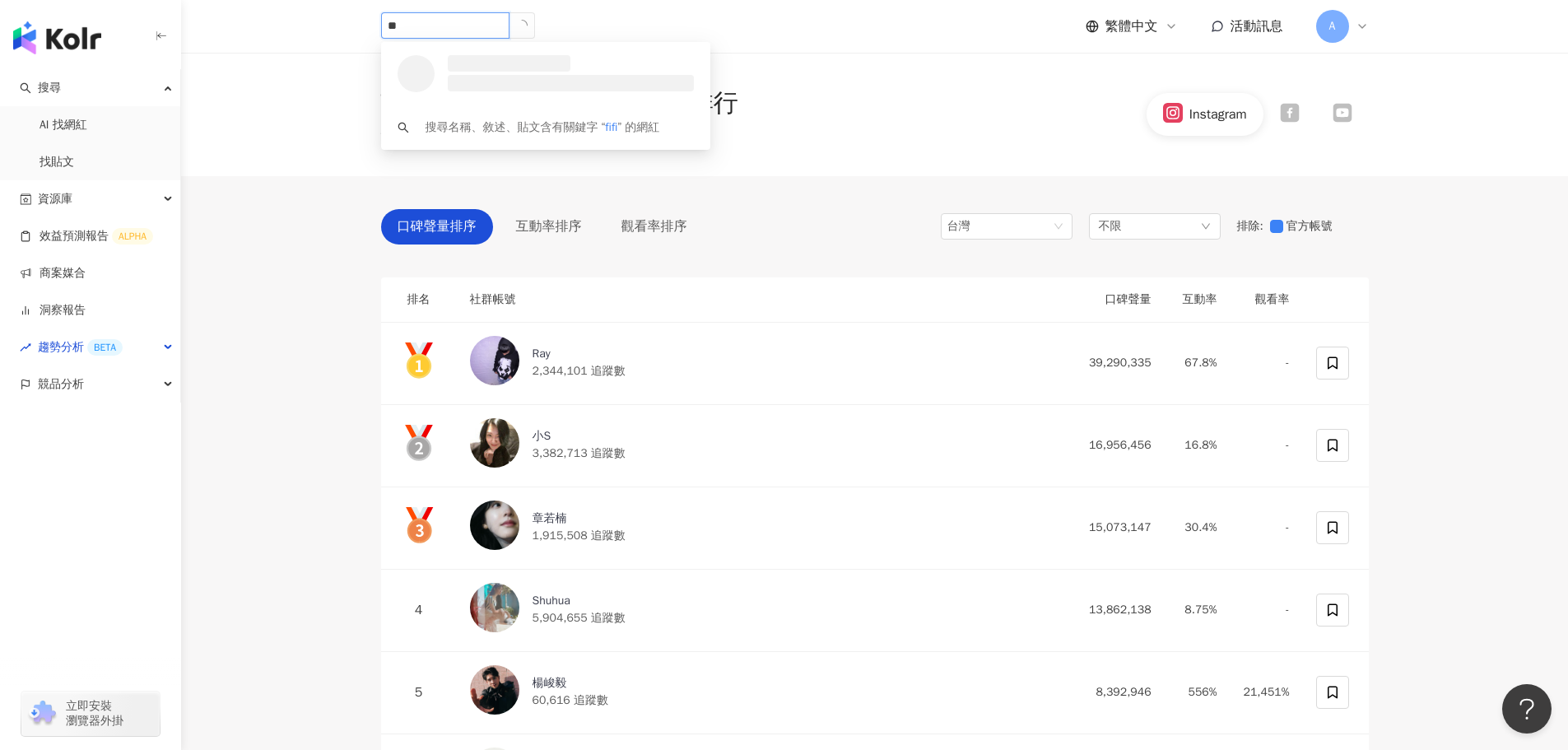 type on "*" 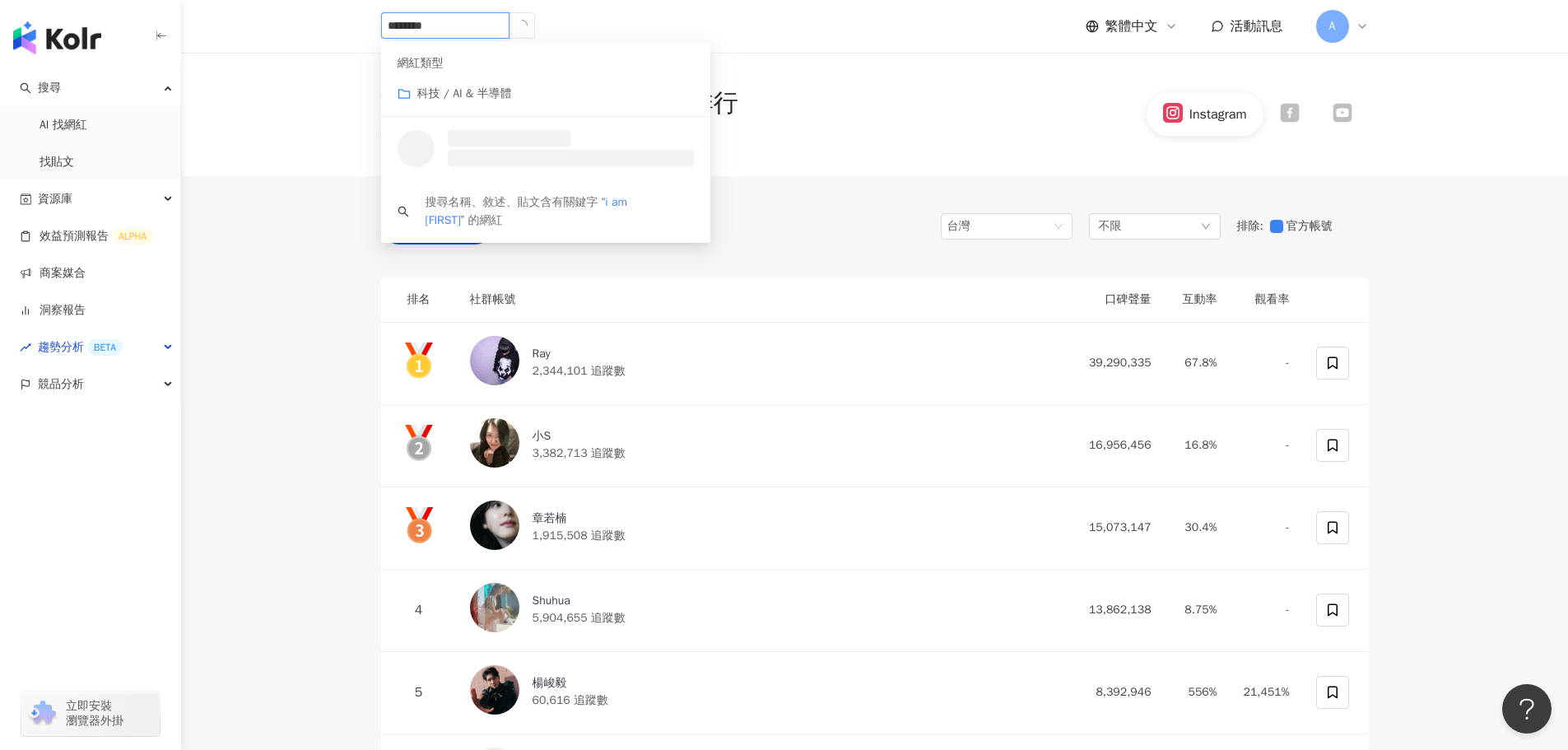 type on "*********" 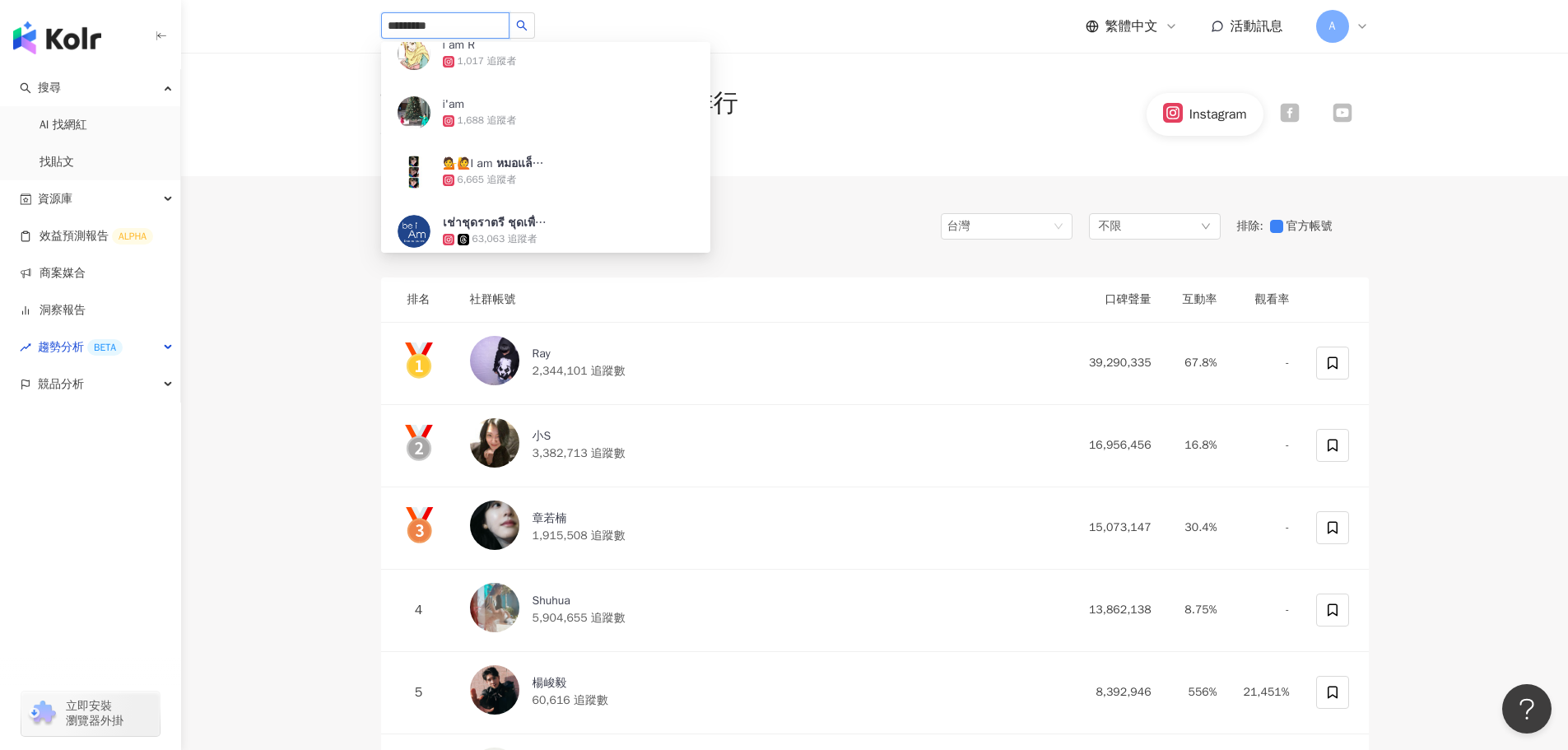 scroll, scrollTop: 1729, scrollLeft: 0, axis: vertical 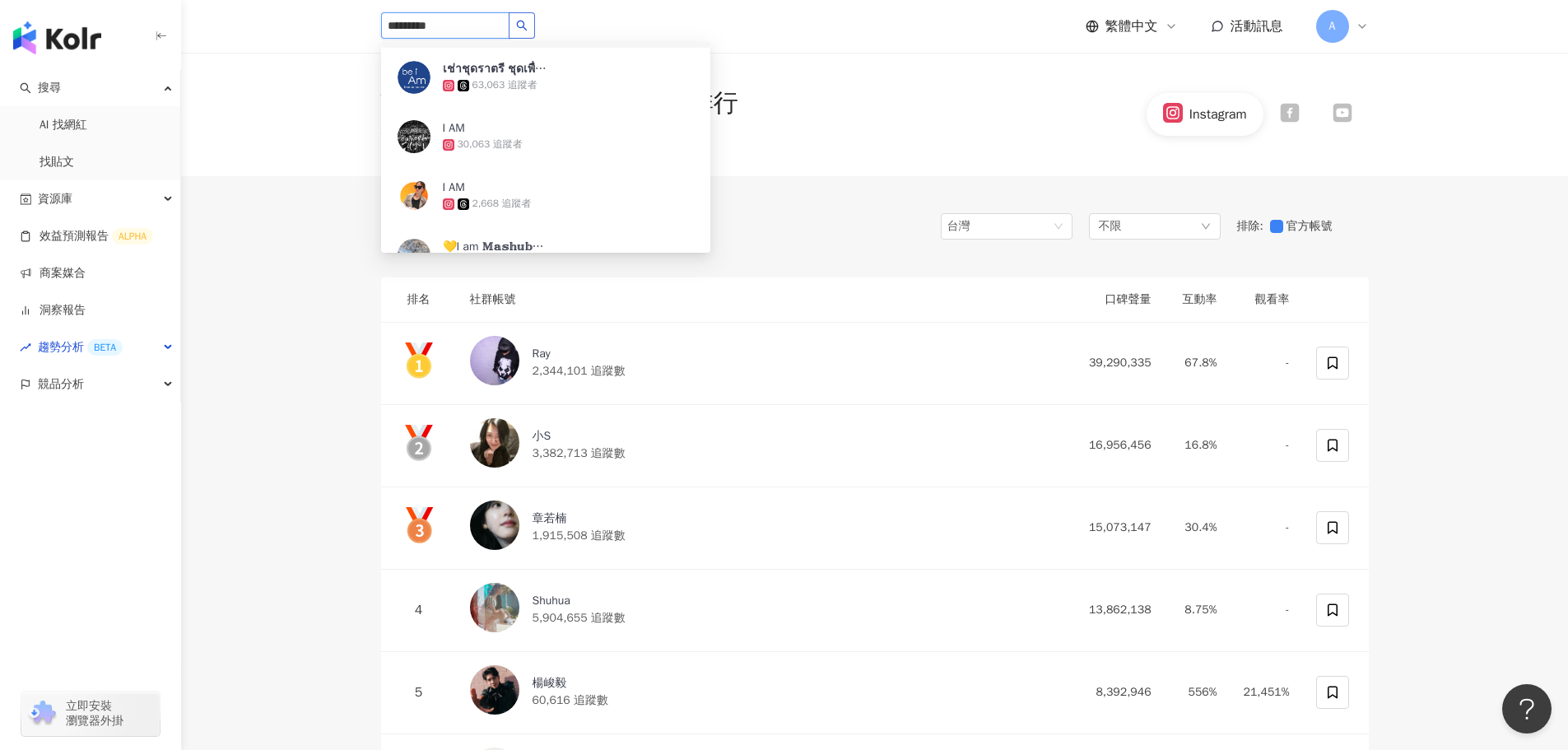 click 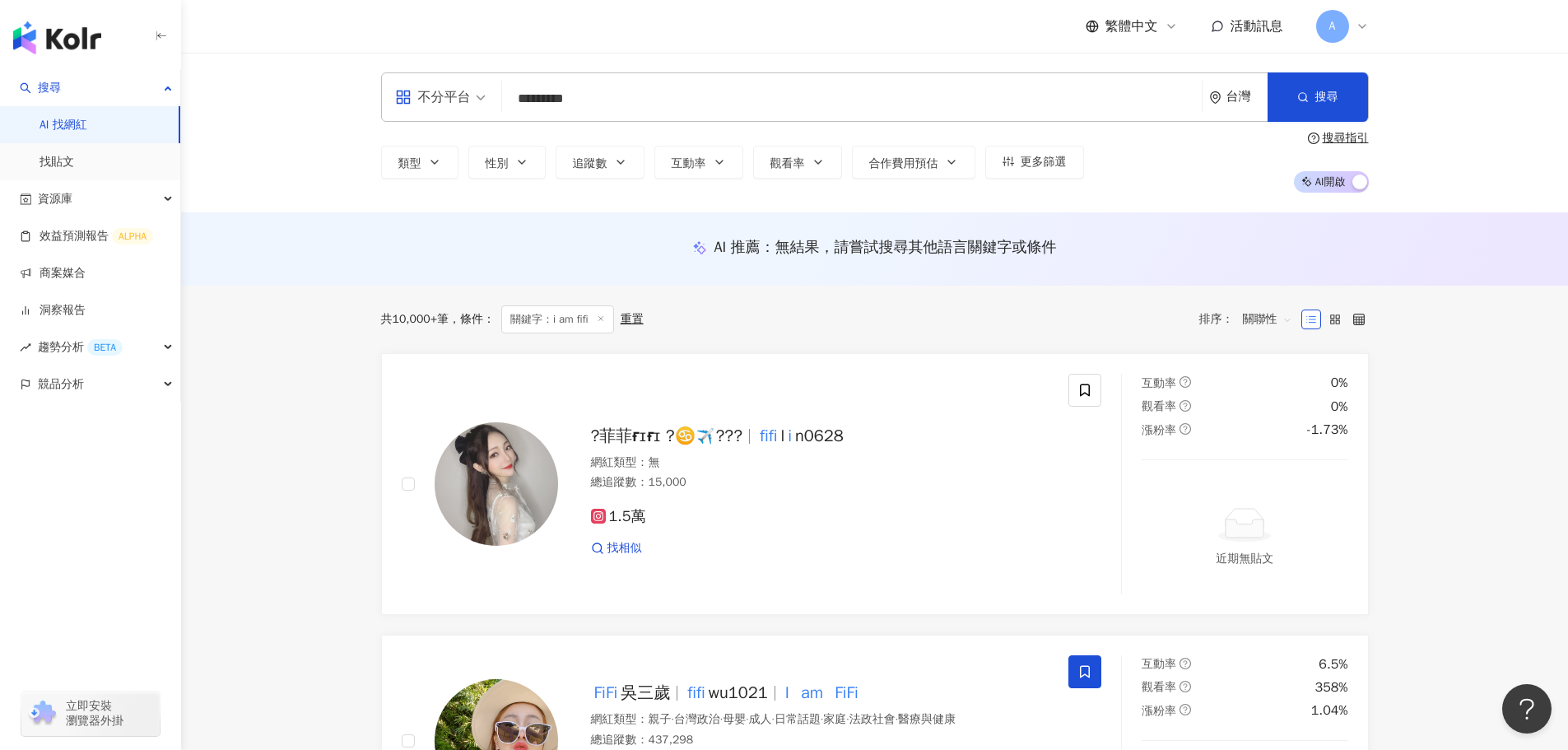 click on "不分平台 ********* 台灣 搜尋 customizedTag 網紅類型 科技 / AI & 半導體 FiFi 吳三歲 437,298   追蹤者 hey.felixx 4,932   追蹤者 refilwedisele tiktok-icon 1,001   追蹤者 fifitarimo tiktok-icon 1,302   追蹤者 類型 性別 追蹤數 互動率 觀看率 合作費用預估  更多篩選 搜尋指引 AI  開啟 AI  關閉 AI 推薦 ： 無結果，請嘗試搜尋其他語言關鍵字或條件 共  10,000+  筆 條件 ： 關鍵字：i am fifi 重置 排序： 關聯性 ?菲菲ғɪғɪ ?♋️✈️??? fifi l i n0628 網紅類型 ： 無 總追蹤數 ： 15,000 1.5萬 找相似 互動率 0% 觀看率 0% 漲粉率 -1.73% 近期無貼文 FiFi  吳三歲 fifi wu1021 I   am   FiFi 網紅類型 ： 親子  ·  台灣政治  ·  母嬰  ·  成人  ·  日常話題  ·  家庭  ·  法政社會  ·  醫療與健康 總追蹤數 ： 437,298 18.7萬 17.8萬 7.3萬 找相似 查看關鍵字貼文 5 筆 互動率 6.5% 觀看率 358% 漲粉率 1.04% 陳小喵 FIFI FIFI  CHEN fifi _0620 ： 親子" at bounding box center [874, 2170] 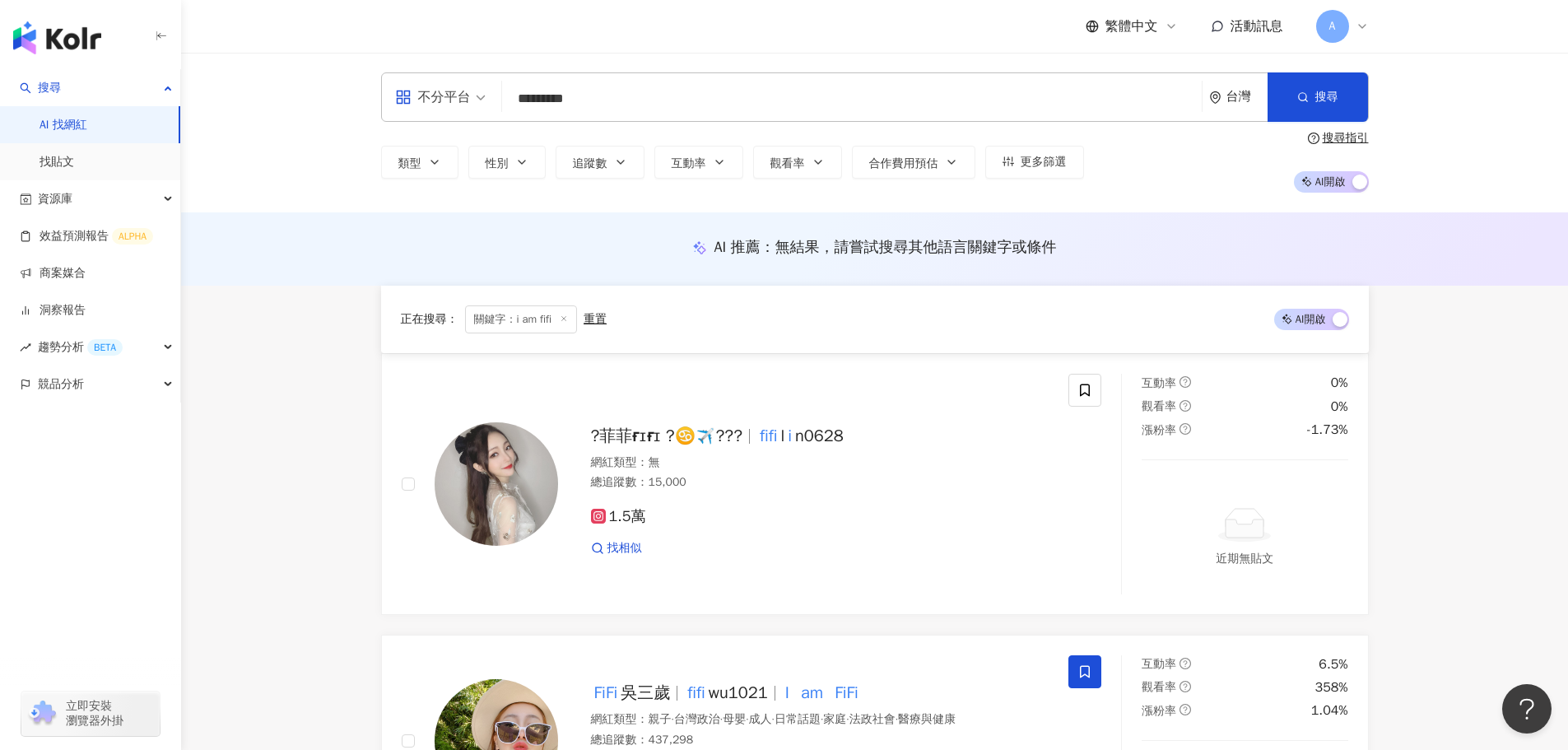 scroll, scrollTop: 412, scrollLeft: 0, axis: vertical 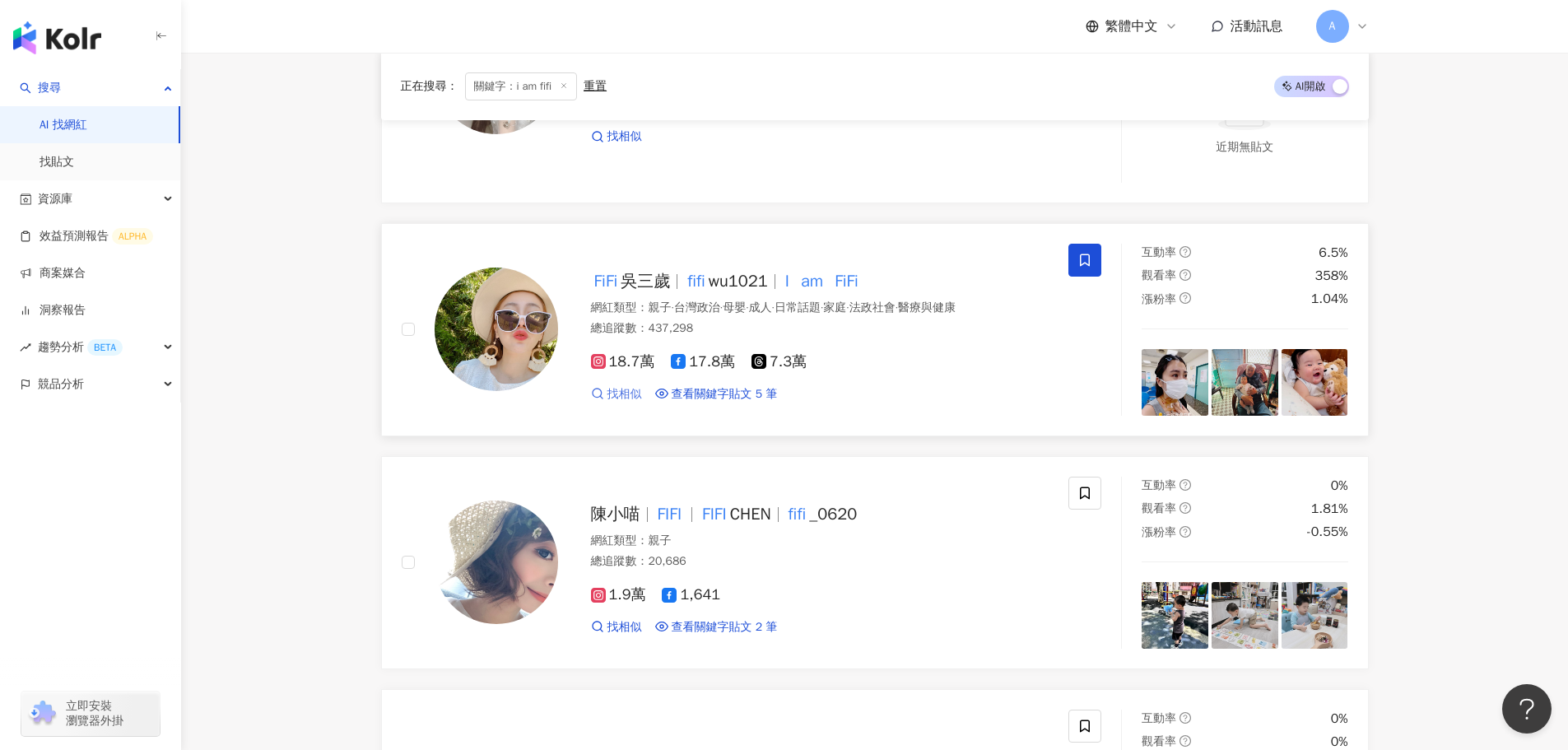 click on "找相似" at bounding box center [625, 394] 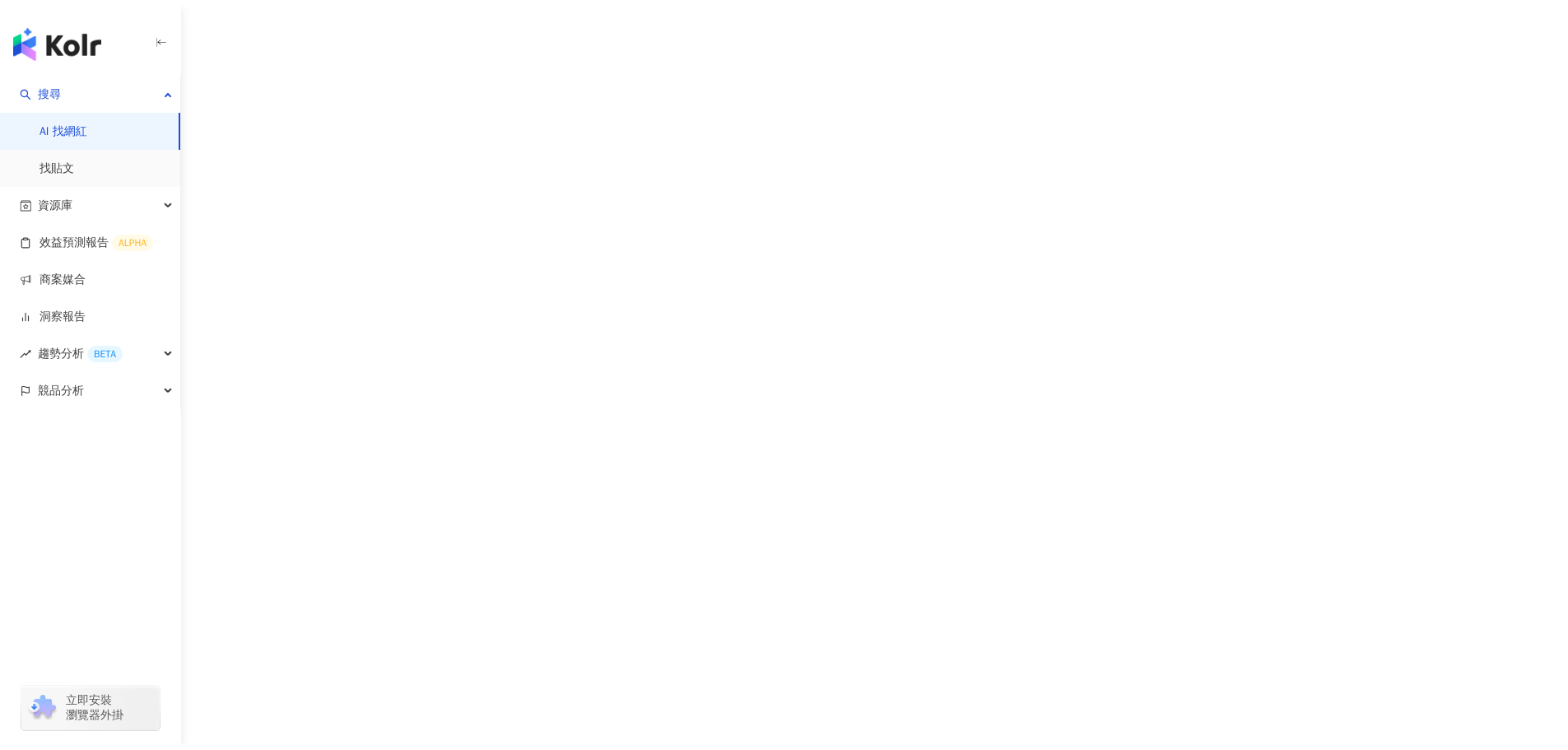 scroll, scrollTop: 0, scrollLeft: 0, axis: both 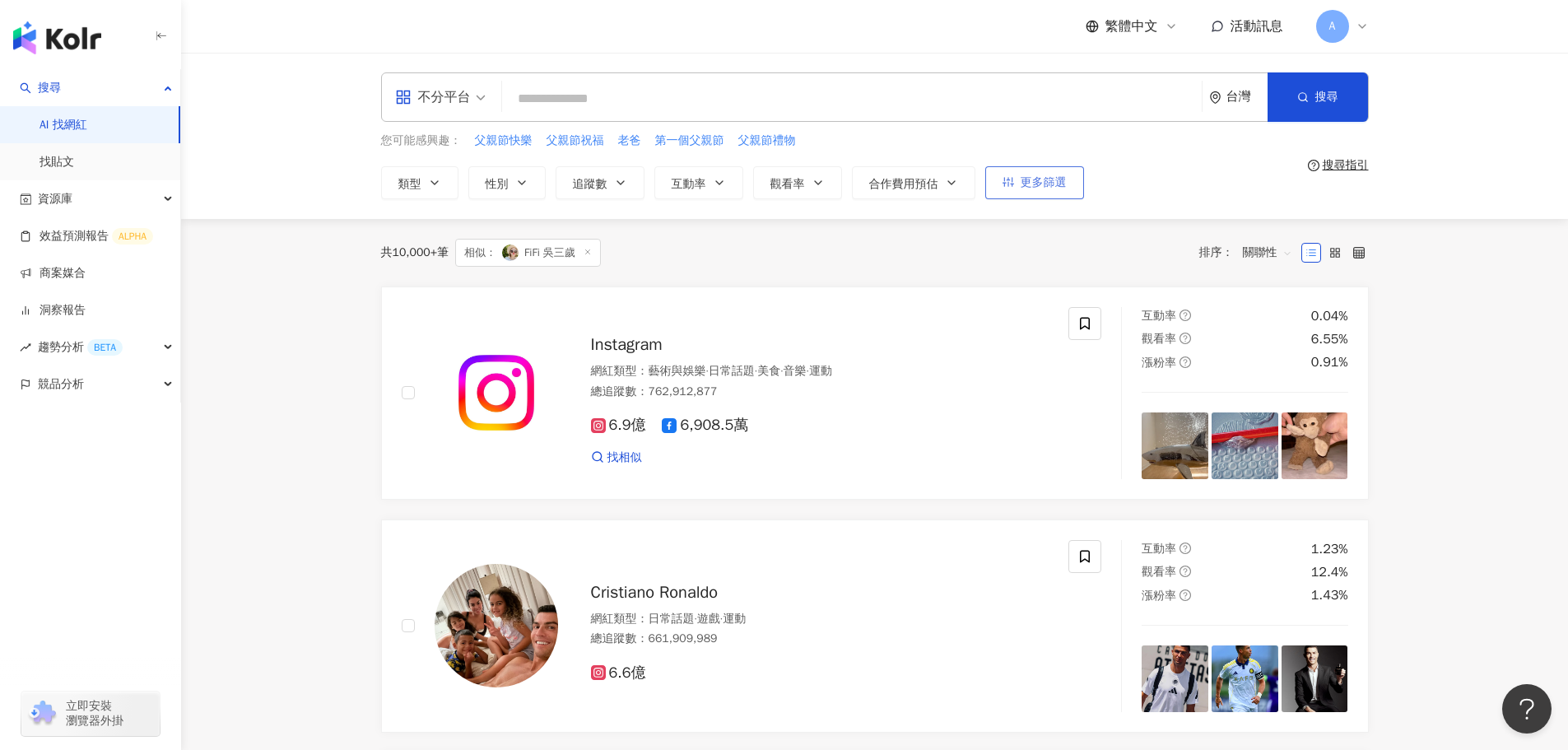 click on "更多篩選" at bounding box center (1044, 183) 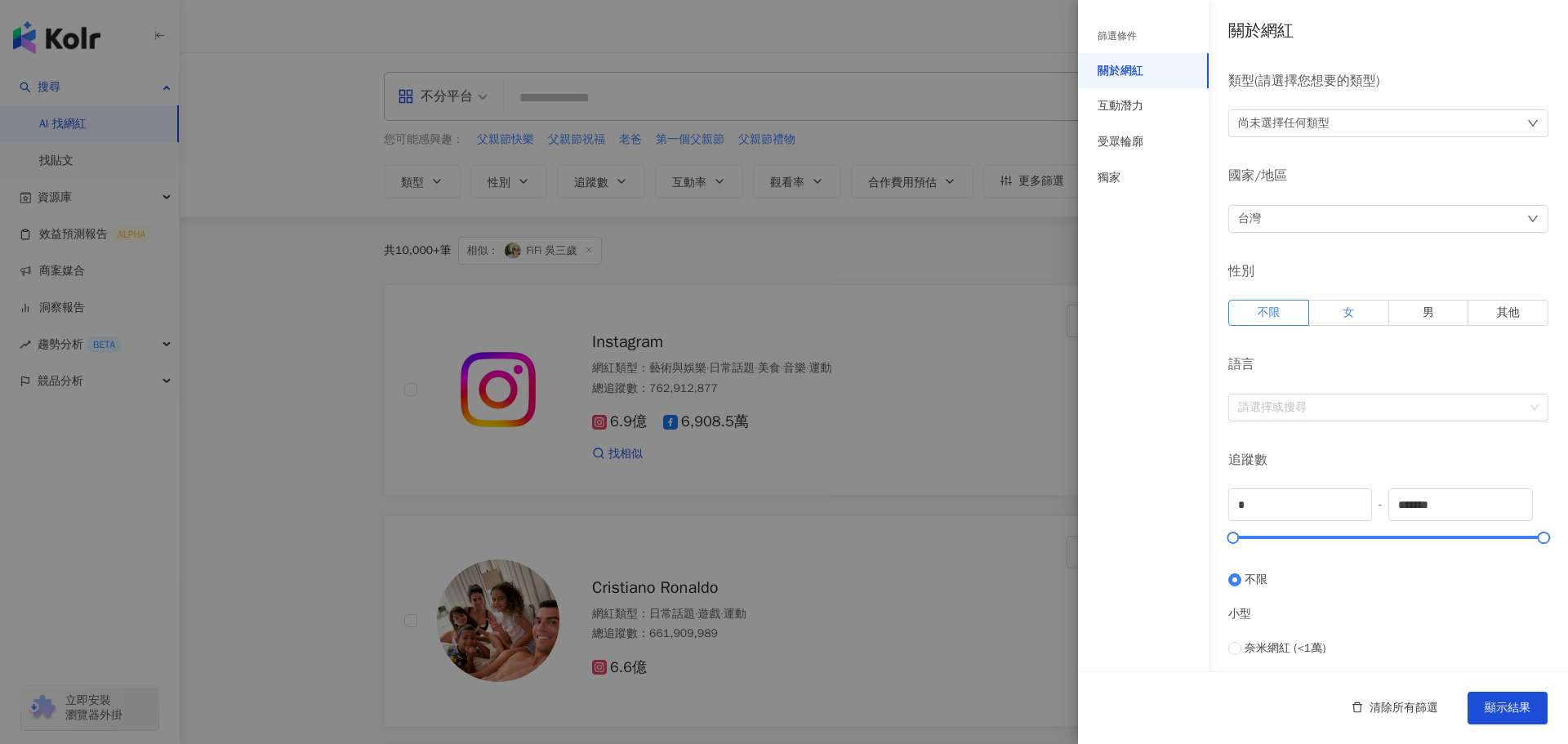 click on "女" at bounding box center [1348, 312] 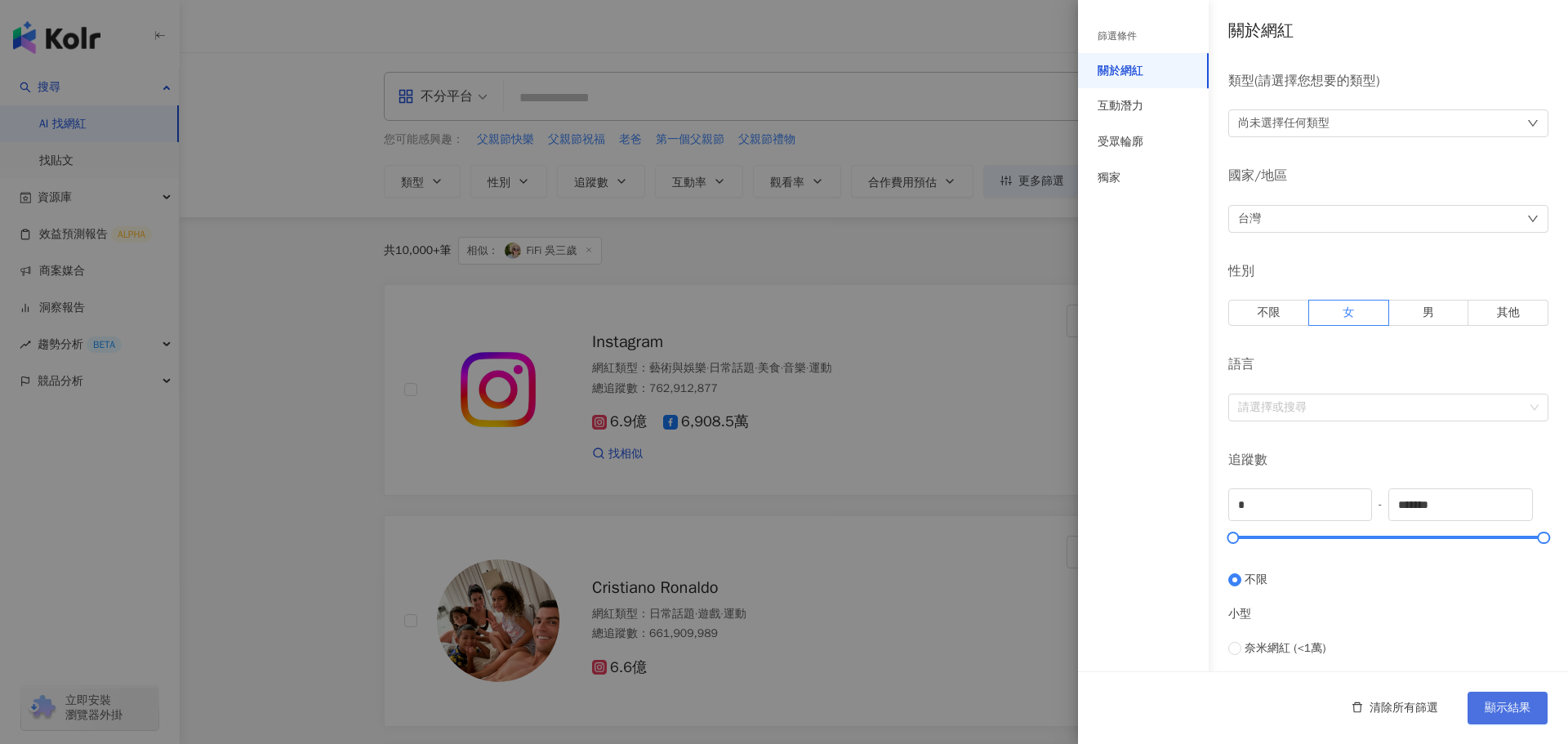 click on "顯示結果" at bounding box center [1508, 708] 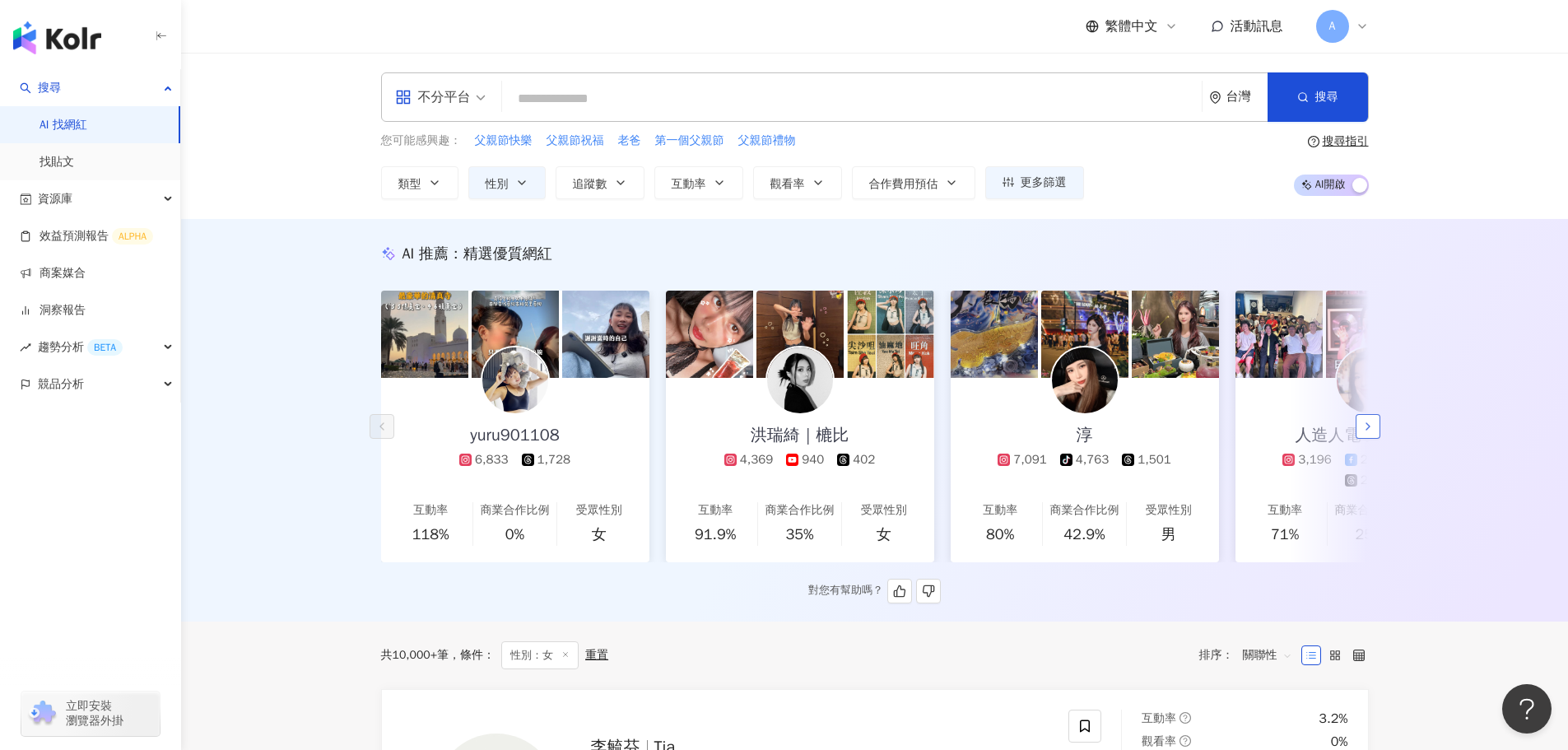 click 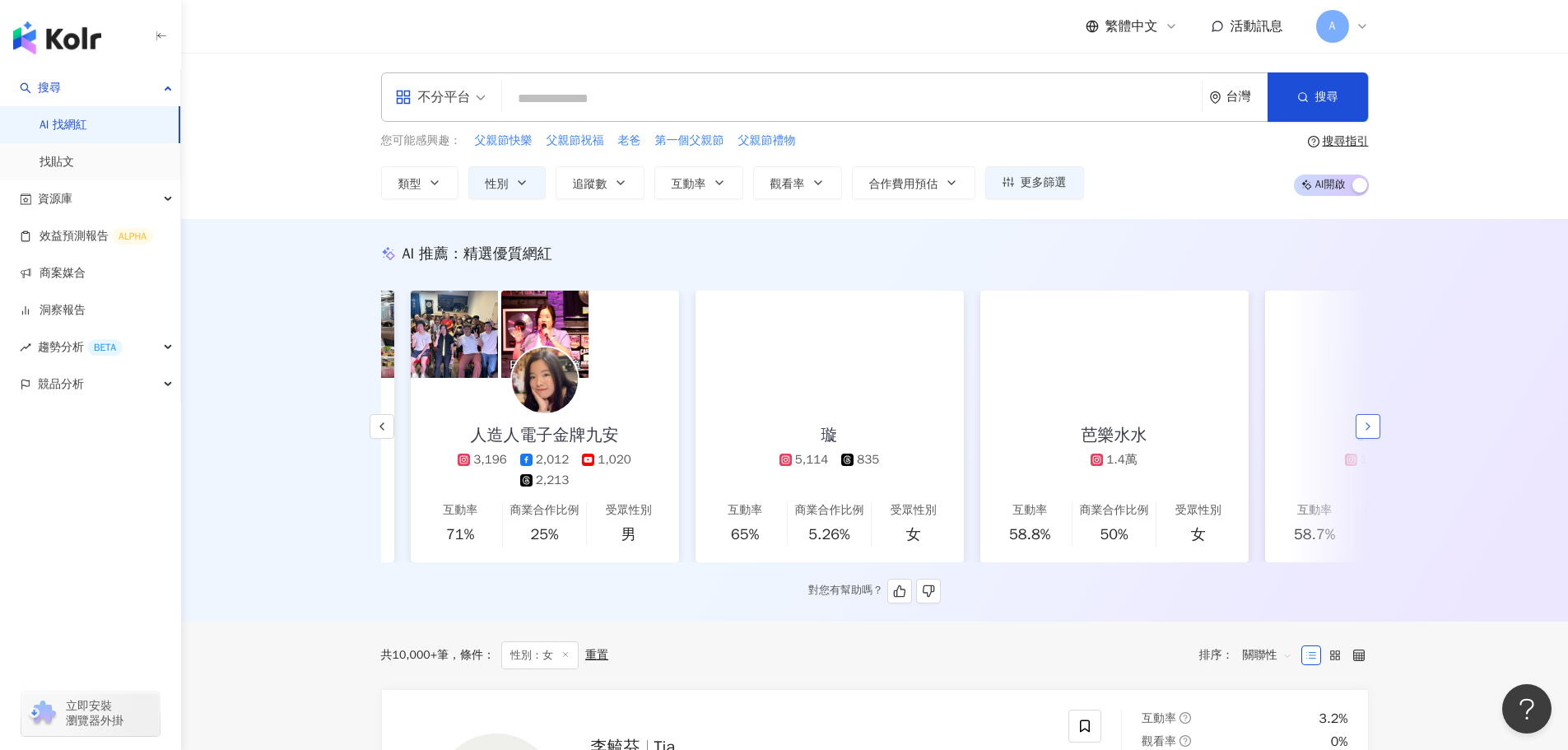 scroll, scrollTop: 0, scrollLeft: 854, axis: horizontal 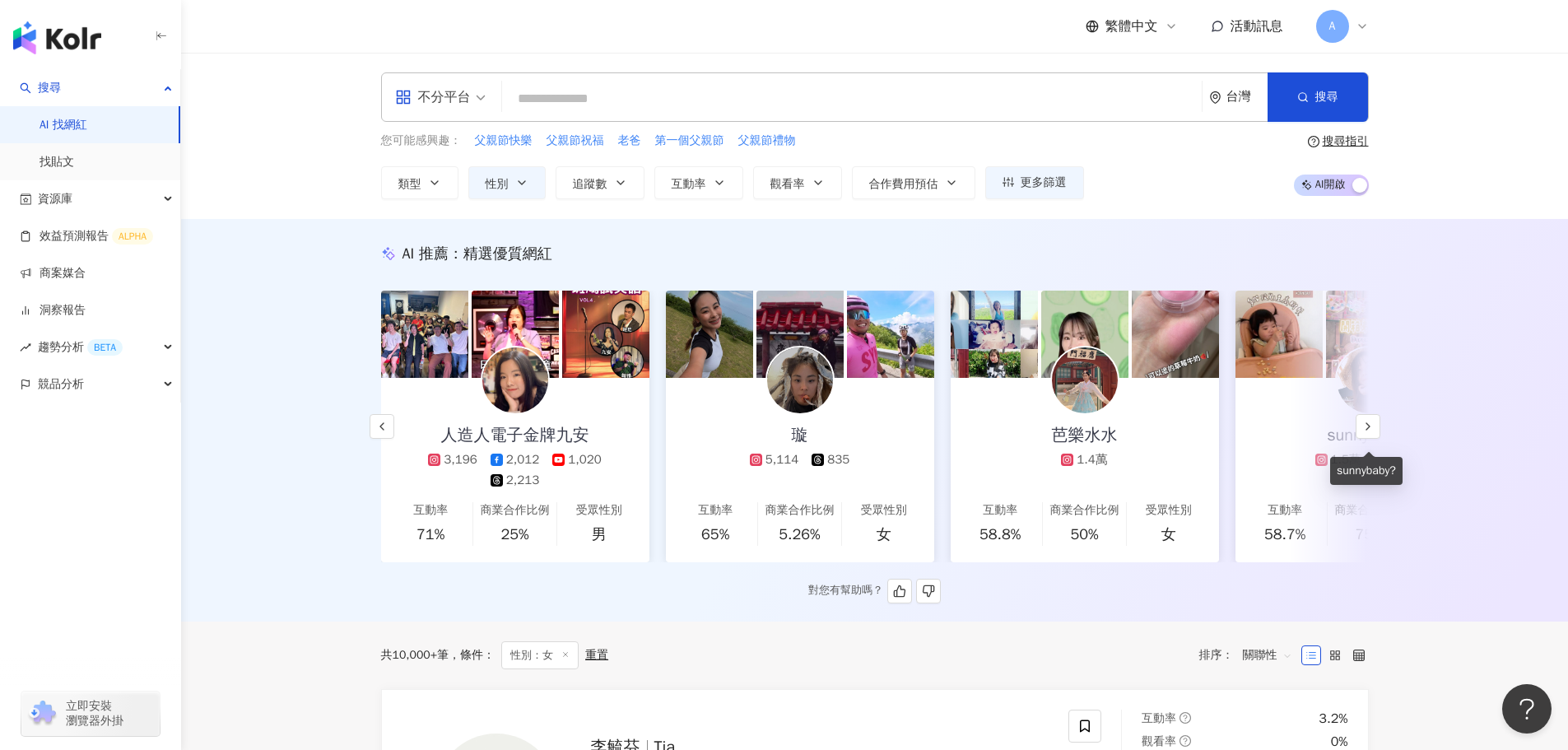 click on "sunnybaby?" at bounding box center [1369, 436] 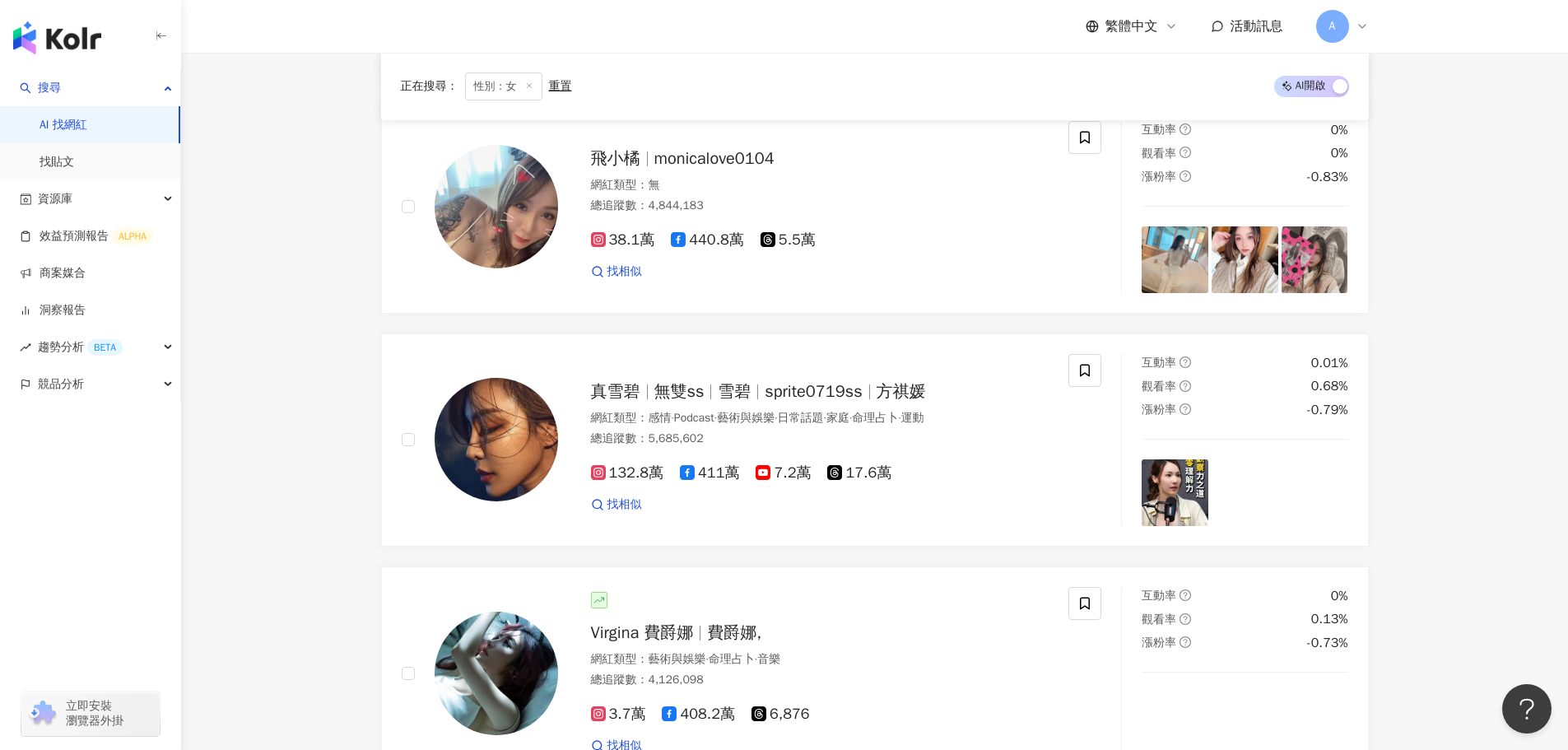 scroll, scrollTop: 2223, scrollLeft: 0, axis: vertical 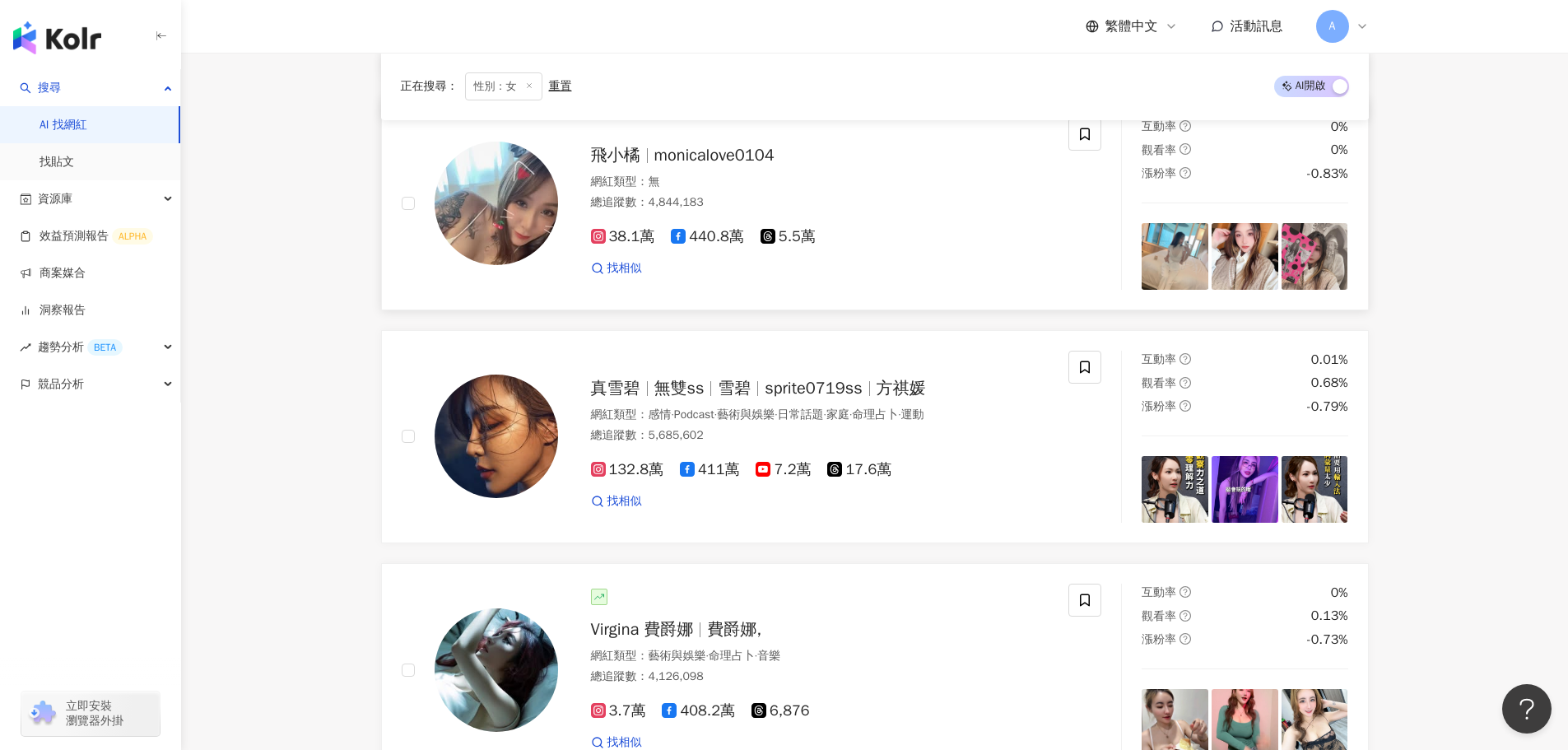 click on "monicalove0104" at bounding box center [714, 155] 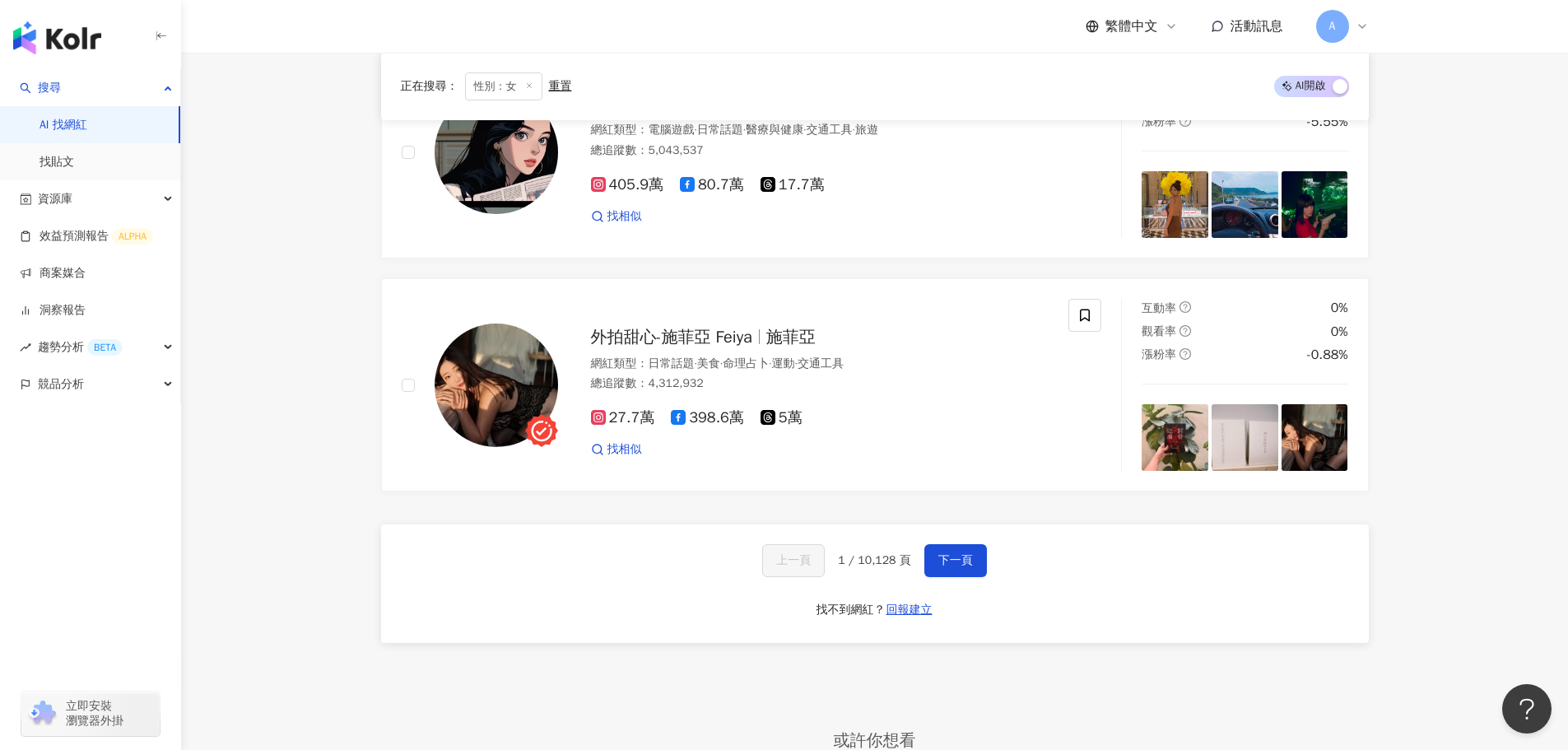 scroll, scrollTop: 3046, scrollLeft: 0, axis: vertical 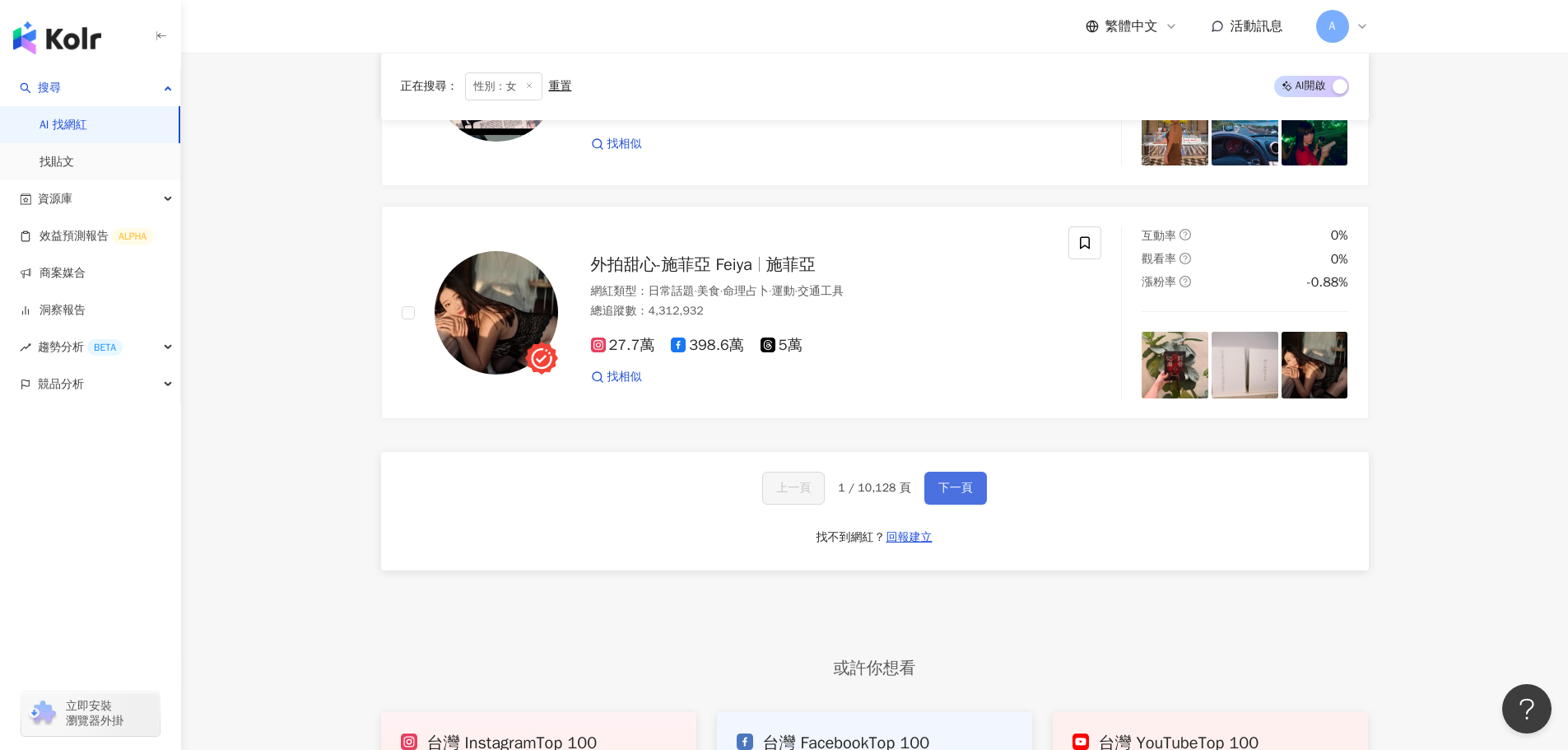click on "下一頁" at bounding box center (956, 488) 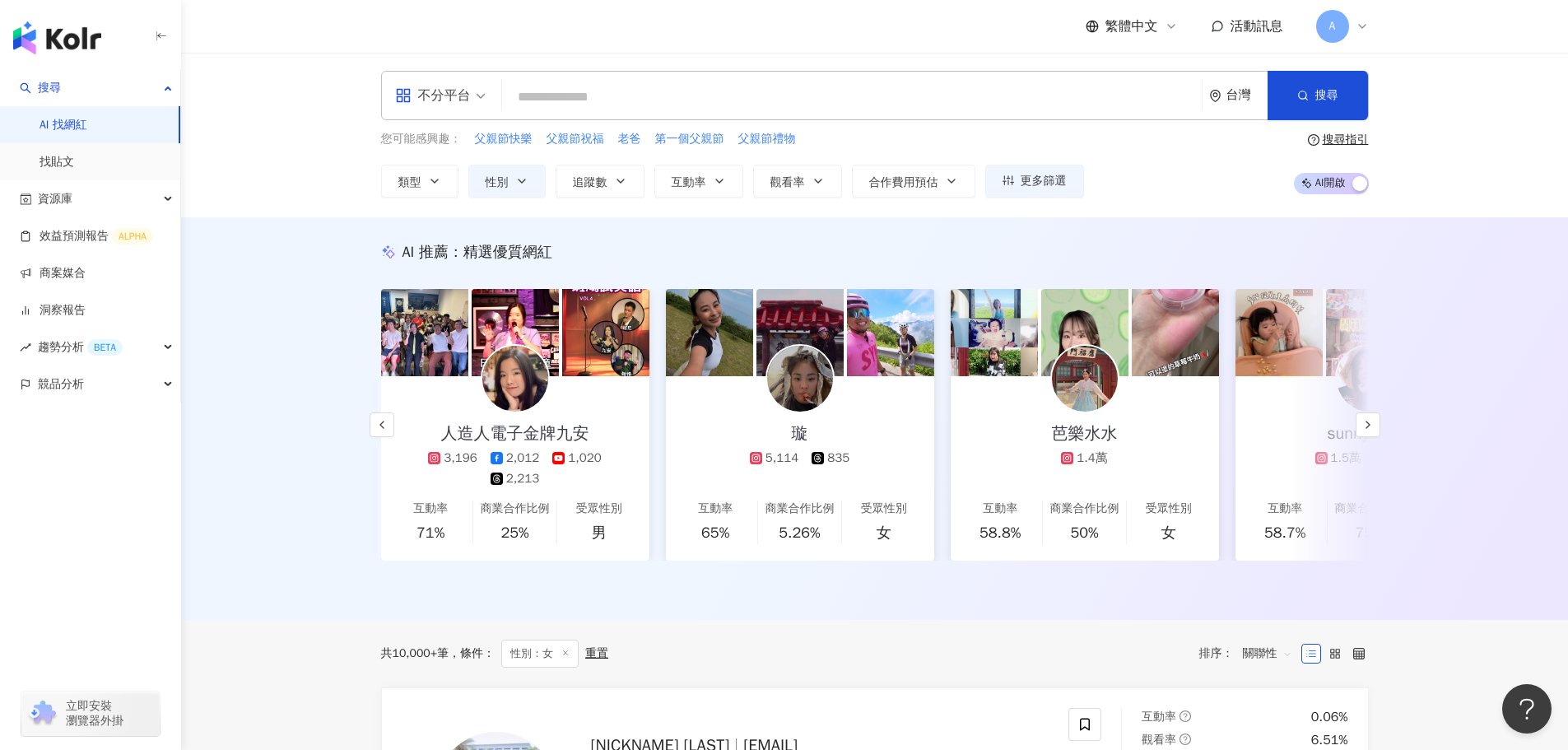 scroll, scrollTop: 0, scrollLeft: 0, axis: both 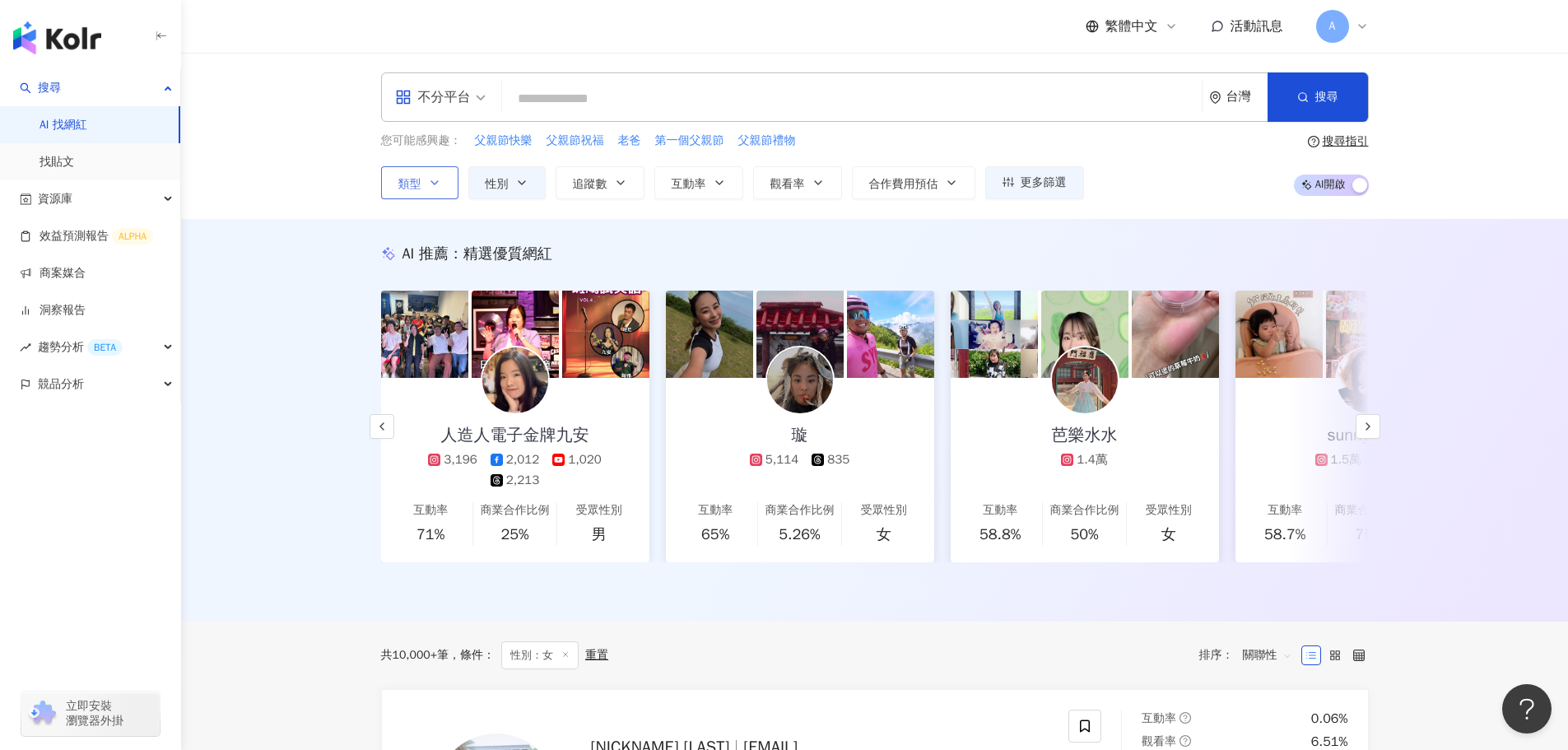 click on "類型" at bounding box center (420, 183) 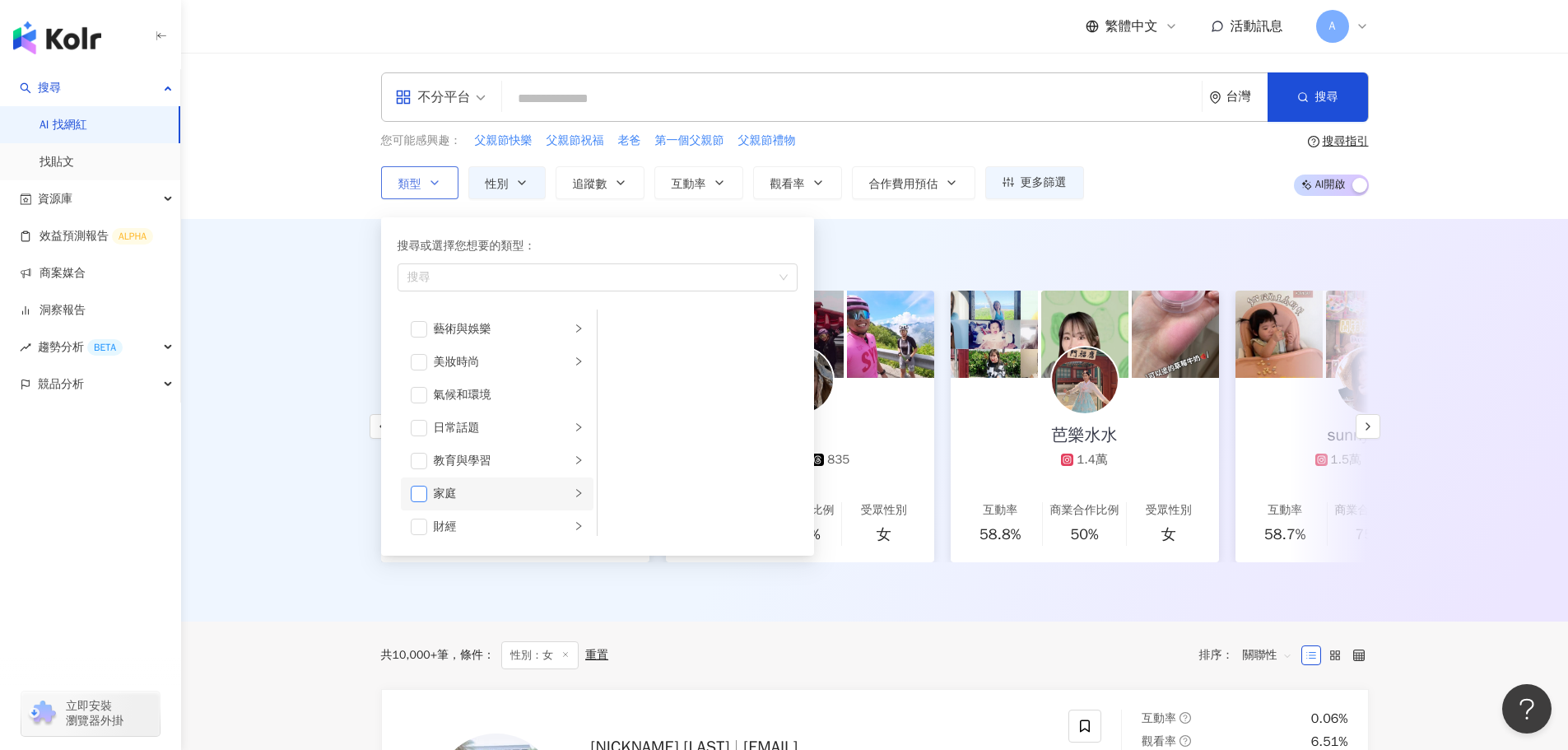 click at bounding box center (419, 494) 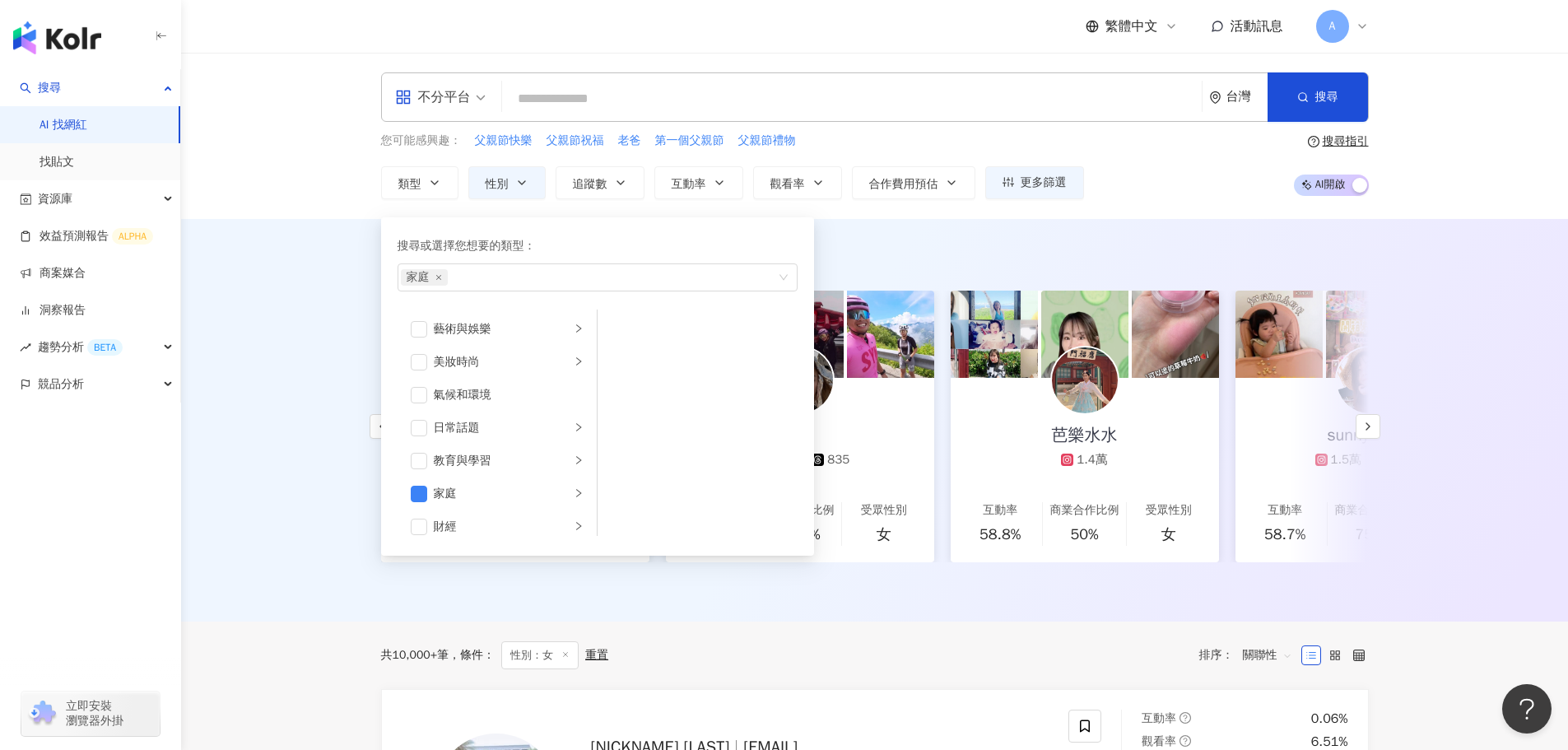 click on "AI 推薦 ： 精選優質網紅 yuru901108 6,833 1,728 互動率 118% 商業合作比例 0% 受眾性別 女 洪瑞綺｜樚比 4,369 940 402 互動率 91.9% 商業合作比例 35% 受眾性別 女 淳 7,091 tiktok-icon 4,763 1,501 互動率 80% 商業合作比例 42.9% 受眾性別 男 人造人電子金牌九安 3,196 2,012 1,020 2,213 互動率 71% 商業合作比例 25% 受眾性別 男 璇 5,114 835 互動率 65% 商業合作比例 5.26% 受眾性別 女 芭樂水水 1.4萬 互動率 58.8% 商業合作比例 50% 受眾性別 女 sunnybaby? 1.5萬 1,621 互動率 58.7% 商業合作比例 75% 受眾性別 男 芸芸 1.1萬 8,825 互動率 50.7% 商業合作比例 33.3% 受眾性別 男 維娜師𝑽𝒆𝒓𝒏𝒂♡ 體態保養Ⅰ女性成長Ⅰ親子育兒 1.9萬 互動率 49.5% 商業合作比例 26.1% 受眾性別 女 g_g_1108 1,519 互動率 48.3% 商業合作比例 0% 受眾性別 女 lulu861214 3,436 4,743 互動率 47.8% 商業合作比例 0% 受眾性別 男 evahuang__2020 2,733 406 互動率" at bounding box center (874, 420) 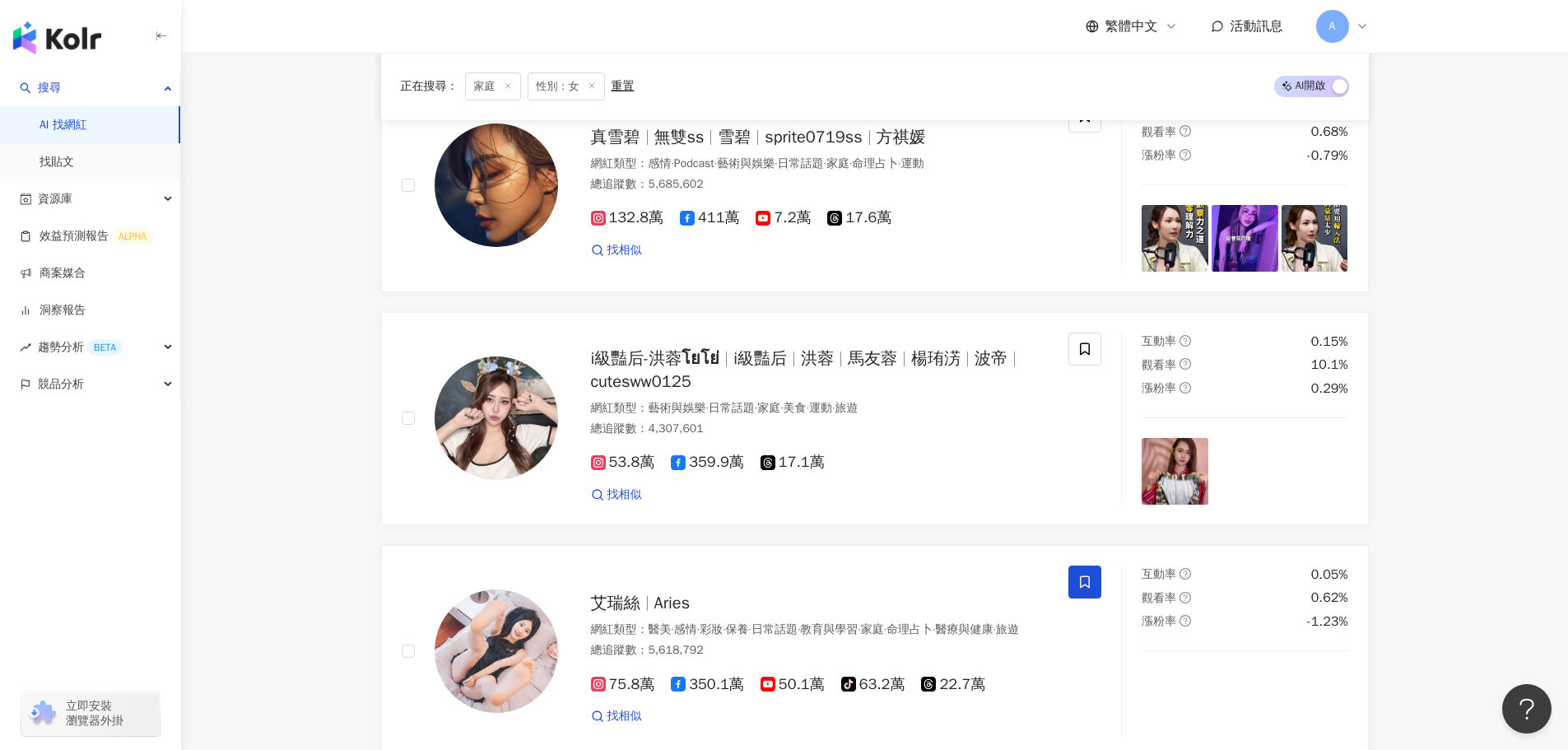 scroll, scrollTop: 741, scrollLeft: 0, axis: vertical 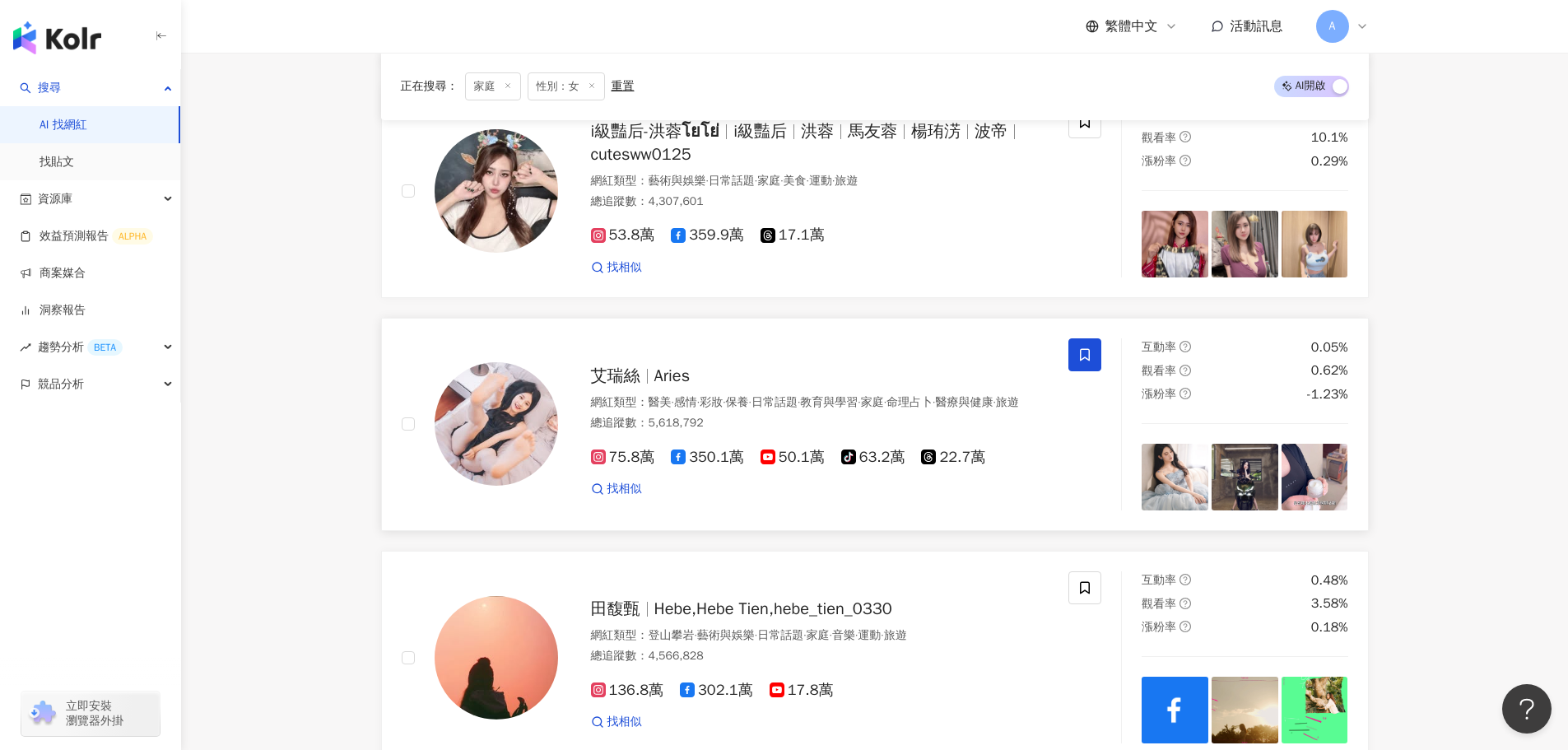 click on "75.8萬" at bounding box center (623, 457) 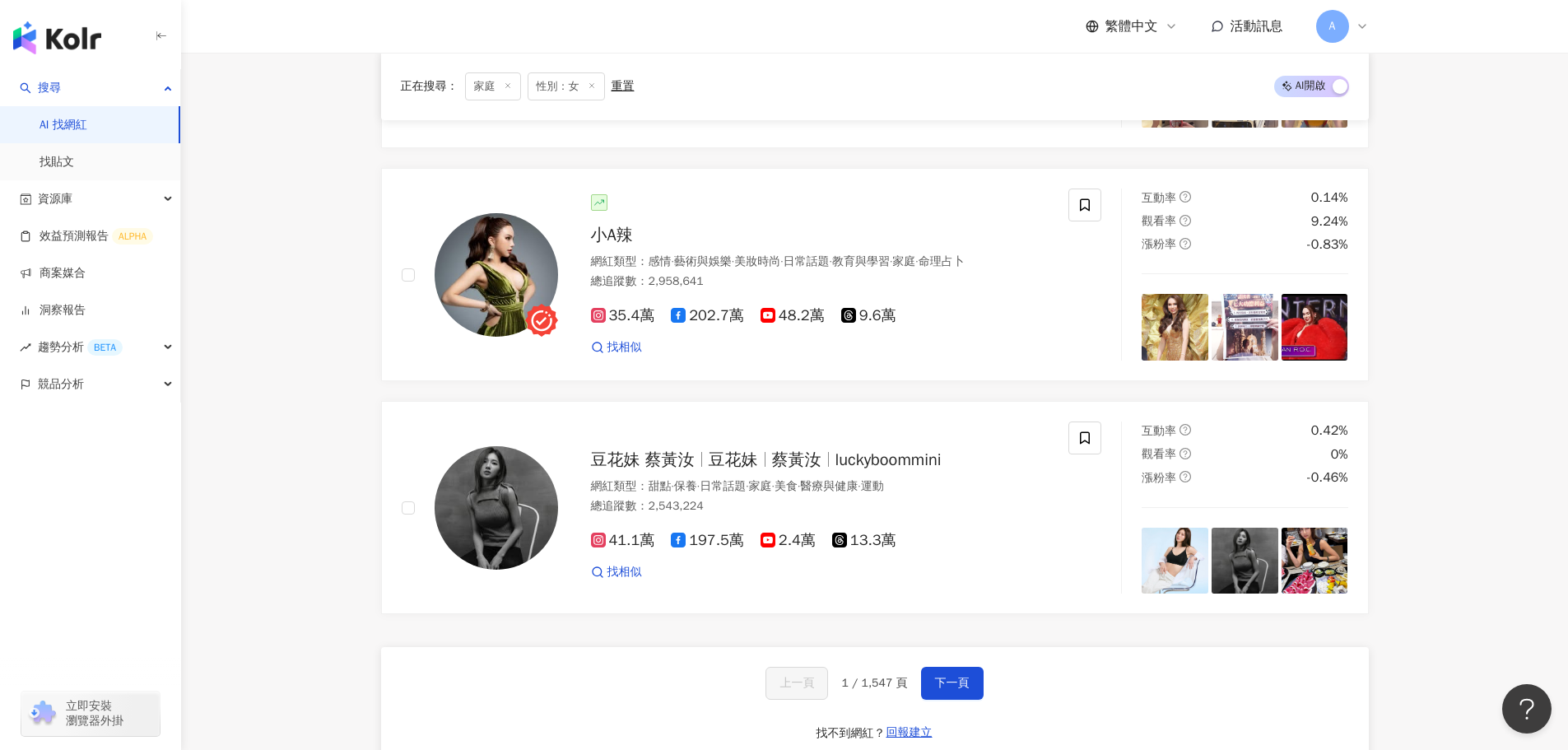 scroll, scrollTop: 2552, scrollLeft: 0, axis: vertical 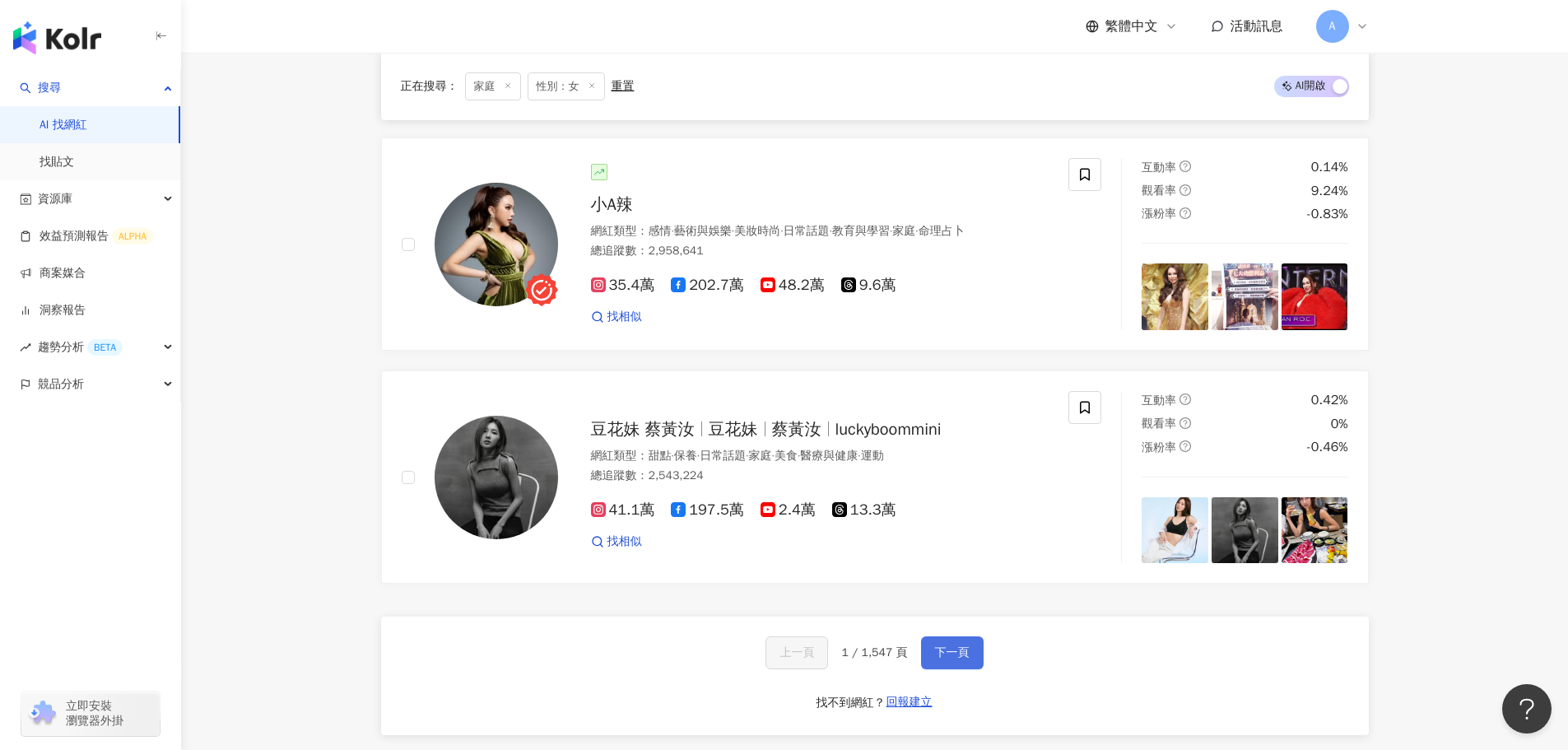click on "下一頁" at bounding box center (952, 653) 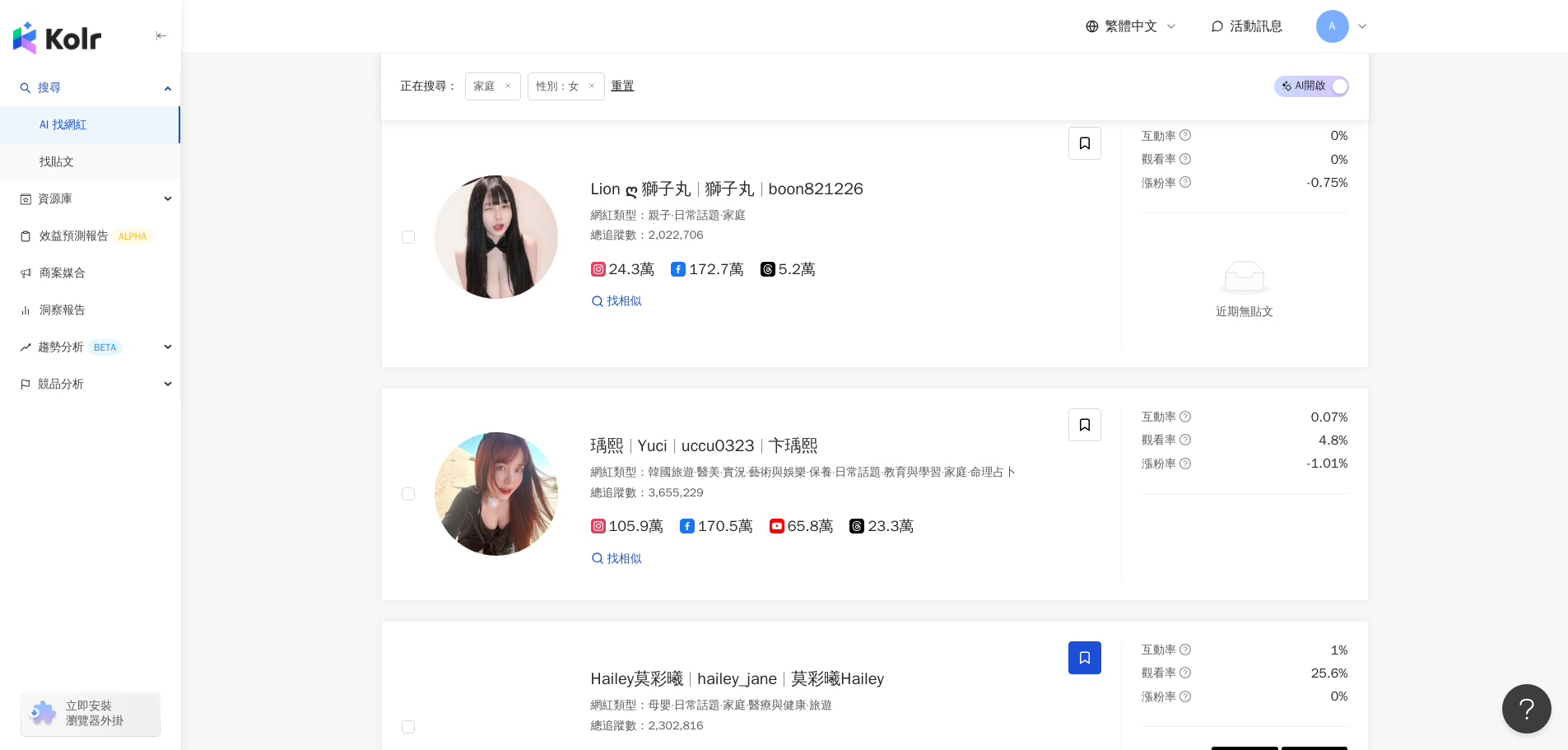 scroll, scrollTop: 2635, scrollLeft: 0, axis: vertical 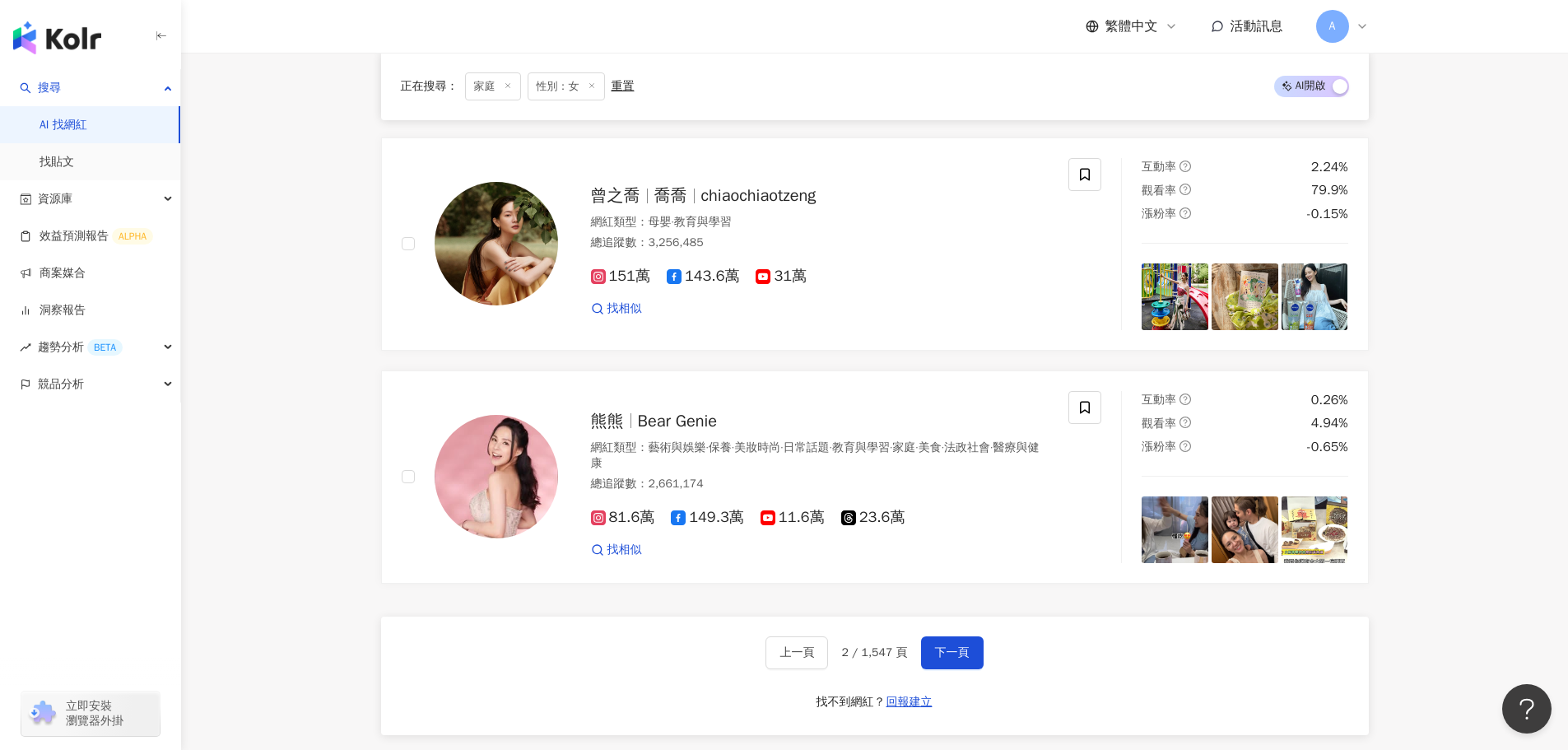 click on "不分平台 台灣 搜尋 您可能感興趣： 父親節快樂  父親節祝福  老爸  第一個父親節  父親節禮物  類型 性別 追蹤數 互動率 觀看率 合作費用預估  更多篩選 篩選條件 關於網紅 互動潛力 受眾輪廓 獨家 關於網紅 類型  ( 請選擇您想要的類型 ) 家庭 國家/地區 台灣 性別 不限 女 男 其他 語言     請選擇或搜尋 追蹤數 *  -  ******* 不限 小型 奈米網紅 (<1萬) 微型網紅 (1萬-3萬) 小型網紅 (3萬-5萬) 中型 中小型網紅 (5萬-10萬) 中型網紅 (10萬-30萬) 中大型網紅 (30萬-50萬) 大型 大型網紅 (50萬-100萬) 百萬網紅 (>100萬) 合作費用預估 不限 限制金額 $ *  -  $ ******* 幣別 : 新台幣 TWD 清除所有篩選 顯示結果 搜尋指引 AI  開啟 AI  關閉 AI 推薦 ： 無結果，請嘗試搜尋其他語言關鍵字或條件 正在搜尋 ： 家庭 性別：女 重置 AI  開啟 AI  關閉 草草 Enjoy life 李姿儀 網紅類型 ： 家庭  ·  攝影 ： 7.6萬" at bounding box center [874, -790] 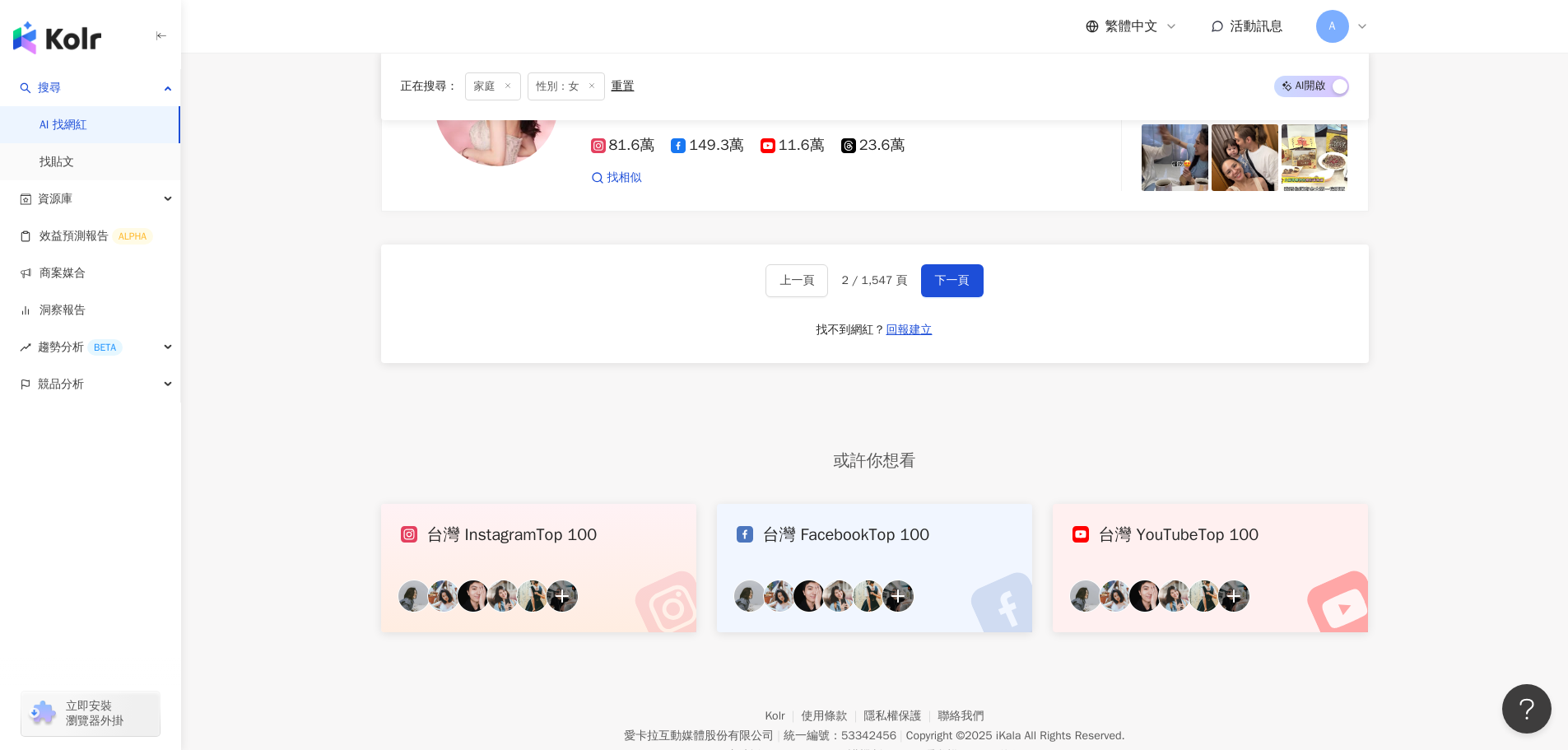 scroll, scrollTop: 3047, scrollLeft: 0, axis: vertical 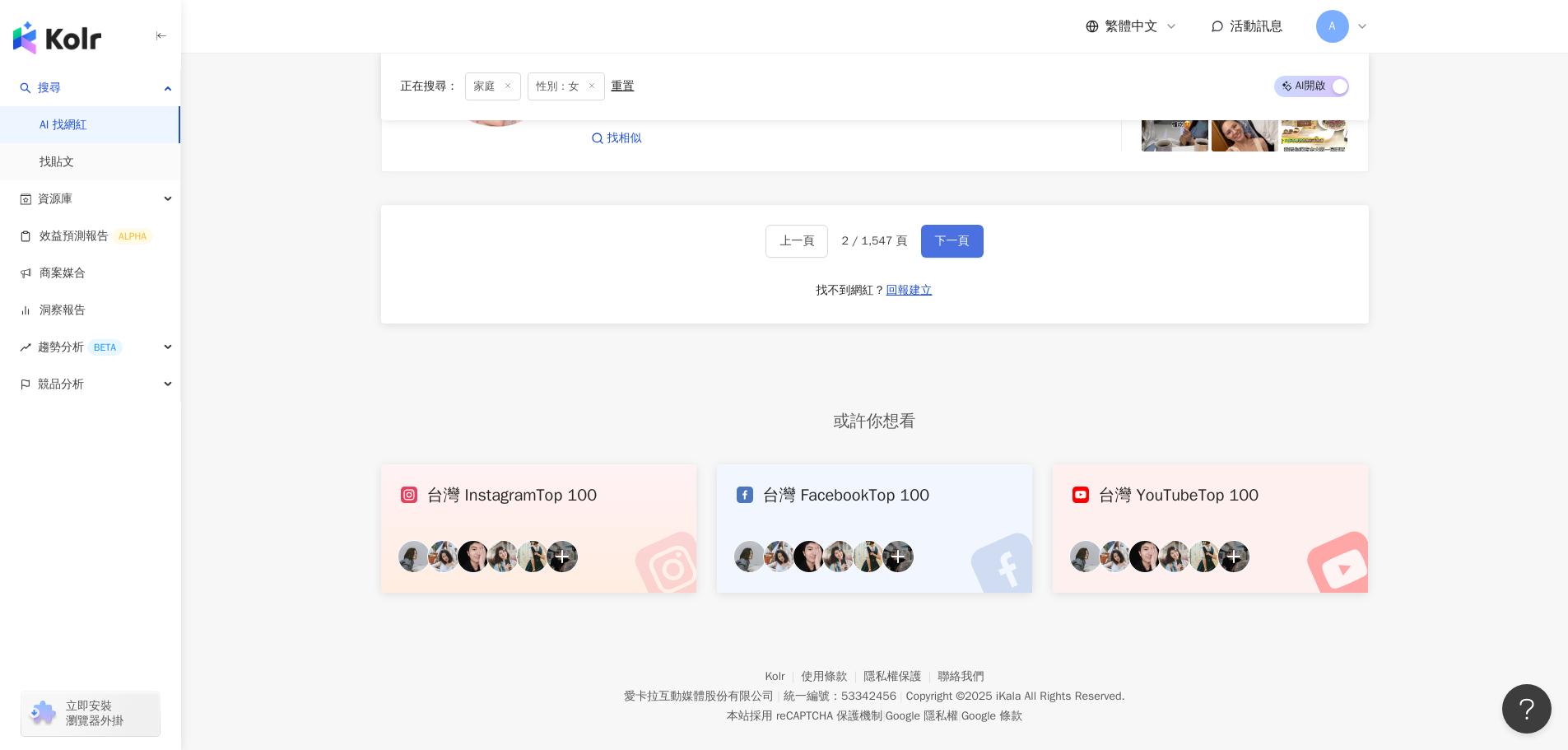 click on "下一頁" at bounding box center [952, 241] 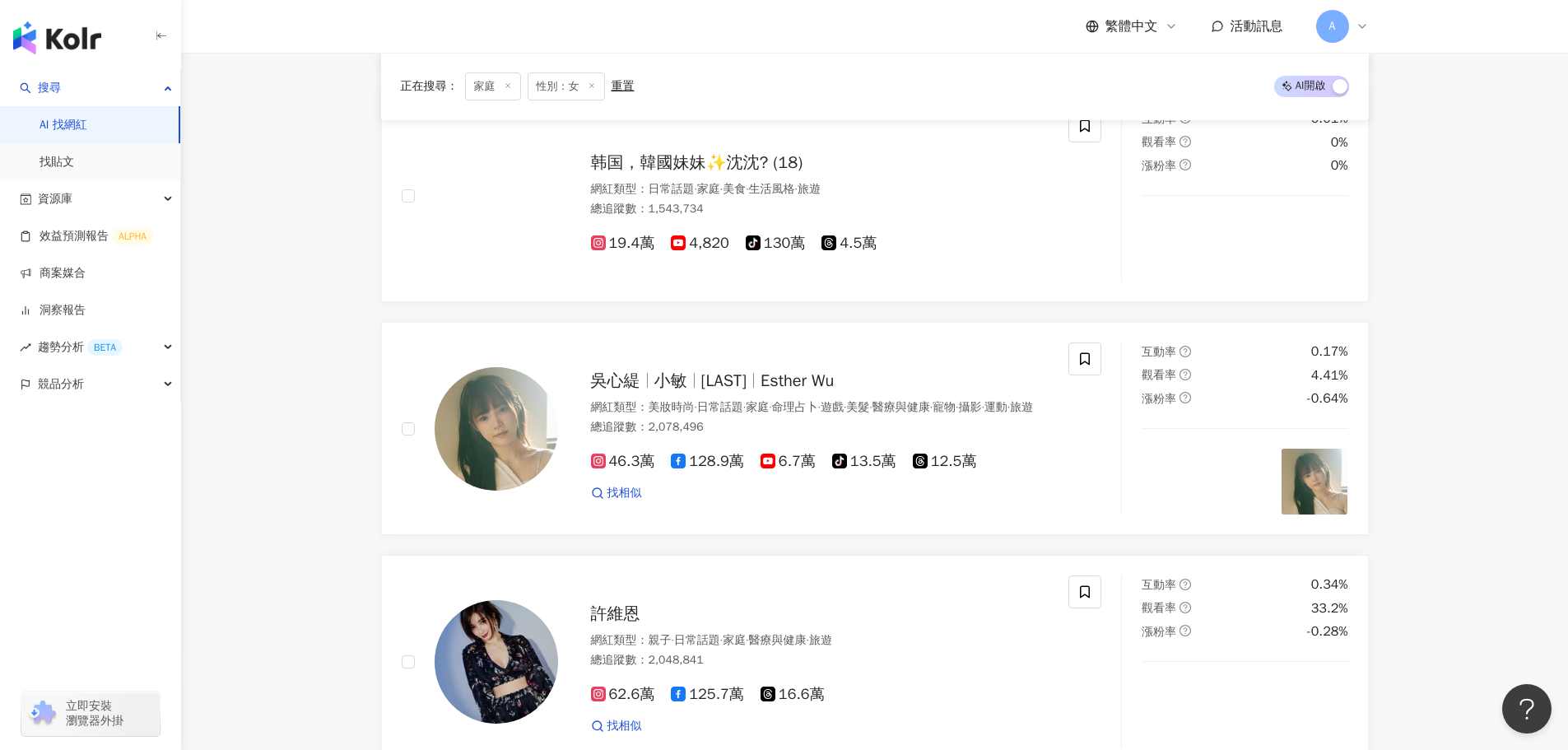 scroll, scrollTop: 2050, scrollLeft: 0, axis: vertical 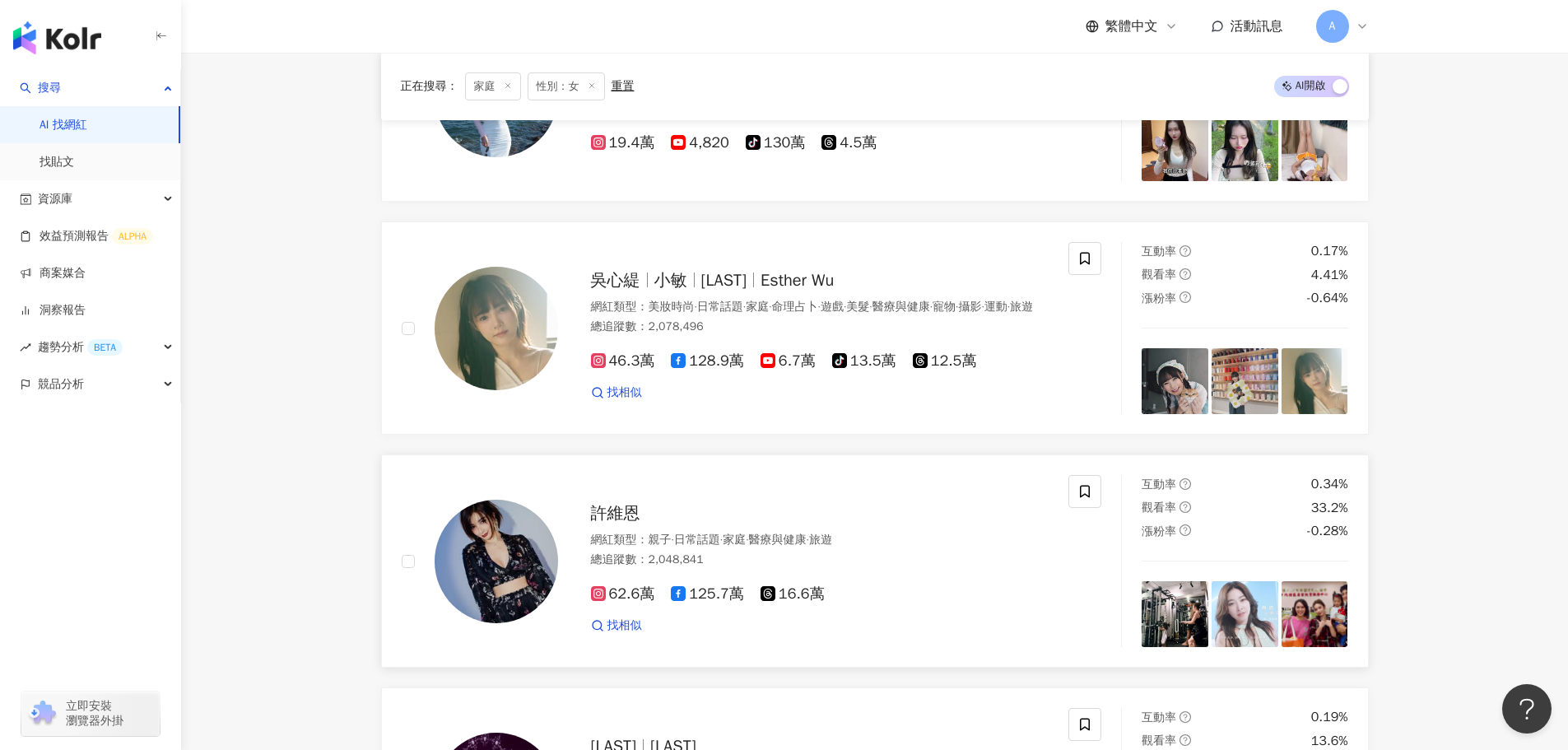 click on "許維恩" at bounding box center [616, 513] 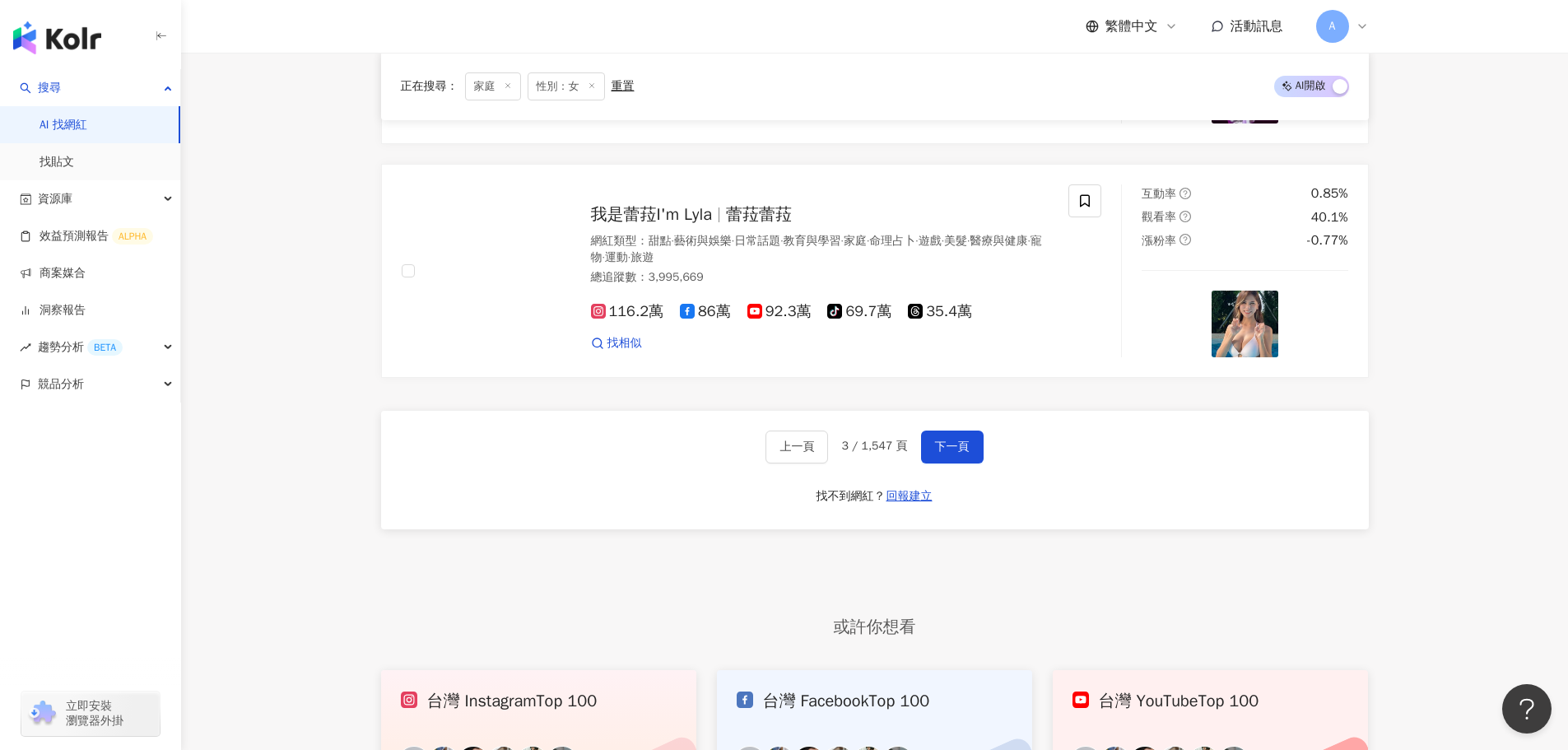scroll, scrollTop: 2873, scrollLeft: 0, axis: vertical 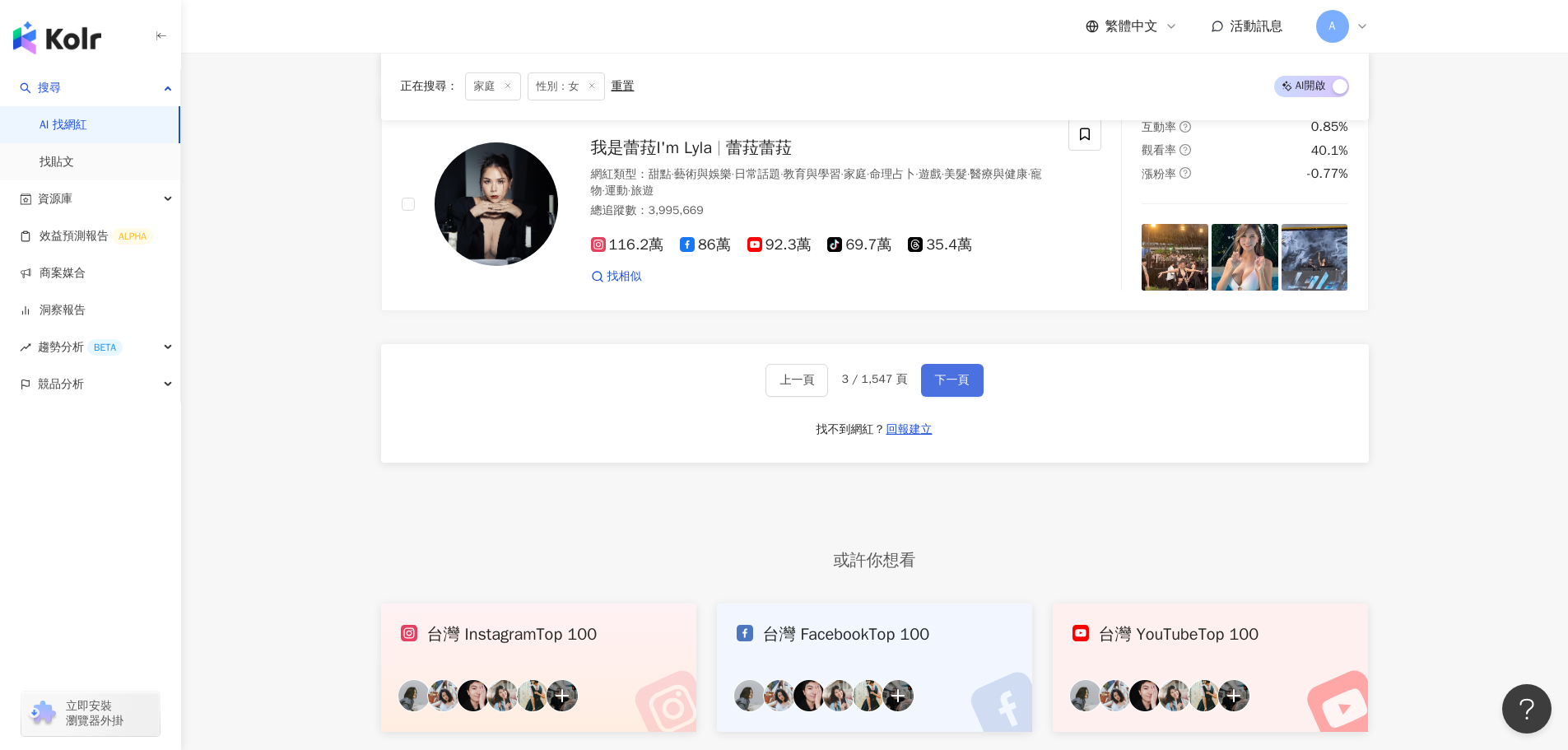 click on "下一頁" at bounding box center (952, 380) 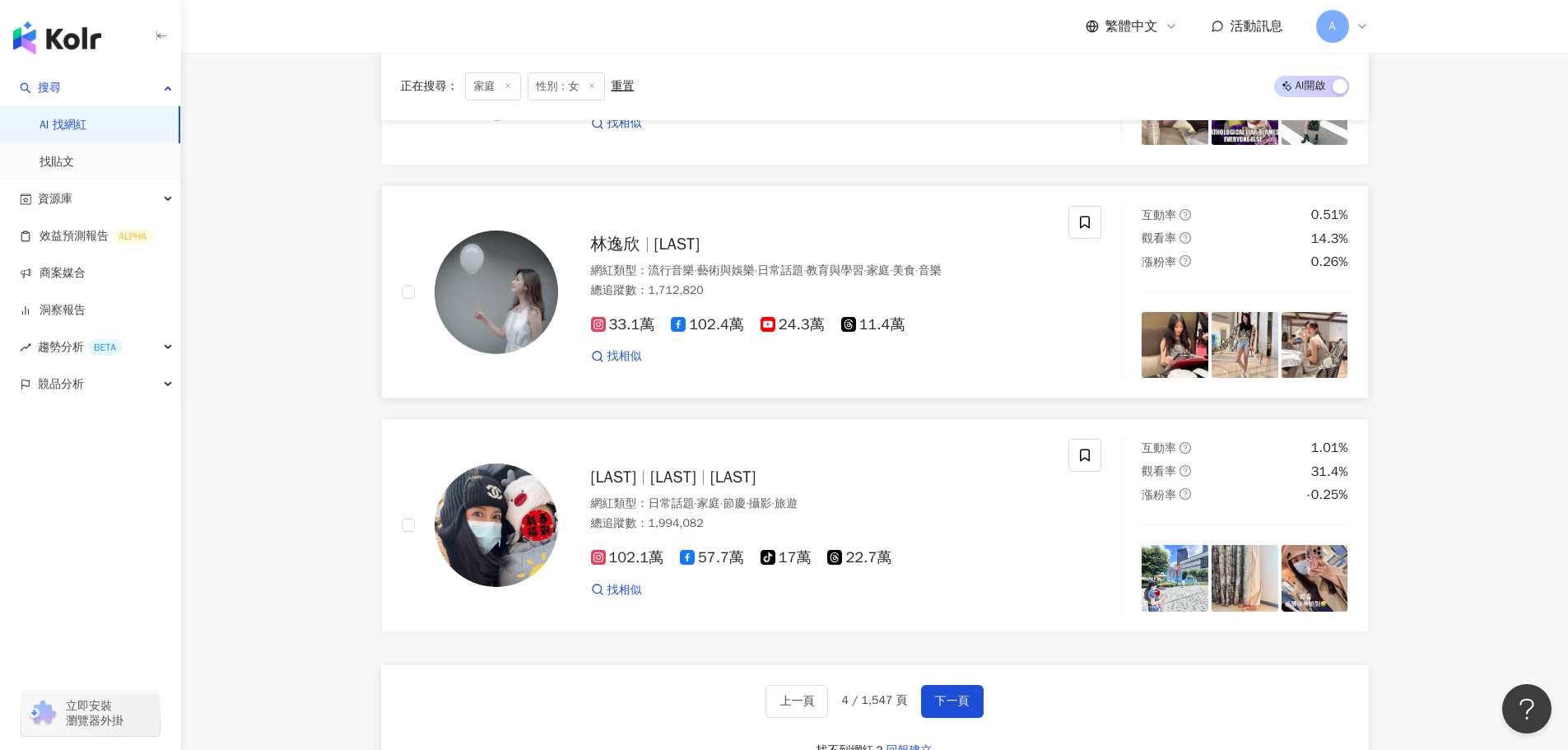 scroll, scrollTop: 2544, scrollLeft: 0, axis: vertical 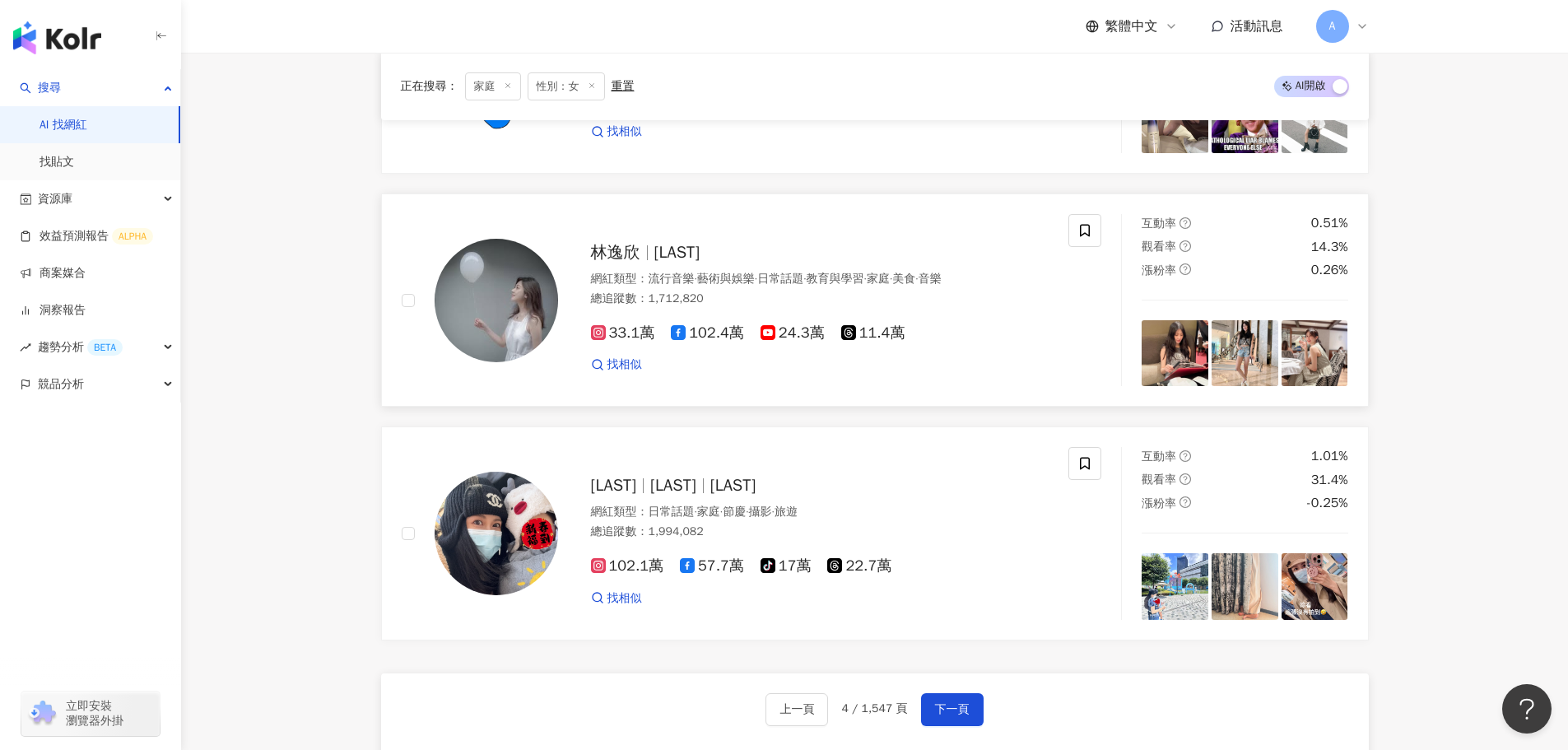 click on "33.1萬" at bounding box center (623, 333) 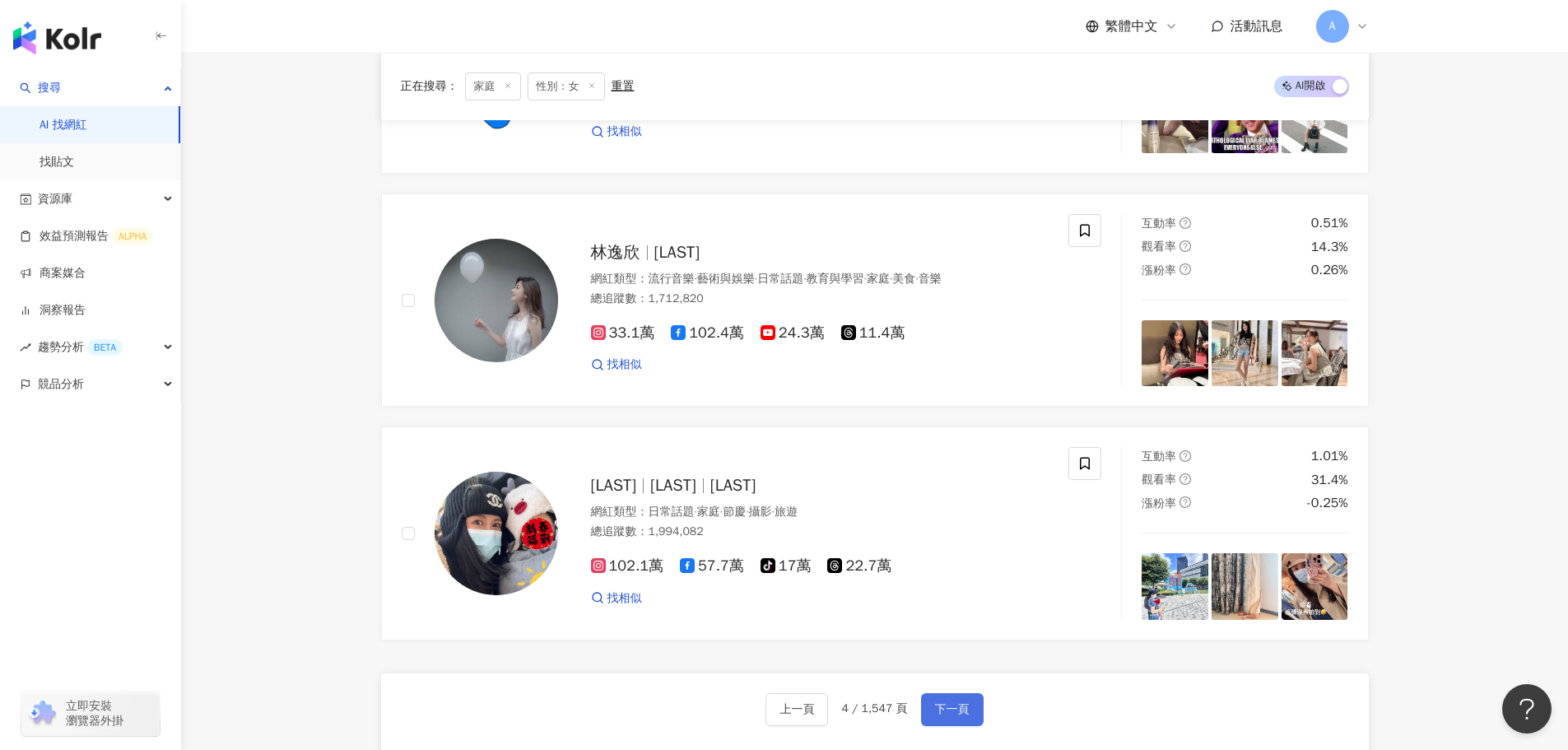 click on "下一頁" at bounding box center [952, 710] 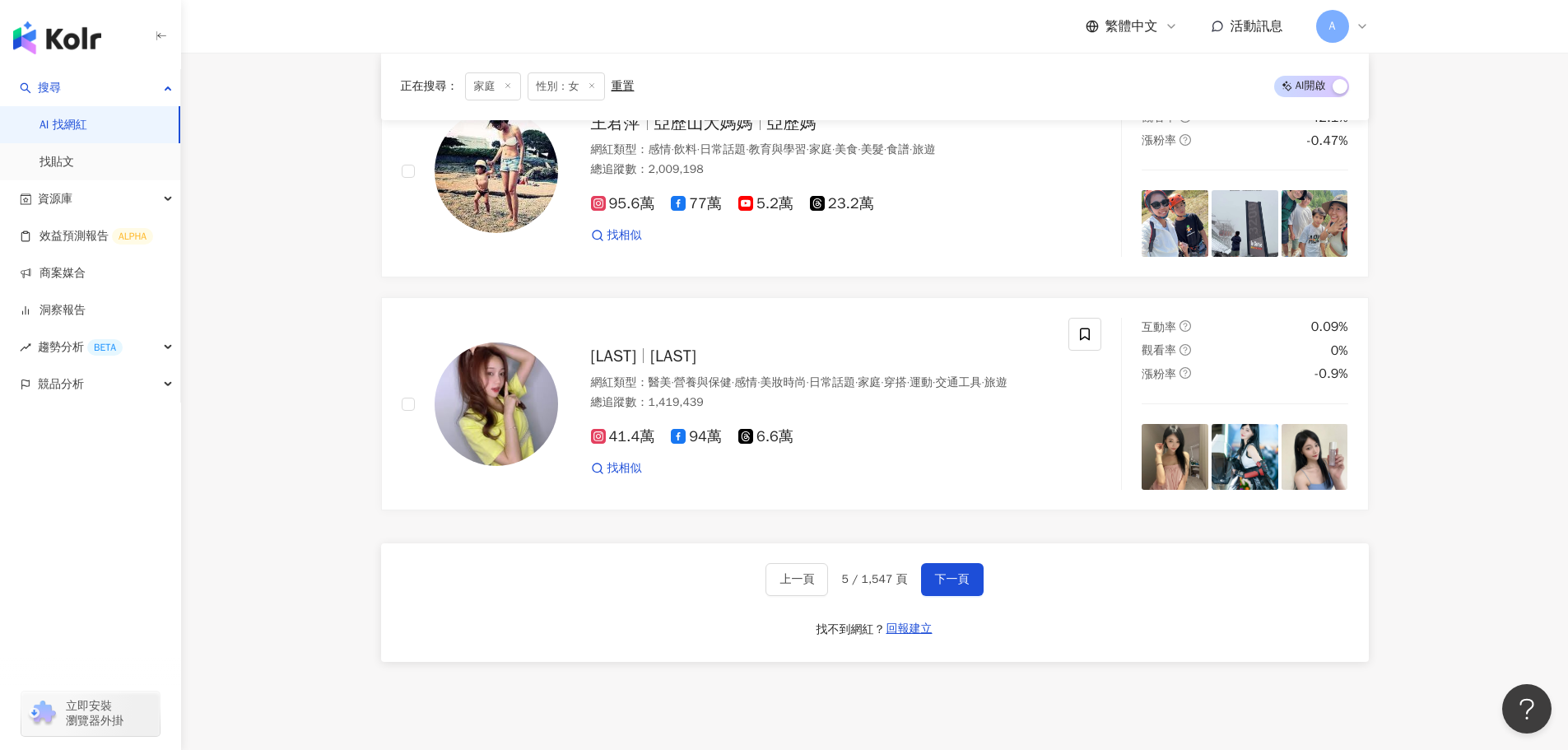 scroll, scrollTop: 2825, scrollLeft: 0, axis: vertical 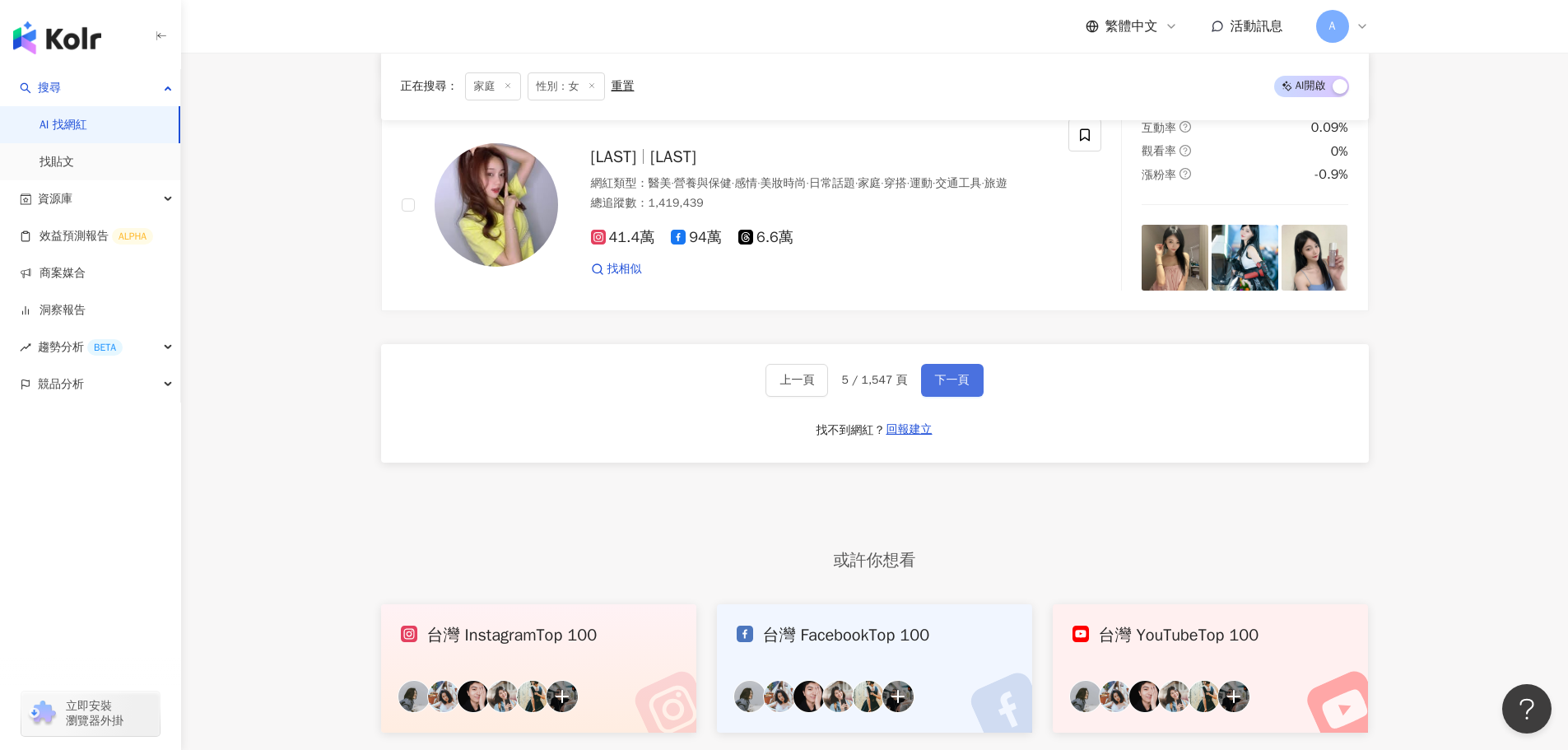 click on "下一頁" at bounding box center (952, 380) 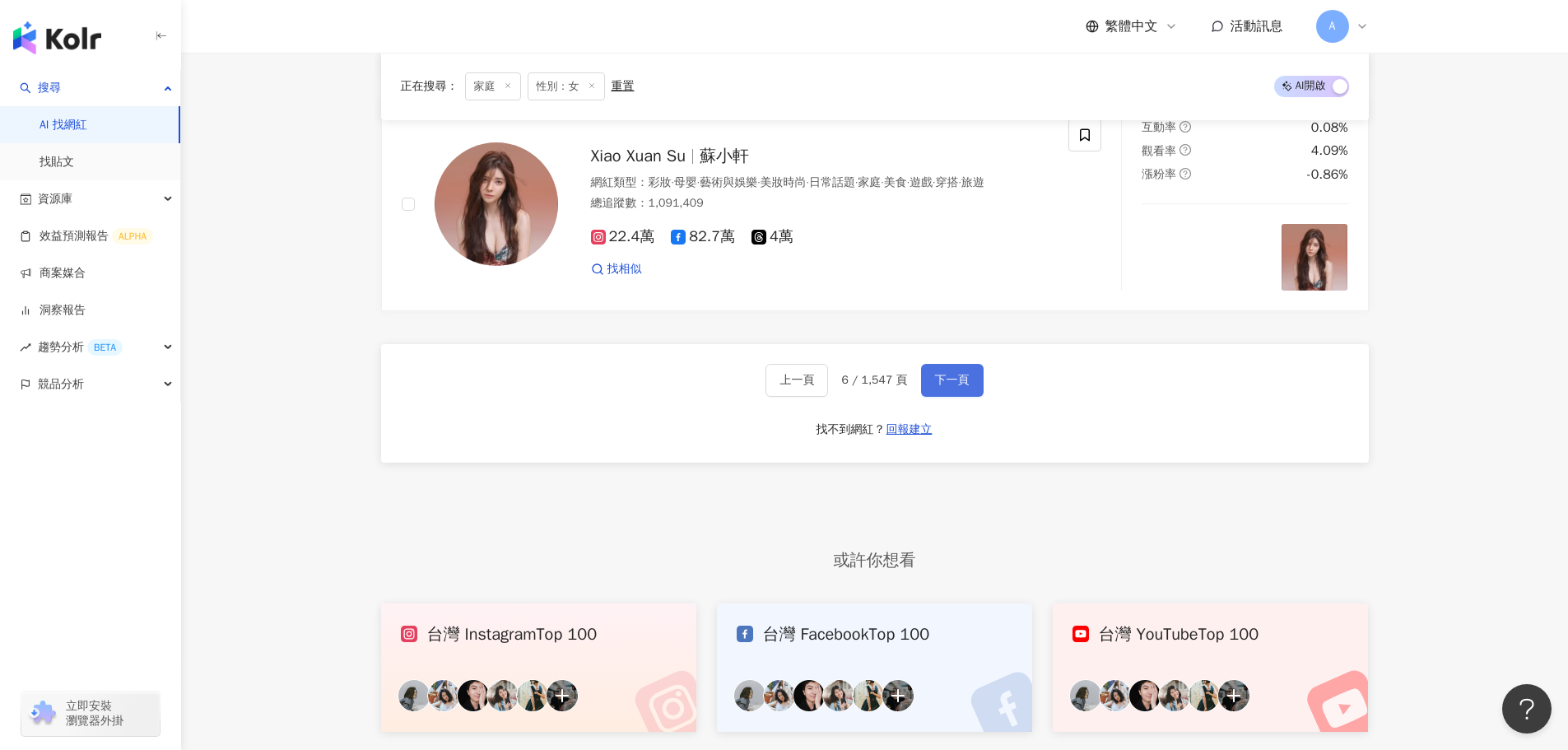 scroll, scrollTop: 2695, scrollLeft: 0, axis: vertical 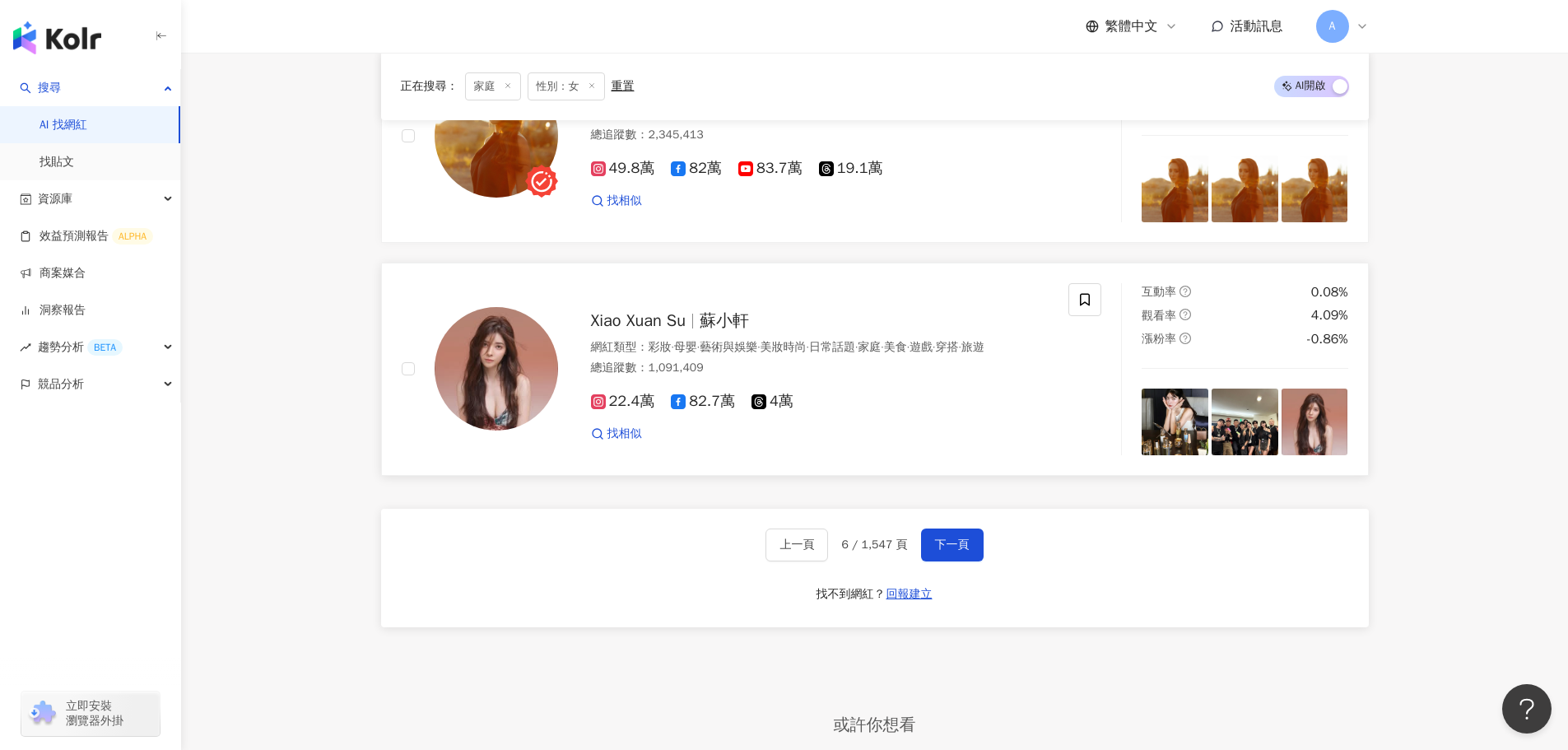 click on "Xiao Xuan Su" at bounding box center (645, 320) 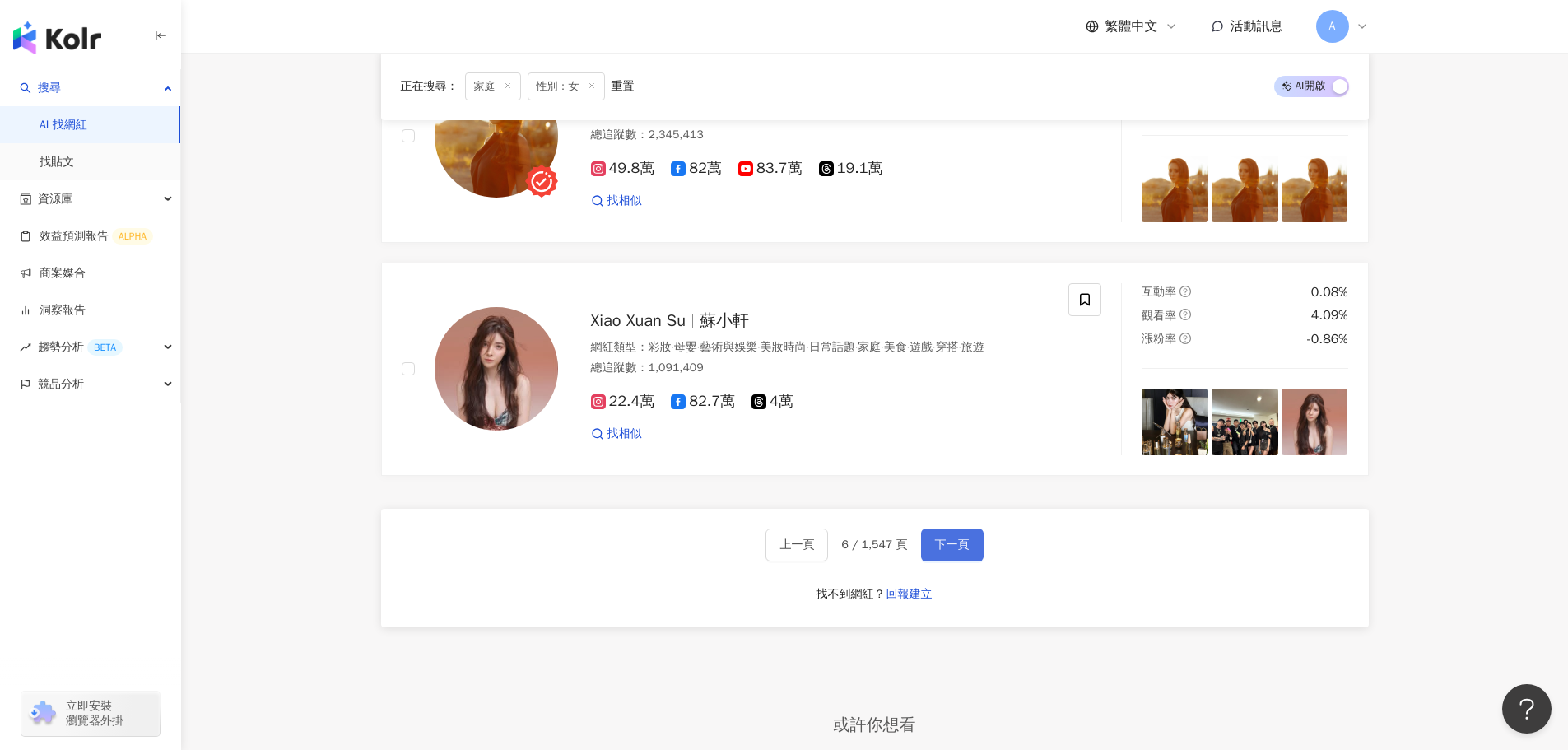 click on "下一頁" at bounding box center (952, 545) 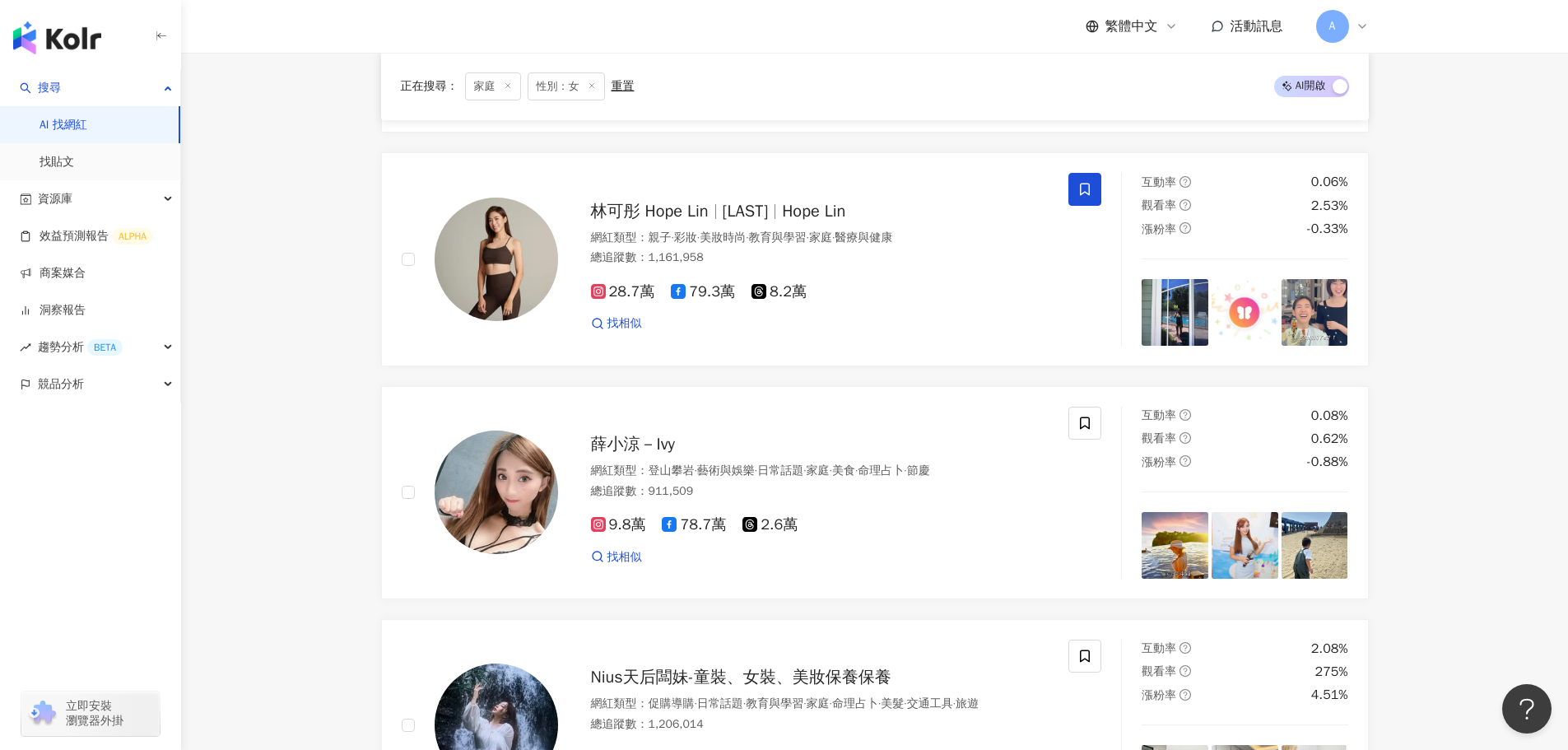 scroll, scrollTop: 1400, scrollLeft: 0, axis: vertical 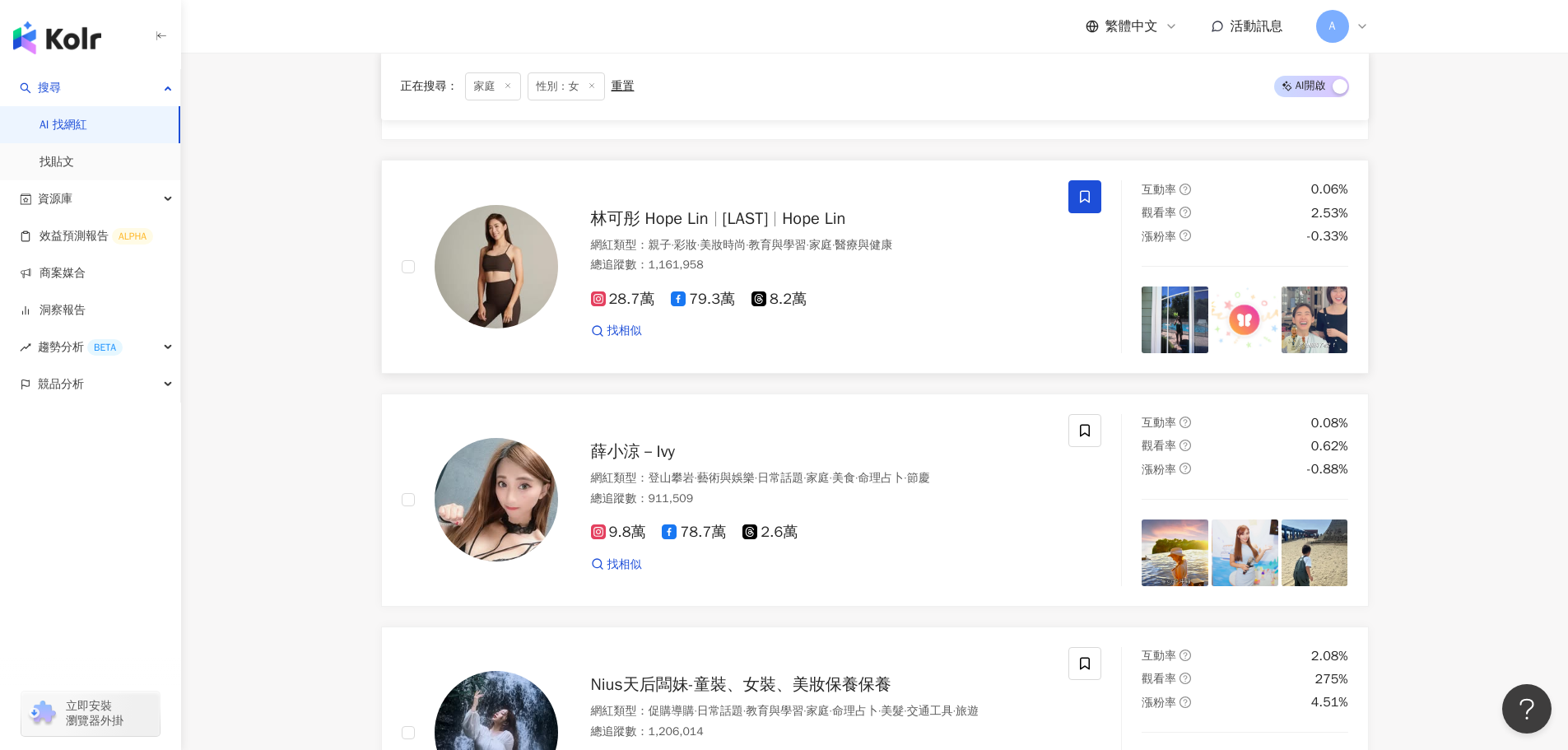 click on "28.7萬" at bounding box center [623, 299] 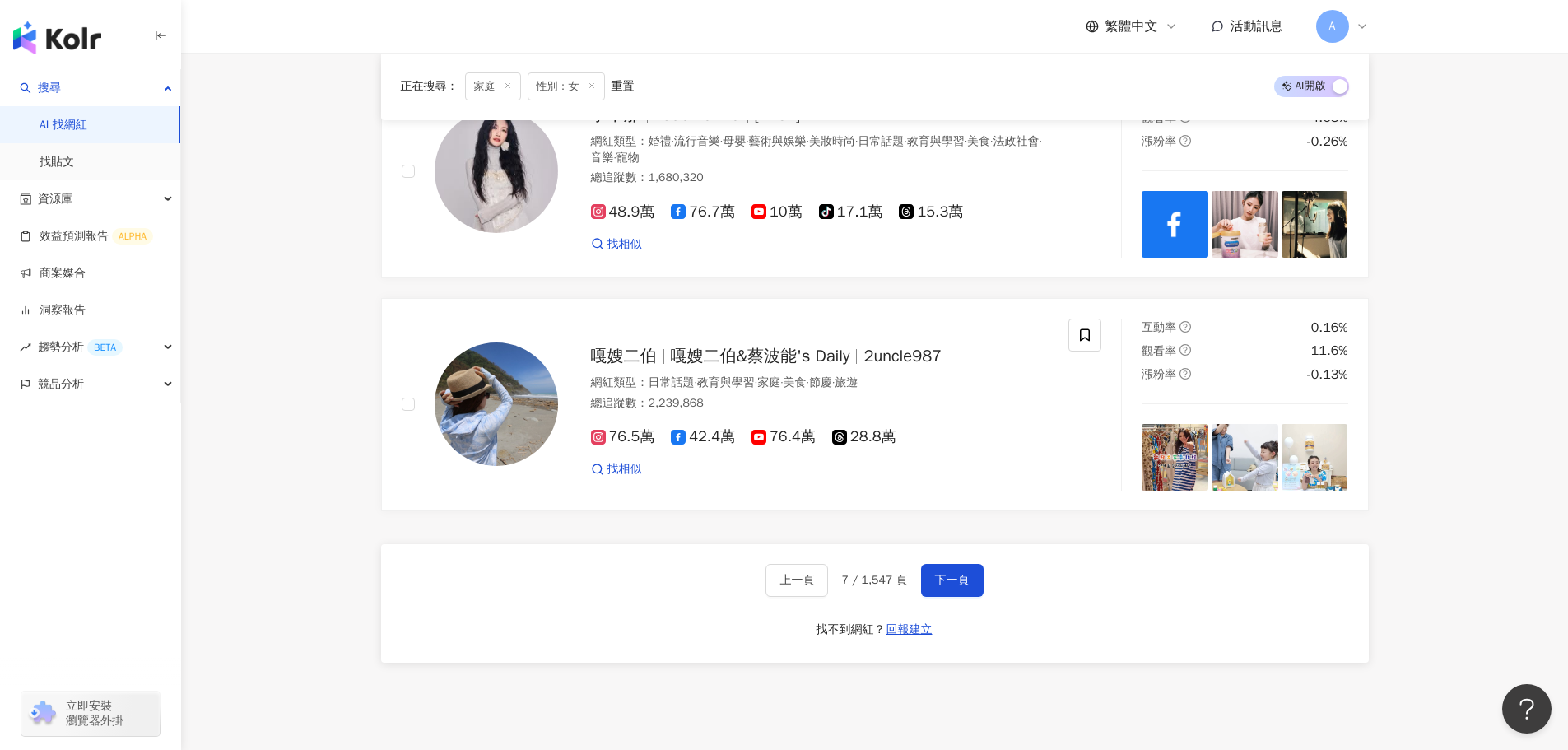 scroll, scrollTop: 2799, scrollLeft: 0, axis: vertical 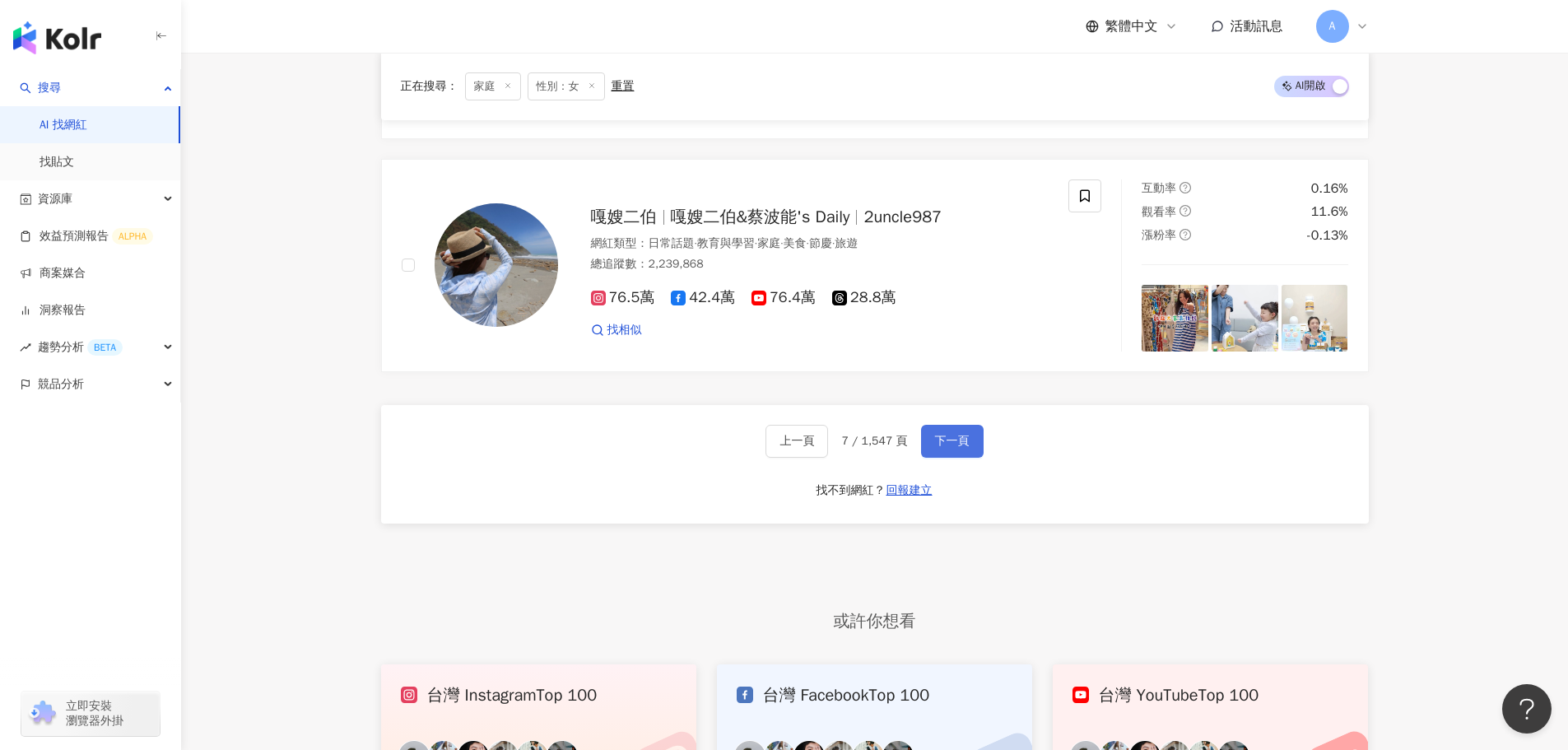 click on "下一頁" at bounding box center [952, 441] 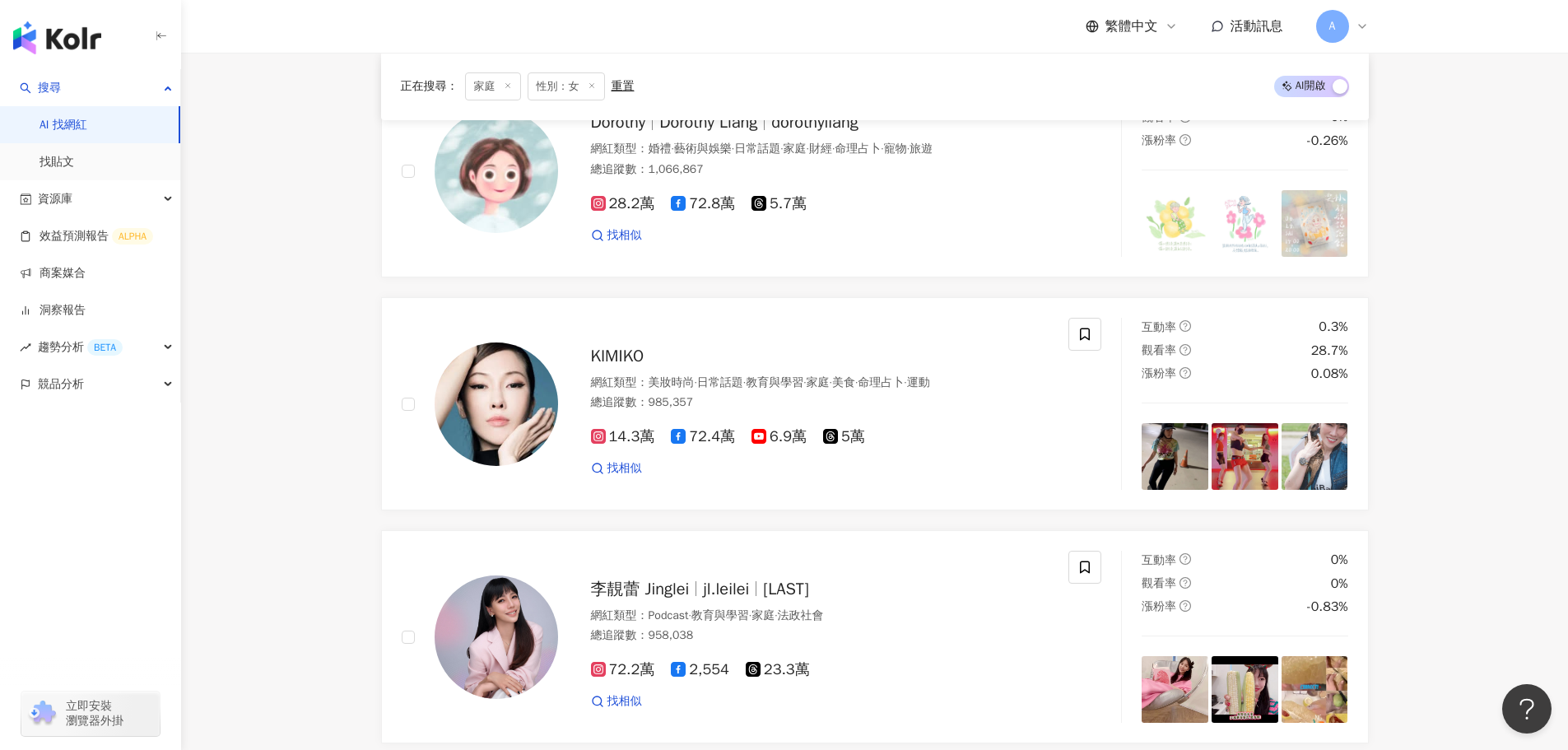 scroll, scrollTop: 1611, scrollLeft: 0, axis: vertical 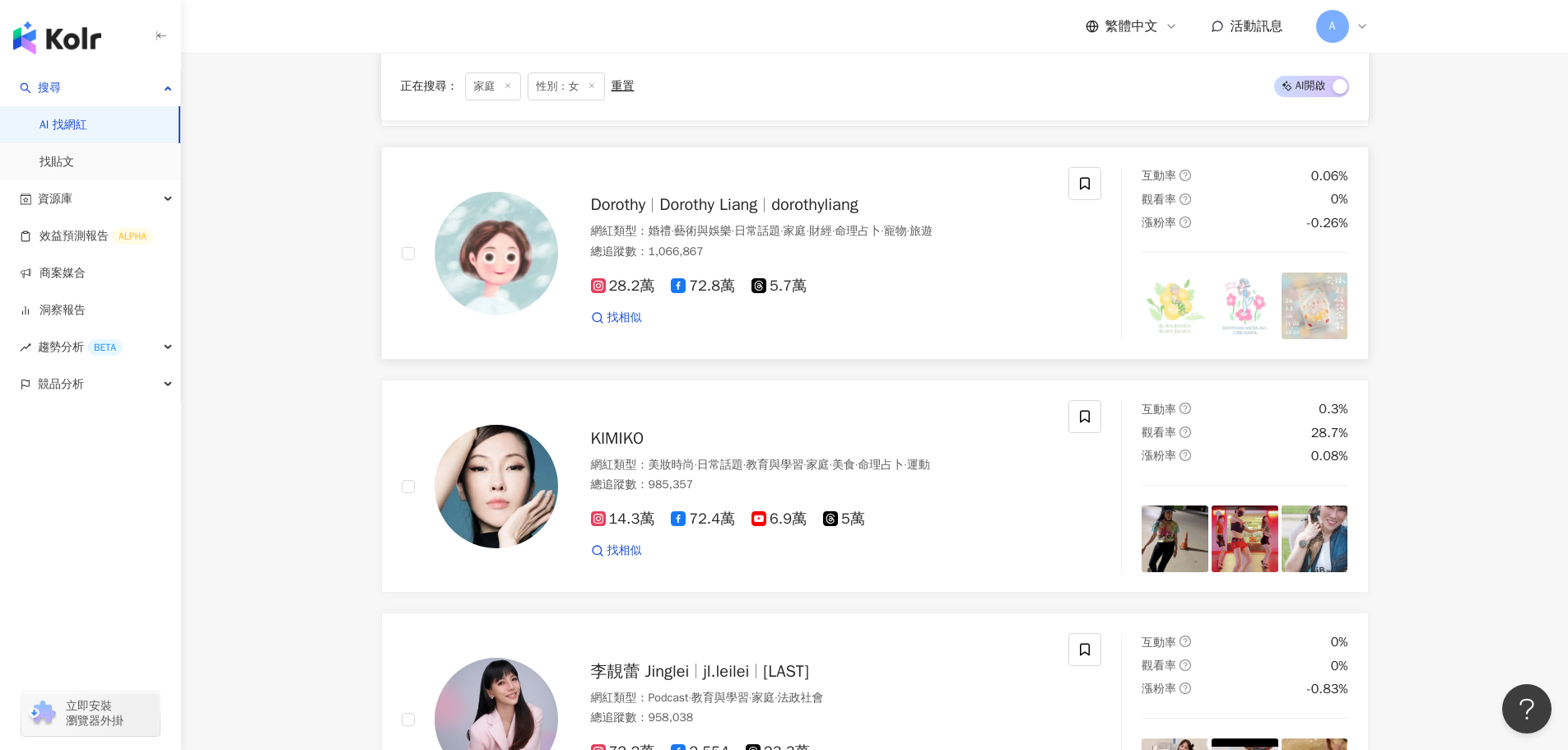 click on "28.2萬" at bounding box center (623, 286) 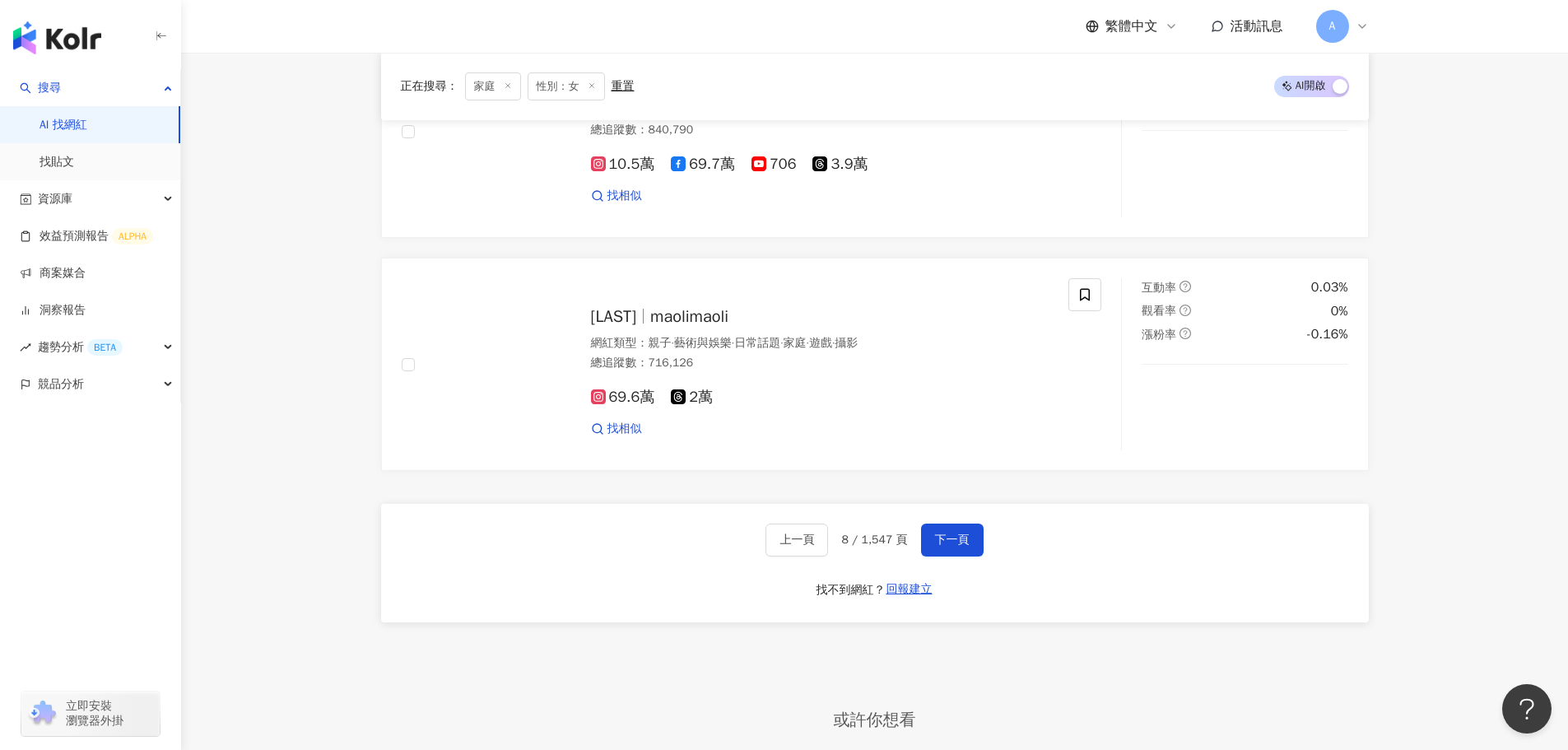scroll, scrollTop: 2846, scrollLeft: 0, axis: vertical 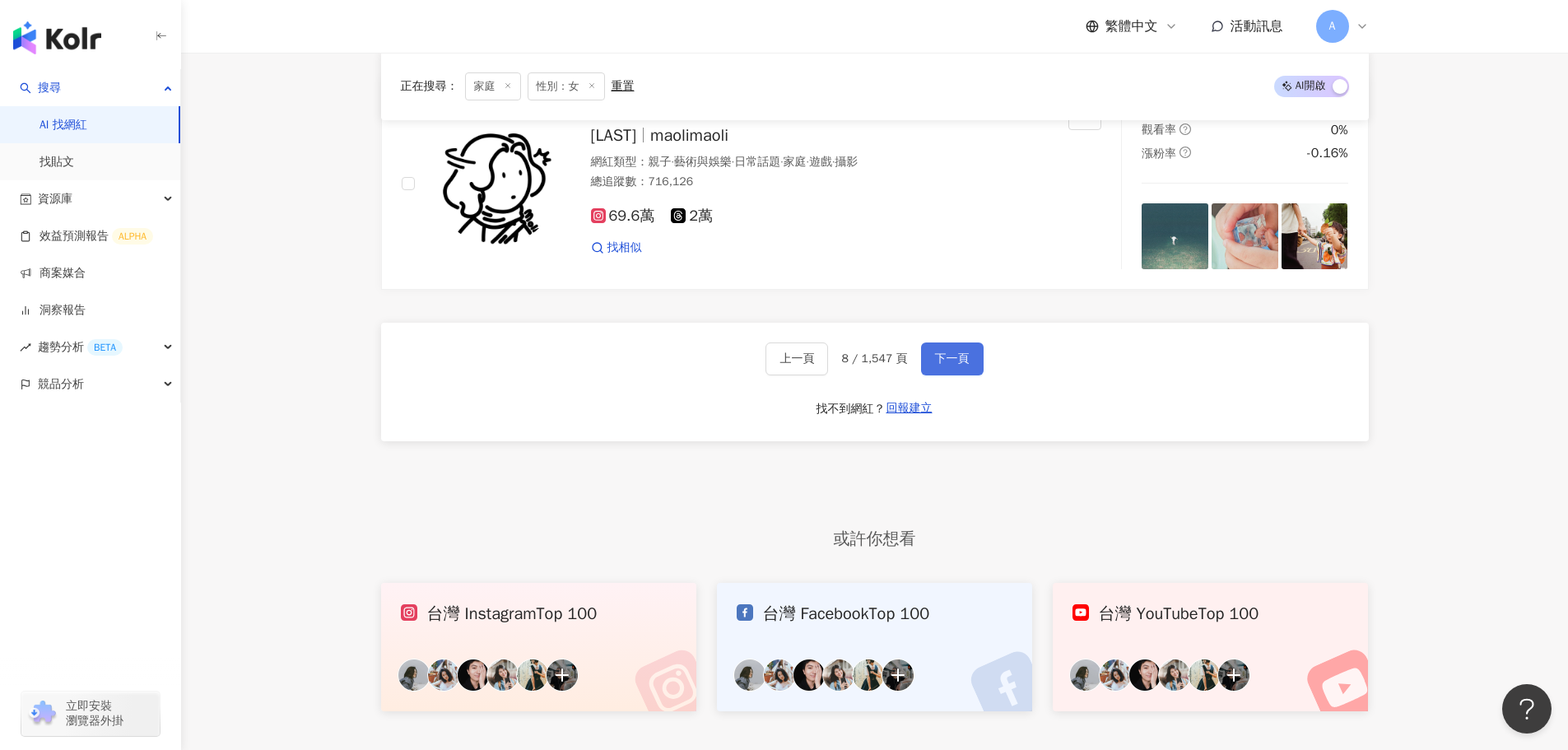 click on "下一頁" at bounding box center [952, 359] 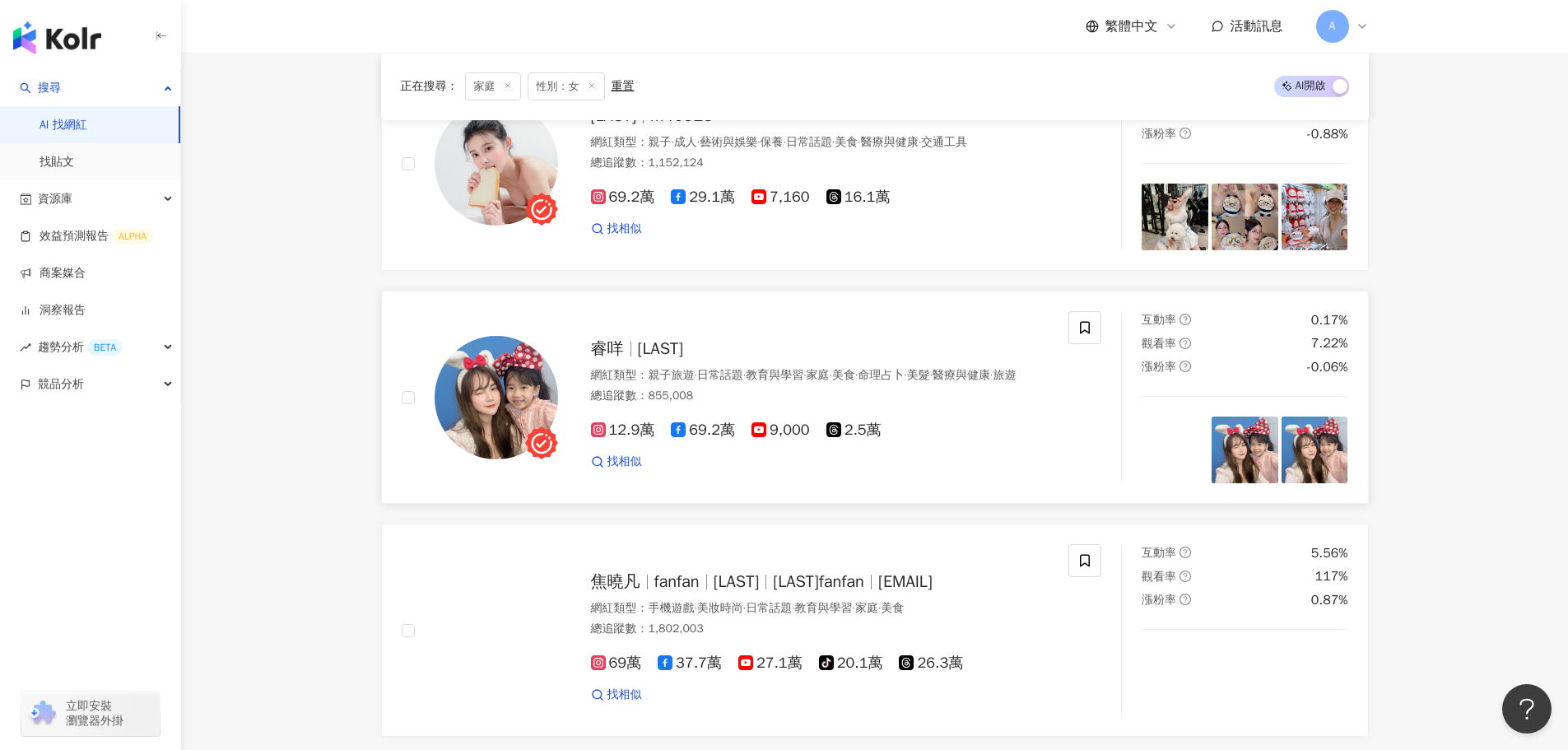 scroll, scrollTop: 919, scrollLeft: 0, axis: vertical 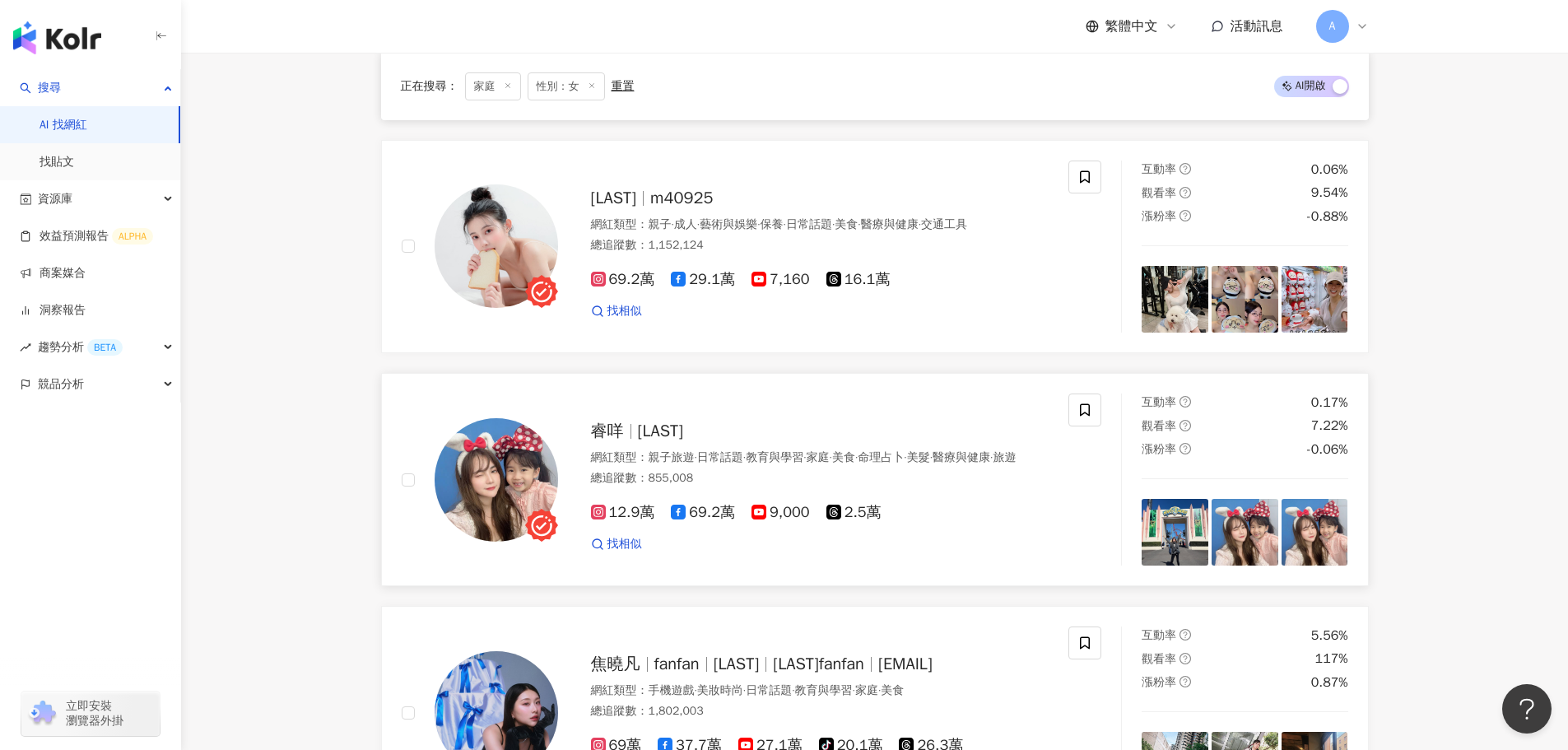 click on "69.2萬" at bounding box center (703, 512) 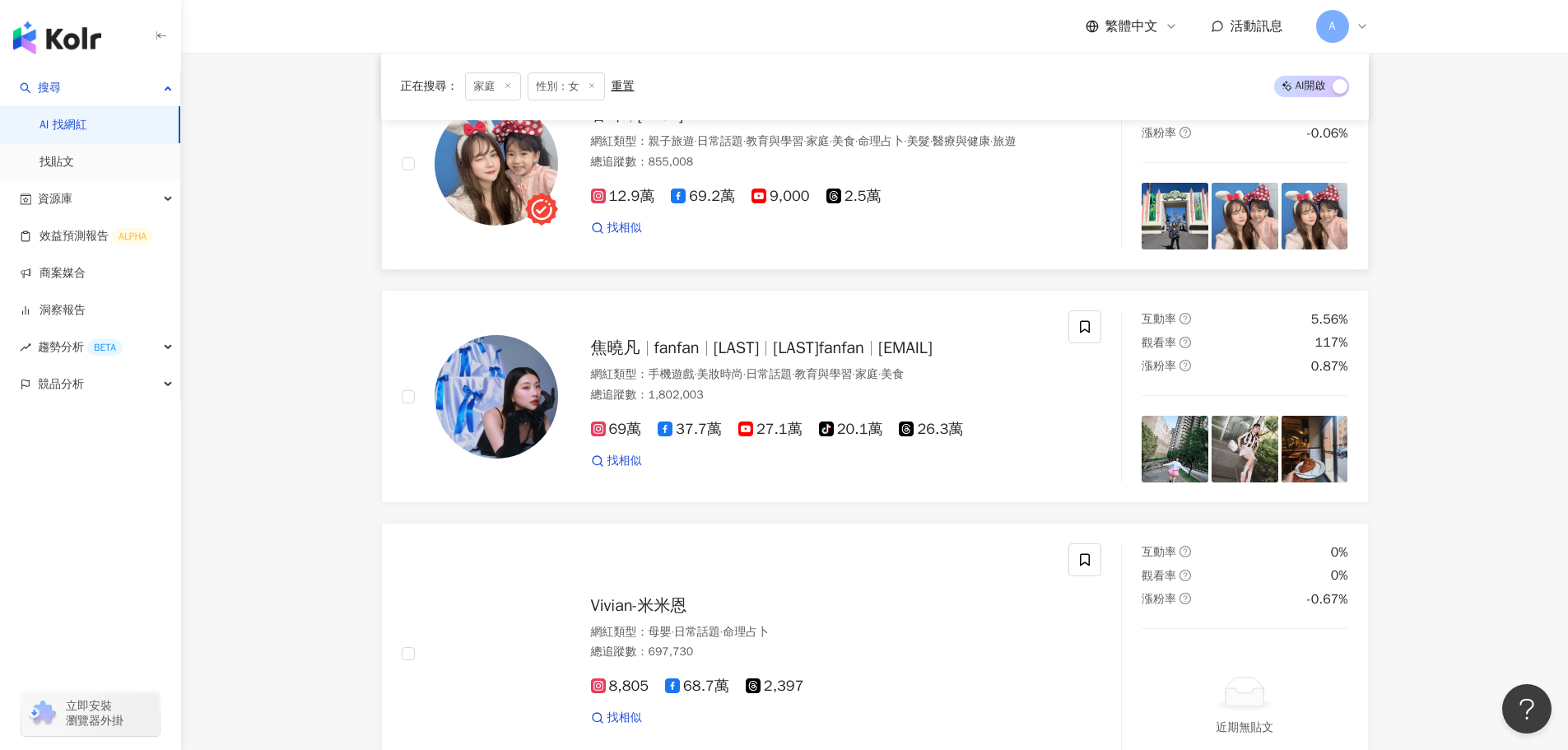 scroll, scrollTop: 1248, scrollLeft: 0, axis: vertical 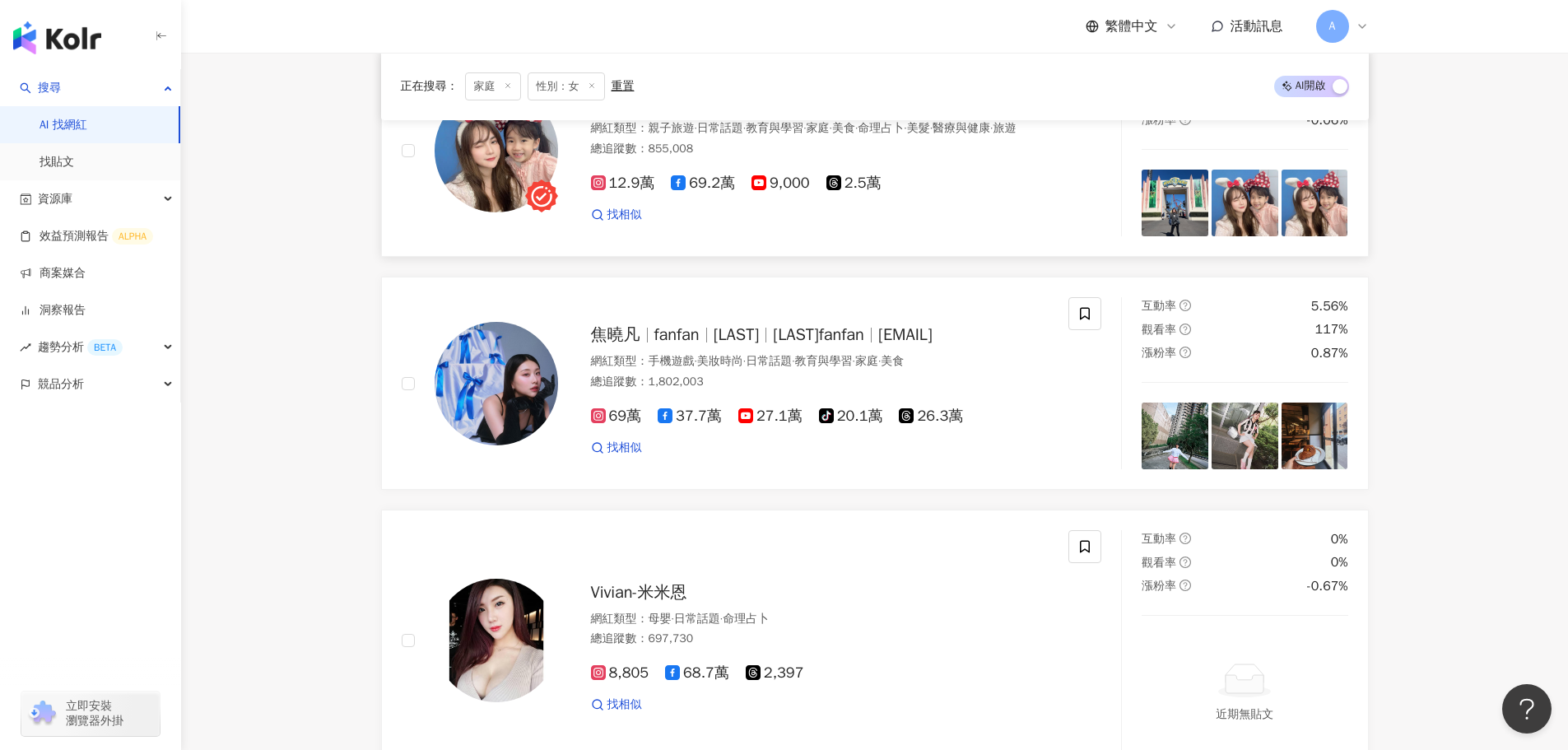 click on "69.2萬" at bounding box center (703, 183) 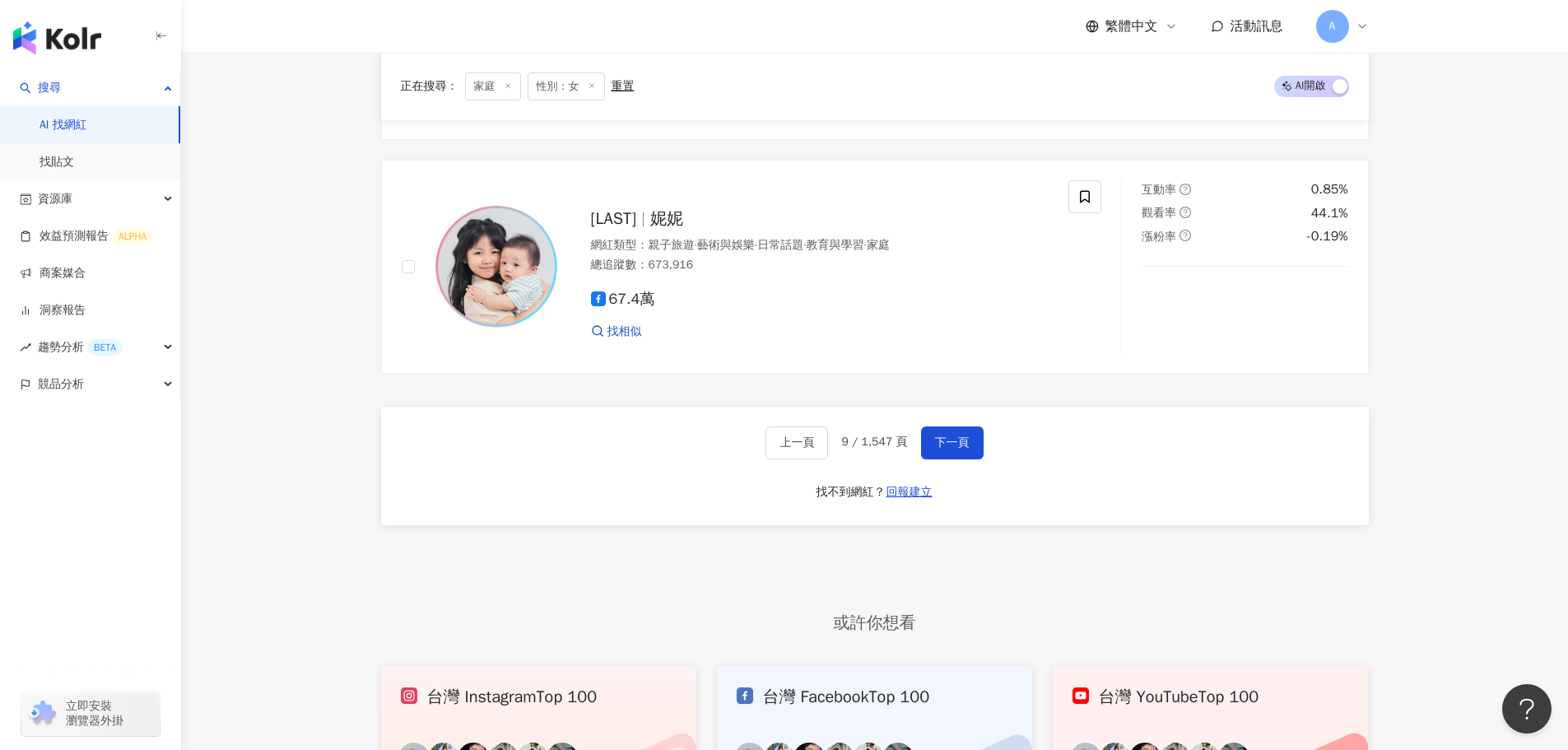 scroll, scrollTop: 2812, scrollLeft: 0, axis: vertical 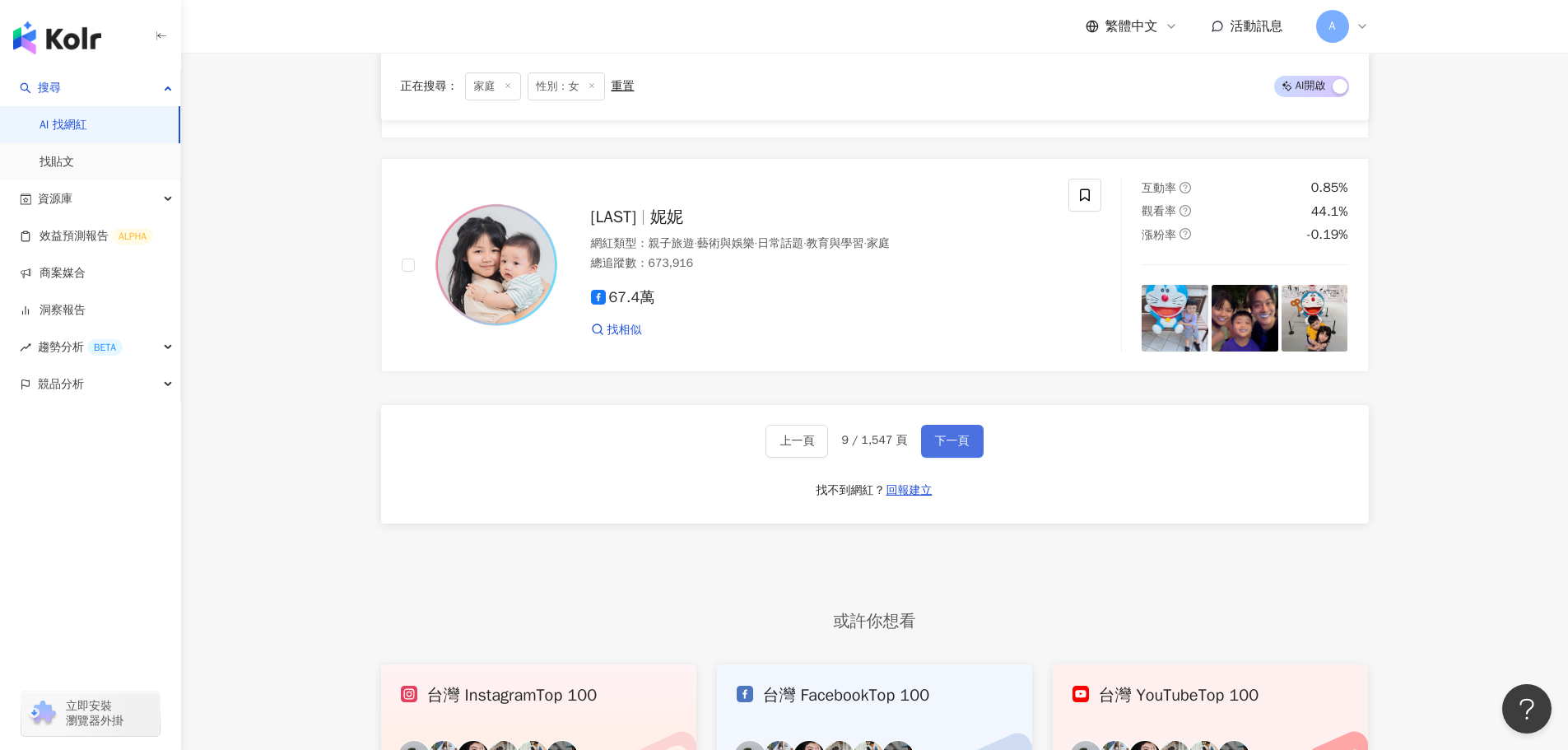 click on "下一頁" at bounding box center (952, 441) 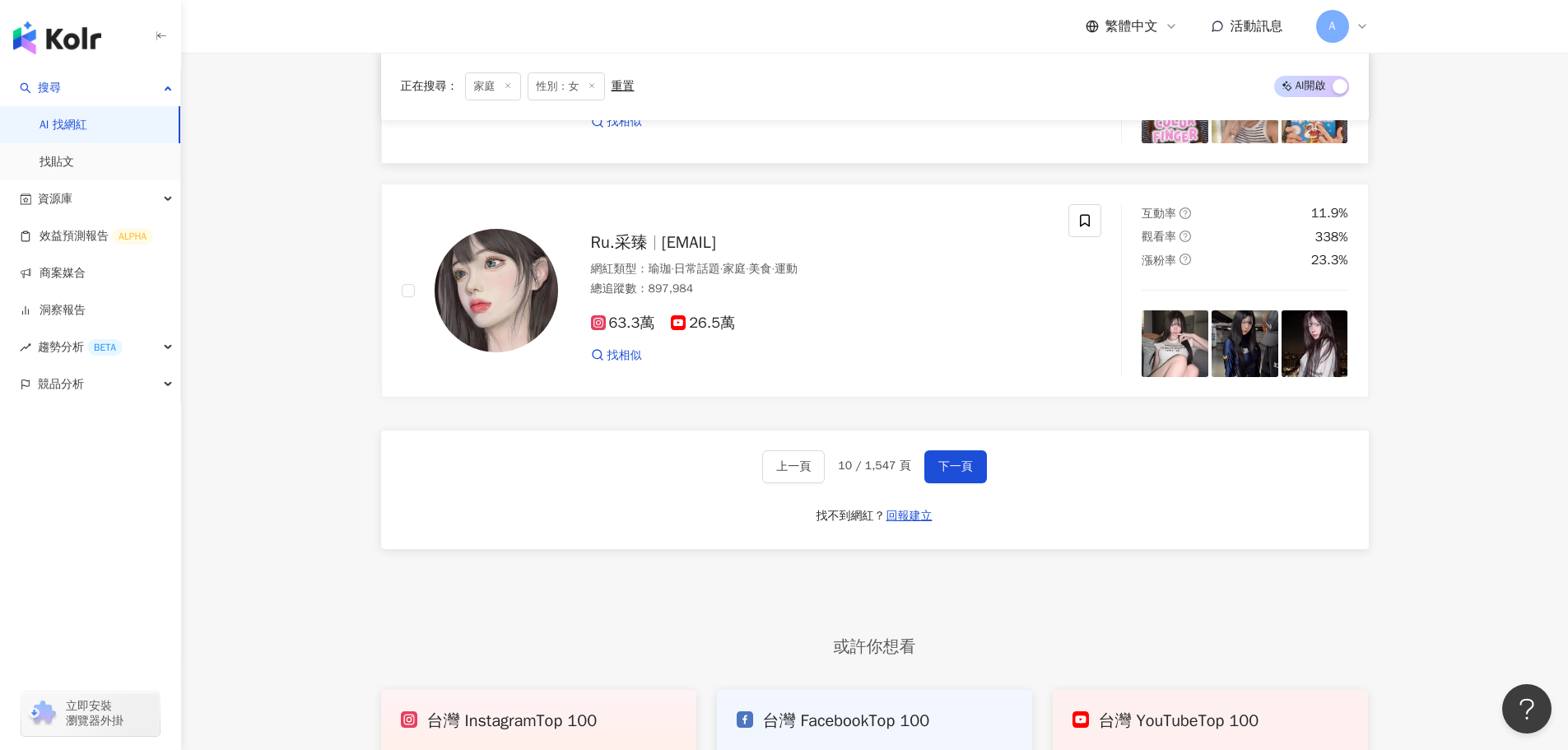 scroll, scrollTop: 2799, scrollLeft: 0, axis: vertical 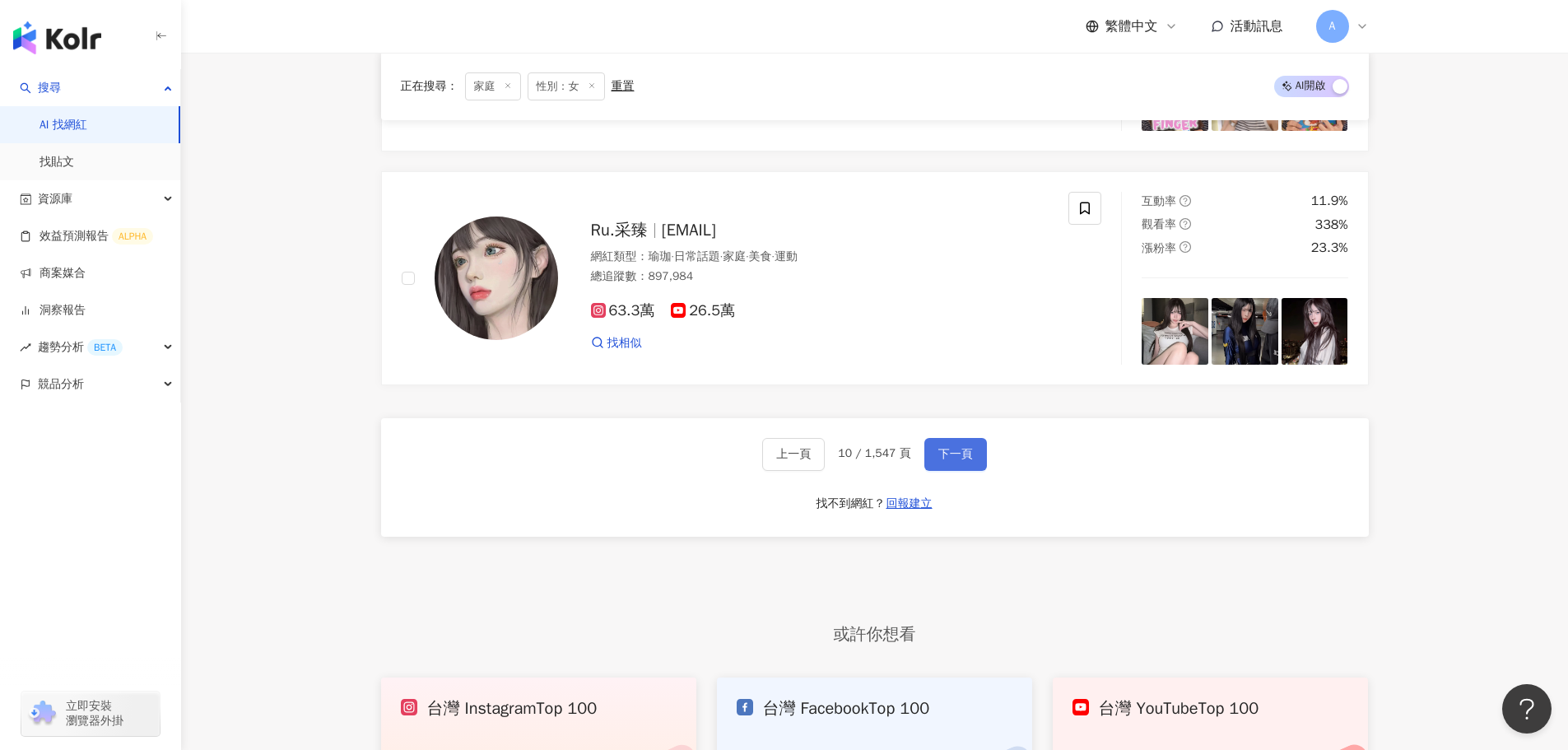 click on "下一頁" at bounding box center (956, 454) 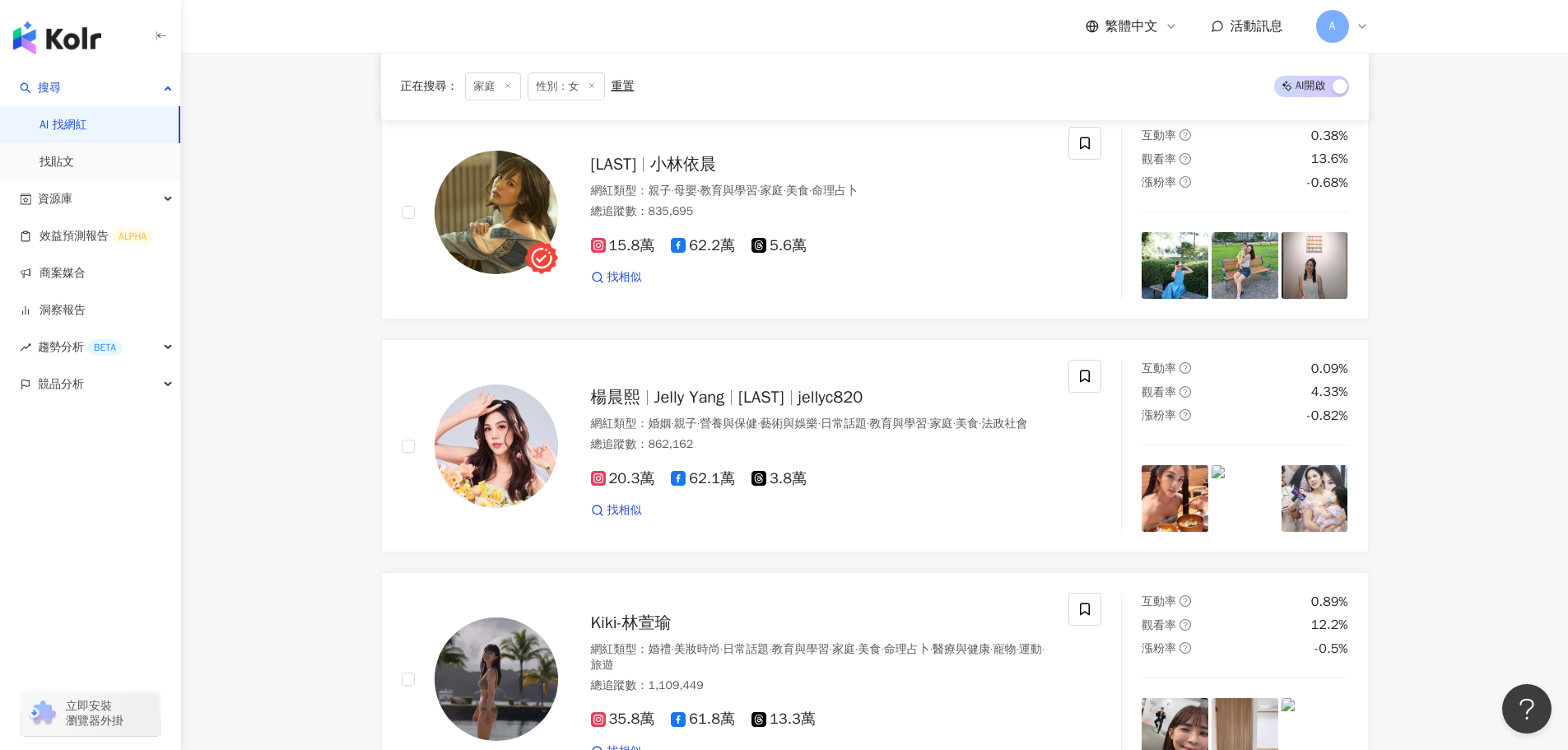 scroll, scrollTop: 2751, scrollLeft: 0, axis: vertical 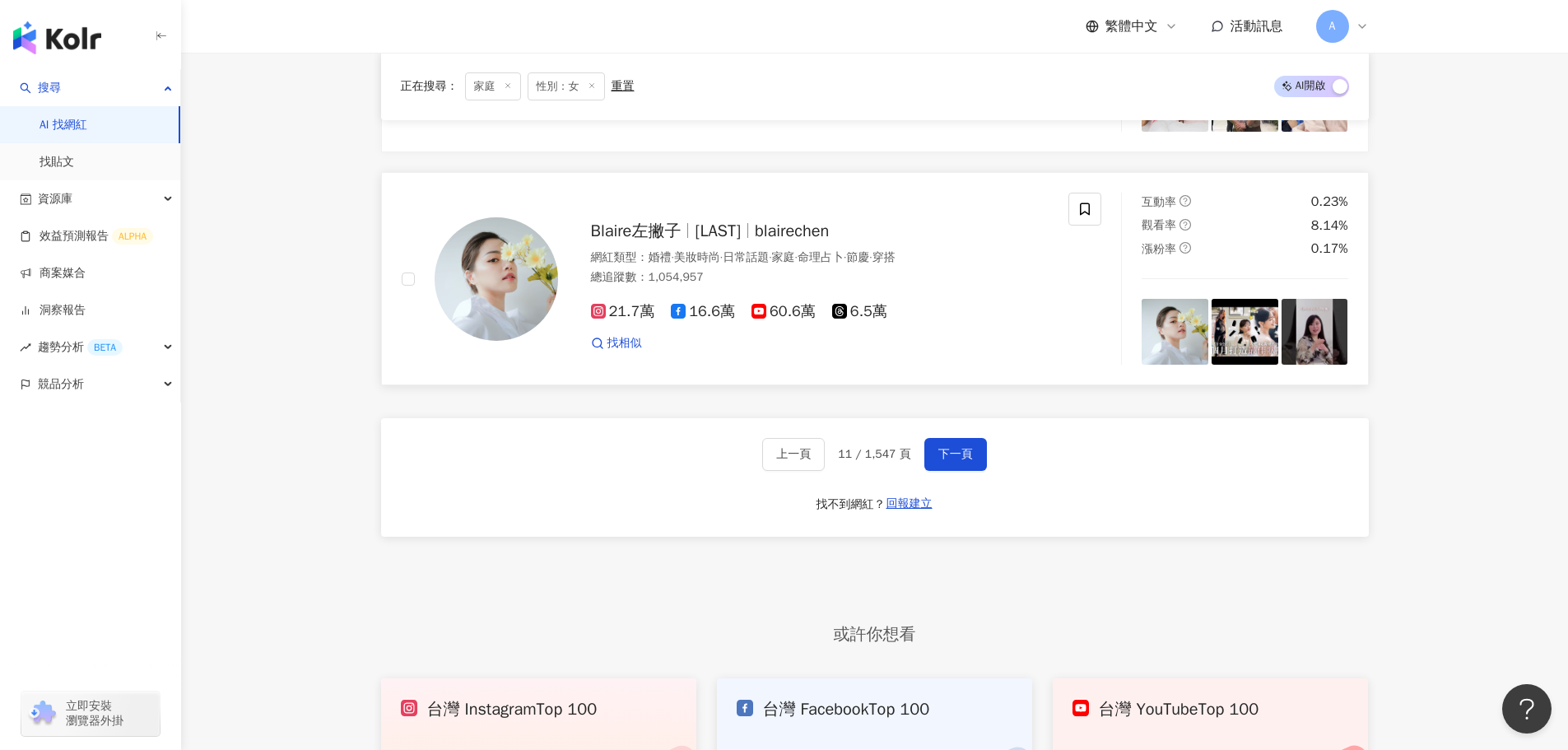 click on "21.7萬" at bounding box center (623, 311) 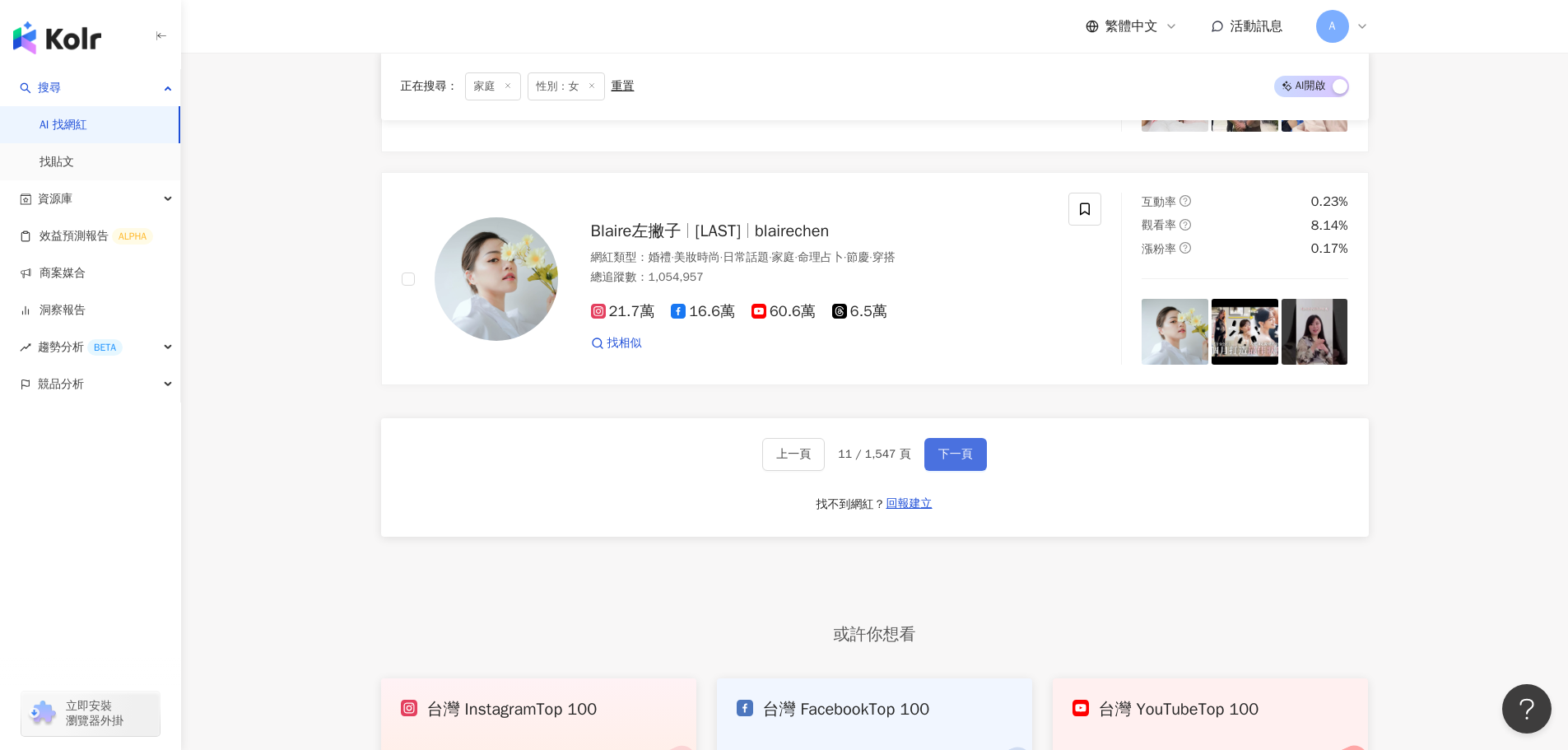 click on "下一頁" at bounding box center [956, 454] 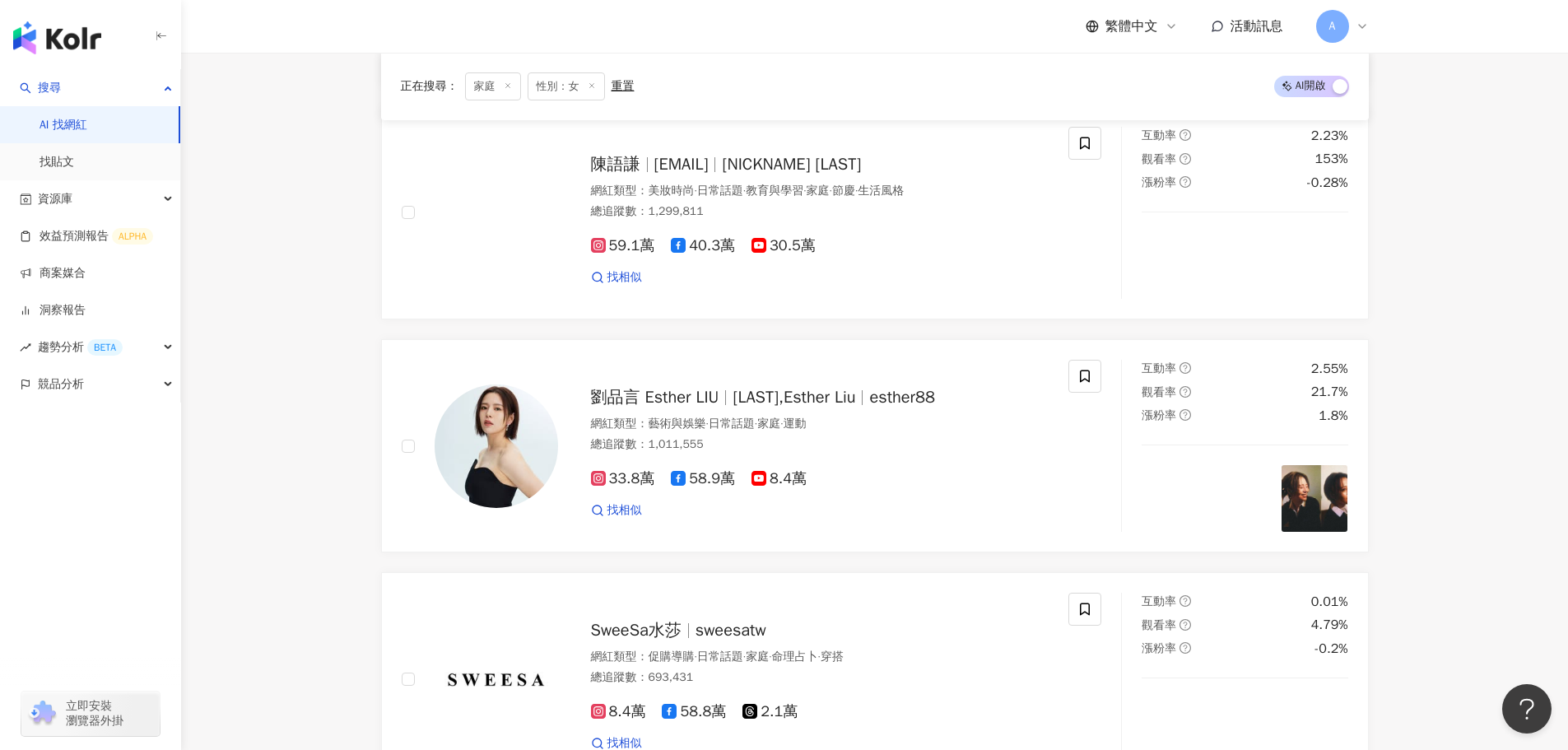 scroll, scrollTop: 2751, scrollLeft: 0, axis: vertical 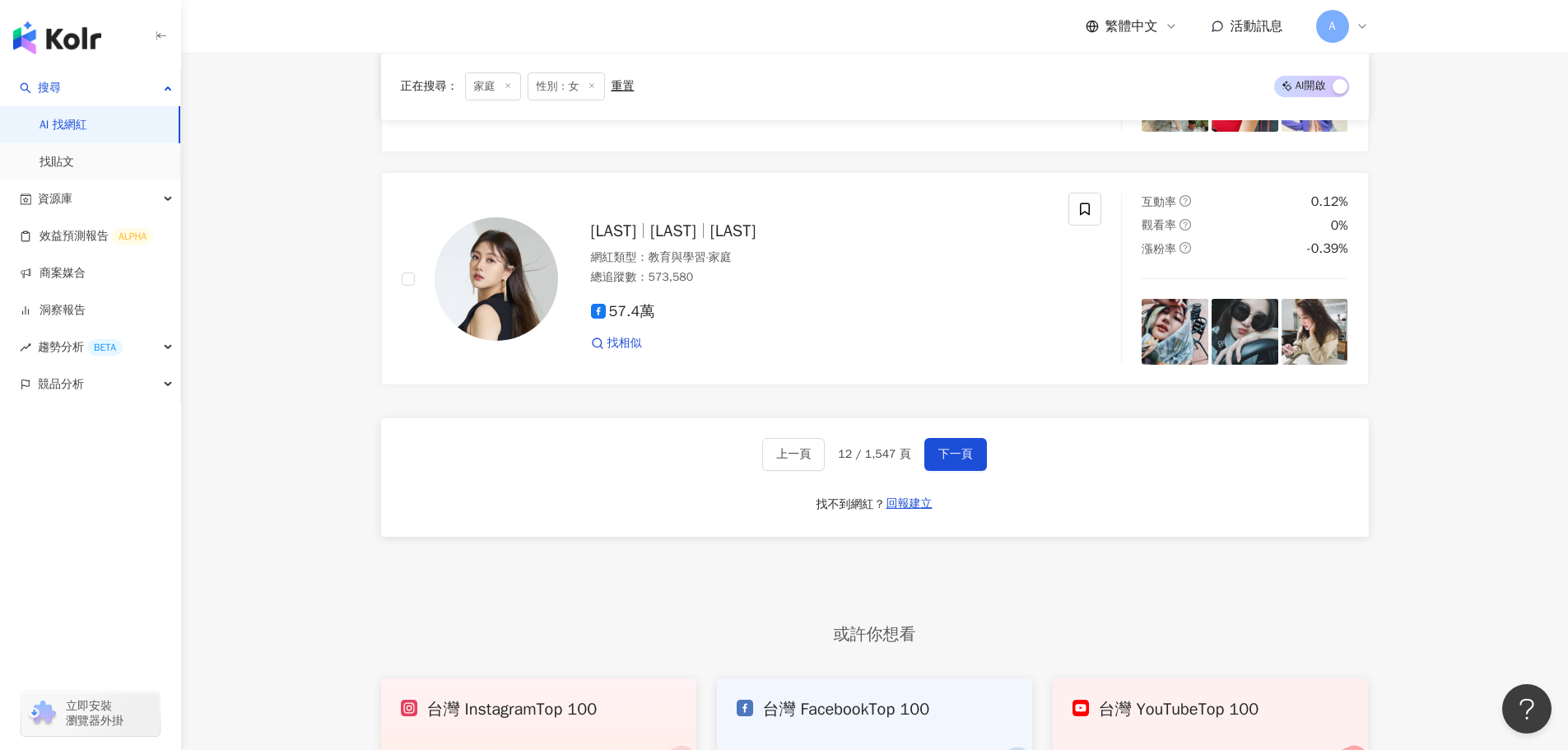 click on "HIKO ひこ 網紅類型 ： 藝術與娛樂  ·  美妝時尚  ·  日常話題  ·  家庭  ·  遊戲  ·  寵物 總追蹤數 ： 836,486 16萬 60.6萬 4.8萬 2.3萬 找相似 互動率 0.37% 觀看率 0% 漲粉率 -1.45% Candy&糖糖 Candy candybaby0402 網紅類型 ： 藝術與娛樂  ·  日常話題  ·  家庭  ·  命理占卜 總追蹤數 ： 970,074 30萬 60.1萬 6.9萬 找相似 互動率 0.13% 觀看率 2.39% 漲粉率 -0.76% 陳彥婷 tiffany 陳彥婷 tiffany thetiffanychen 網紅類型 ： 親子  ·  藝術與娛樂  ·  保養  ·  教育與學習  ·  家庭  ·  美食  ·  醫療與健康  ·  旅遊 總追蹤數 ： 1,637,993 59.8萬 57萬 36.6萬 tiktok-icon 10.5萬 找相似 互動率 8.48% 觀看率 224% 漲粉率 6.68% 陳語謙 cyc.85 小廢物語謙 網紅類型 ： 美妝時尚  ·  日常話題  ·  教育與學習  ·  家庭  ·  節慶  ·  生活風格 總追蹤數 ： 1,299,811 59.1萬 40.3萬 30.5萬 找相似 互動率 2.23% 觀看率 153% 漲粉率 -0.28% esther88 ：" at bounding box center [875, -890] 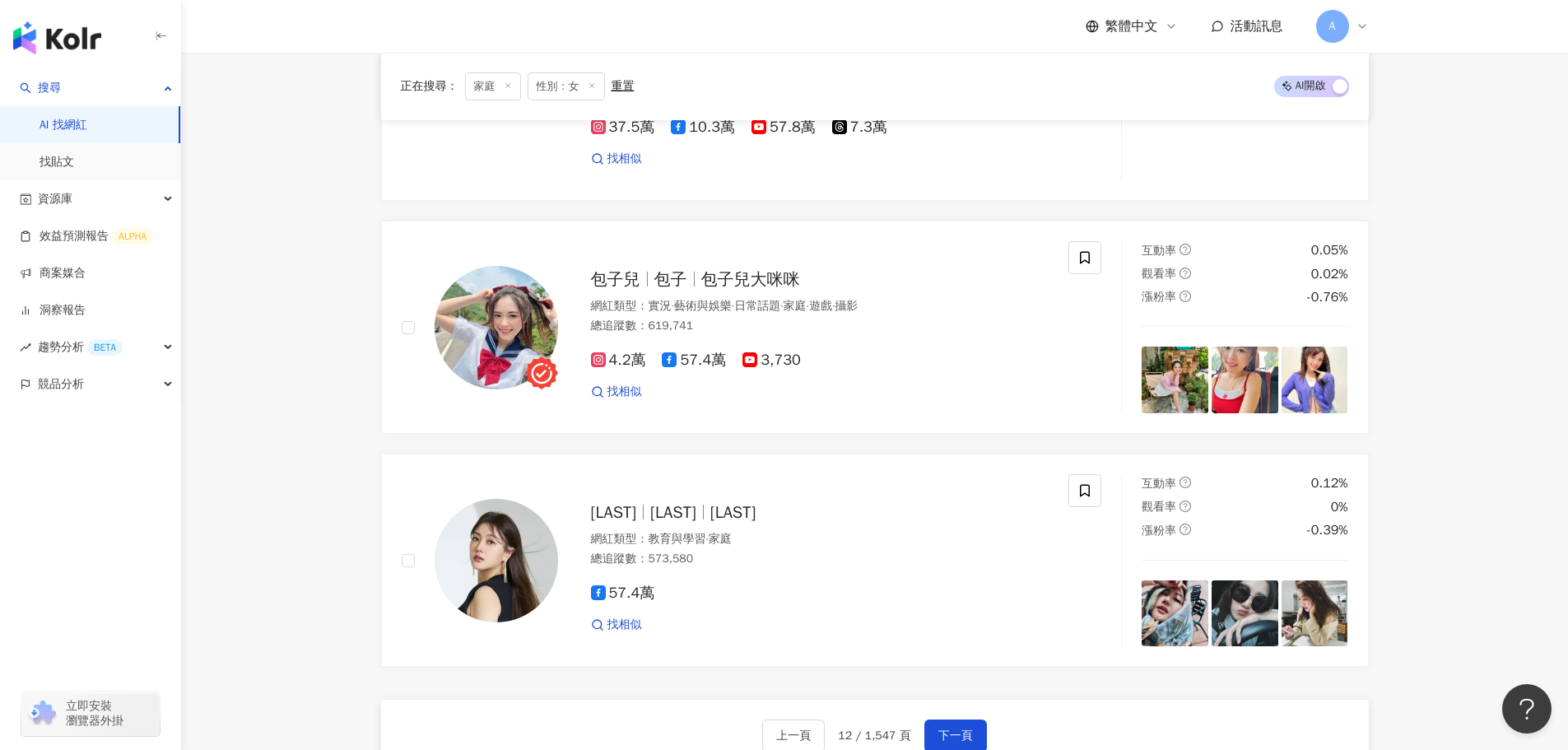 scroll, scrollTop: 2257, scrollLeft: 0, axis: vertical 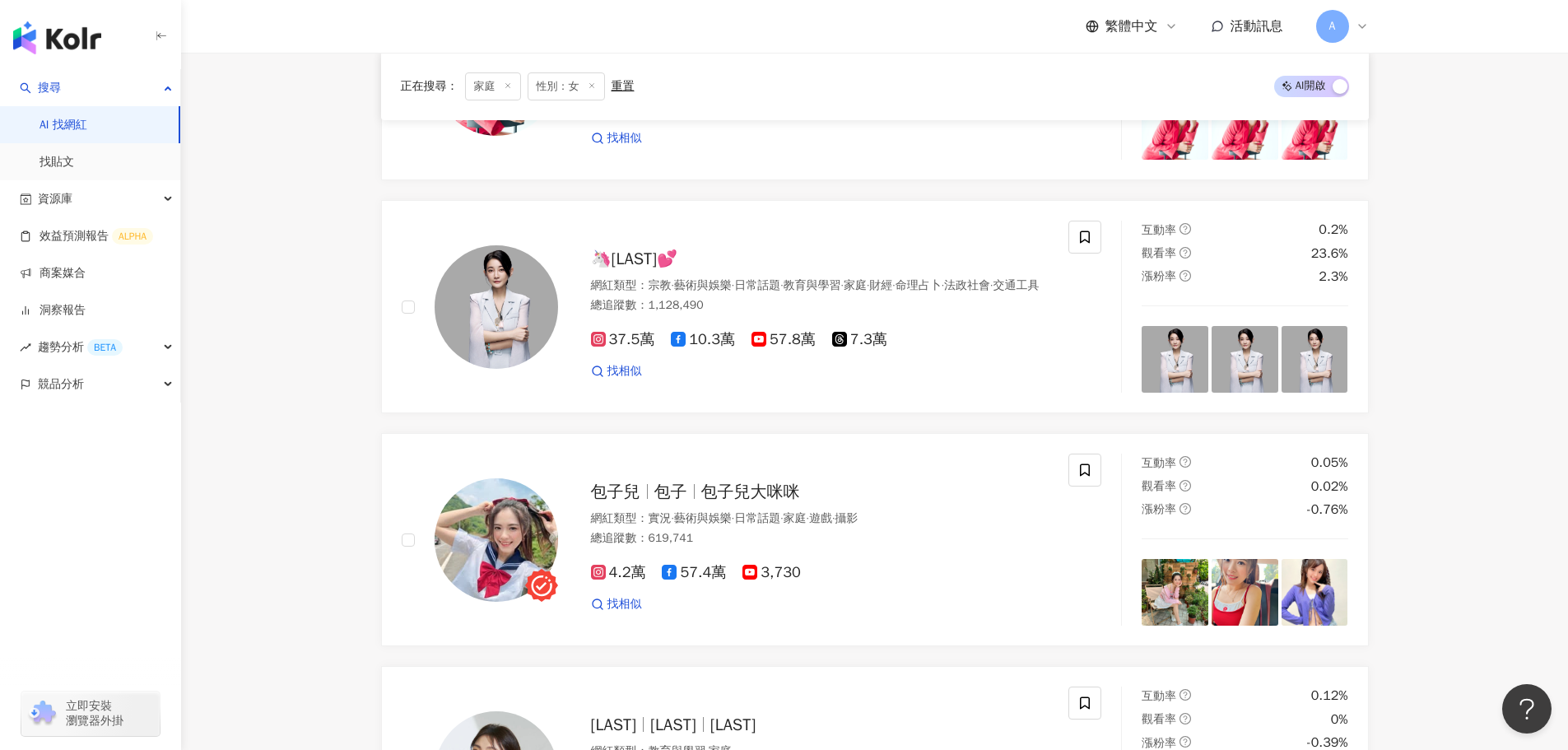 click on "不分平台 台灣 搜尋 您可能感興趣： 父親節快樂  父親節祝福  老爸  第一個父親節  父親節禮物  類型 性別 追蹤數 互動率 觀看率 合作費用預估  更多篩選 篩選條件 關於網紅 互動潛力 受眾輪廓 獨家 關於網紅 類型  ( 請選擇您想要的類型 ) 家庭 國家/地區 台灣 性別 不限 女 男 其他 語言     請選擇或搜尋 追蹤數 *  -  ******* 不限 小型 奈米網紅 (<1萬) 微型網紅 (1萬-3萬) 小型網紅 (3萬-5萬) 中型 中小型網紅 (5萬-10萬) 中型網紅 (10萬-30萬) 中大型網紅 (30萬-50萬) 大型 大型網紅 (50萬-100萬) 百萬網紅 (>100萬) 合作費用預估 不限 限制金額 $ *  -  $ ******* 幣別 : 新台幣 TWD 清除所有篩選 顯示結果 搜尋指引 AI  開啟 AI  關閉 AI 推薦 ： 無結果，請嘗試搜尋其他語言關鍵字或條件 正在搜尋 ： 家庭 性別：女 重置 AI  開啟 AI  關閉 HIKO ひこ 網紅類型 ： 藝術與娛樂  ·  美妝時尚  ·   ·" at bounding box center [874, -452] 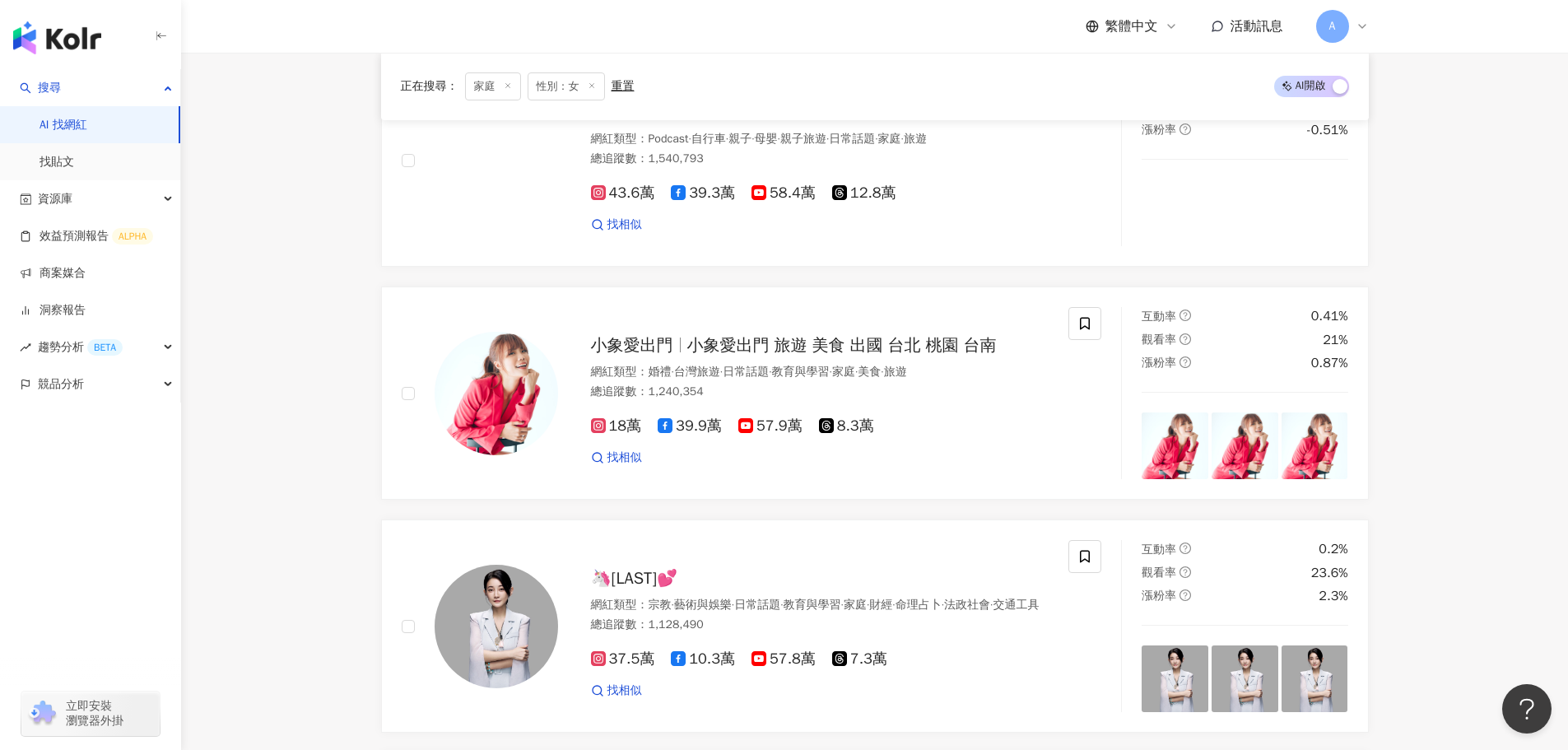 scroll, scrollTop: 1927, scrollLeft: 0, axis: vertical 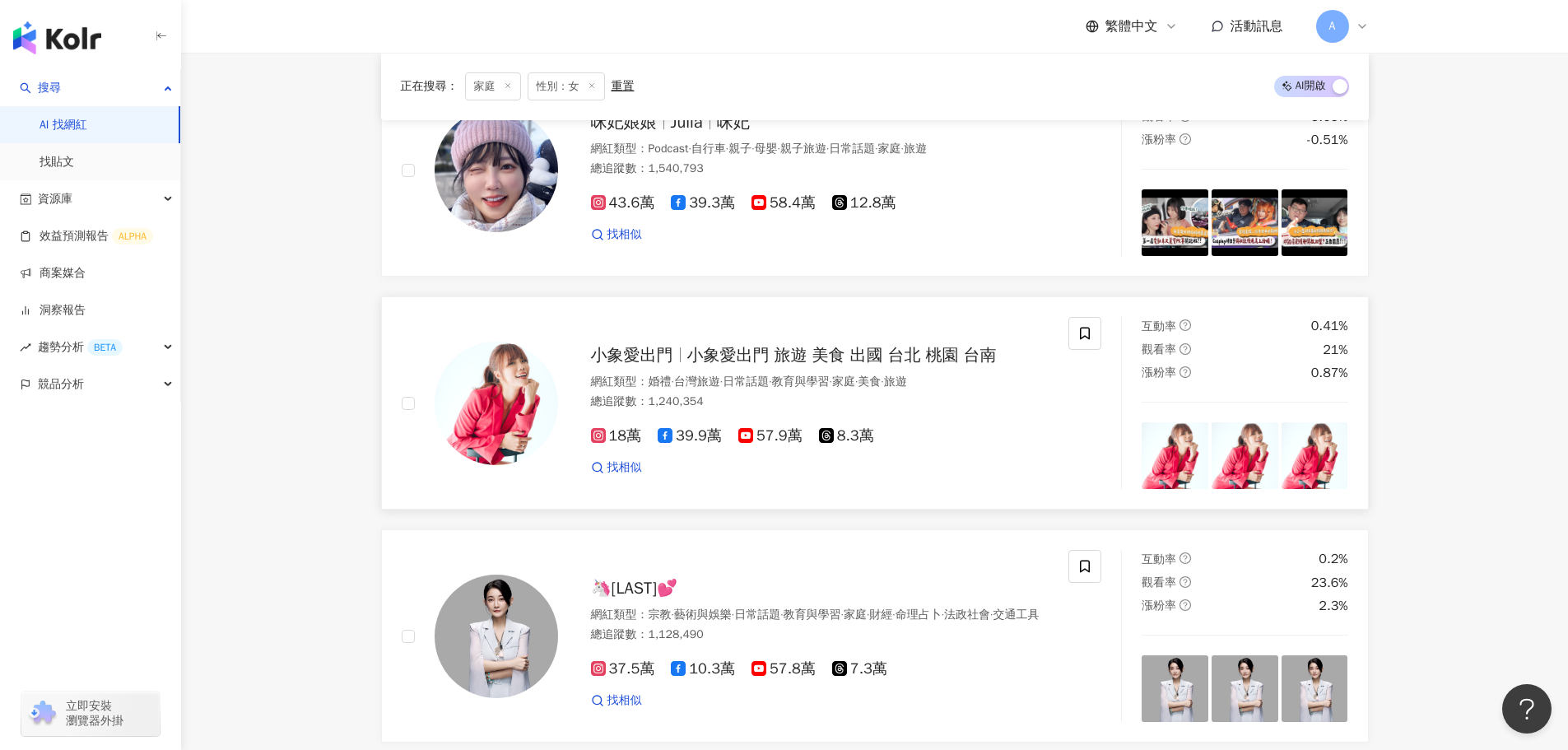 click on "39.9萬" at bounding box center [690, 436] 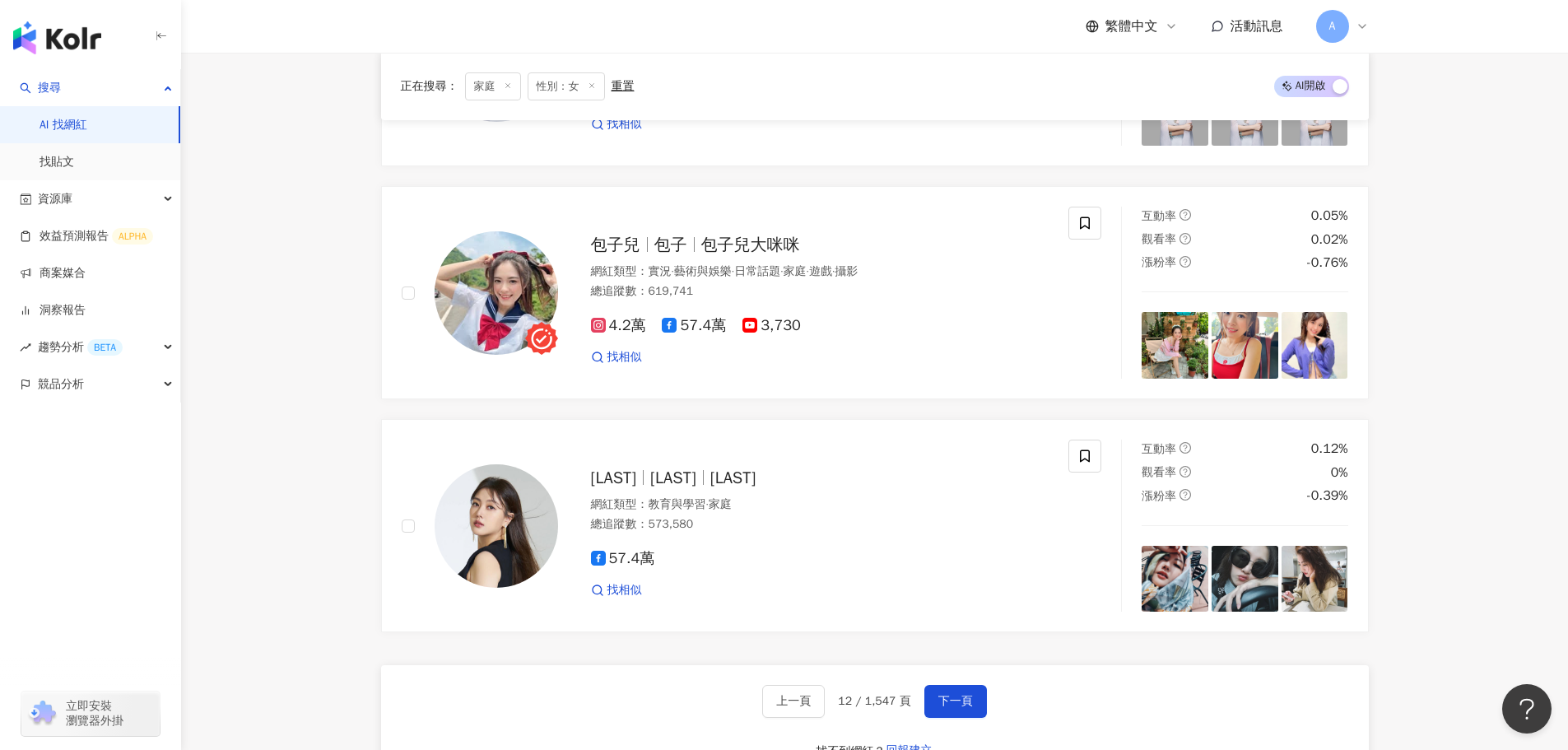 scroll, scrollTop: 2833, scrollLeft: 0, axis: vertical 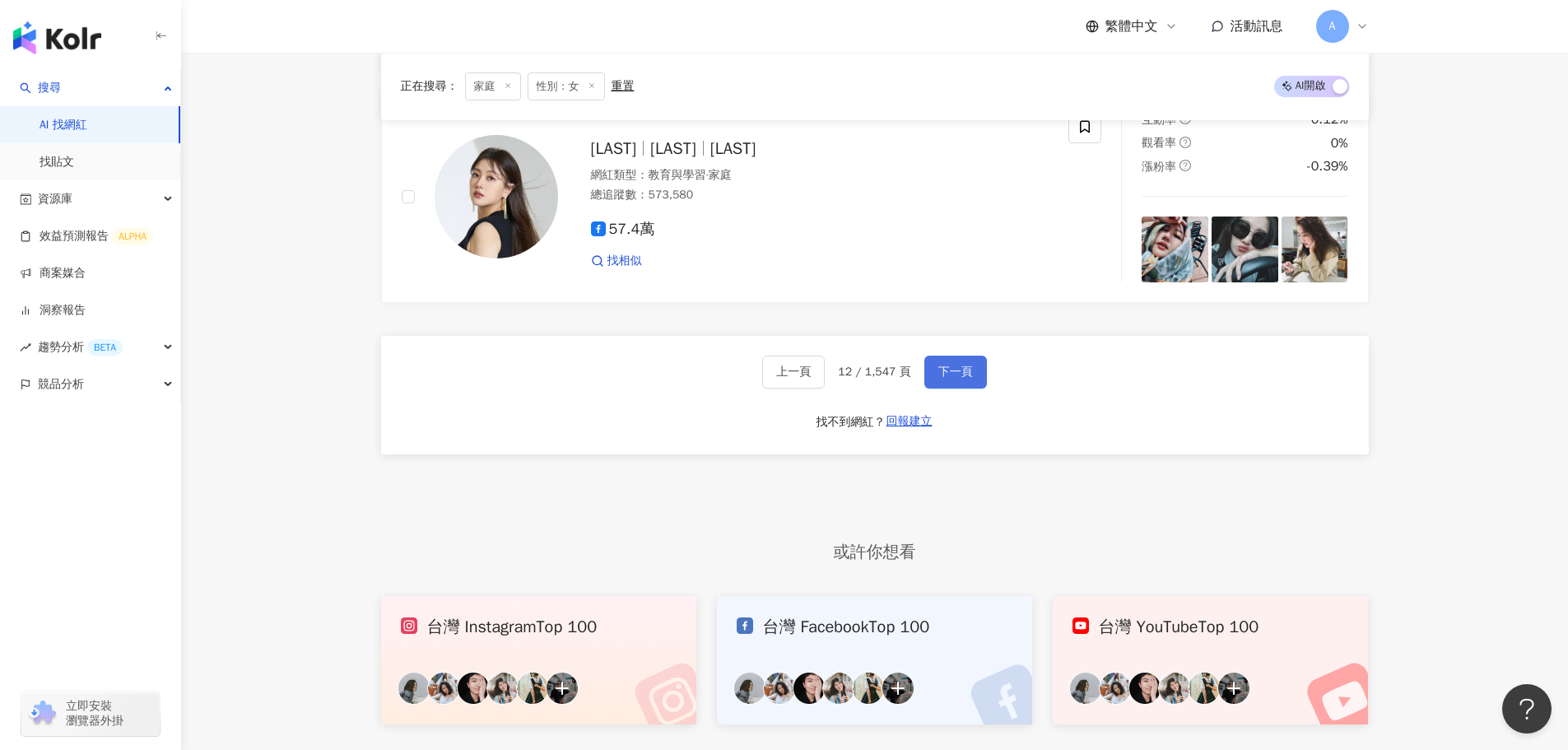 click on "下一頁" at bounding box center (956, 372) 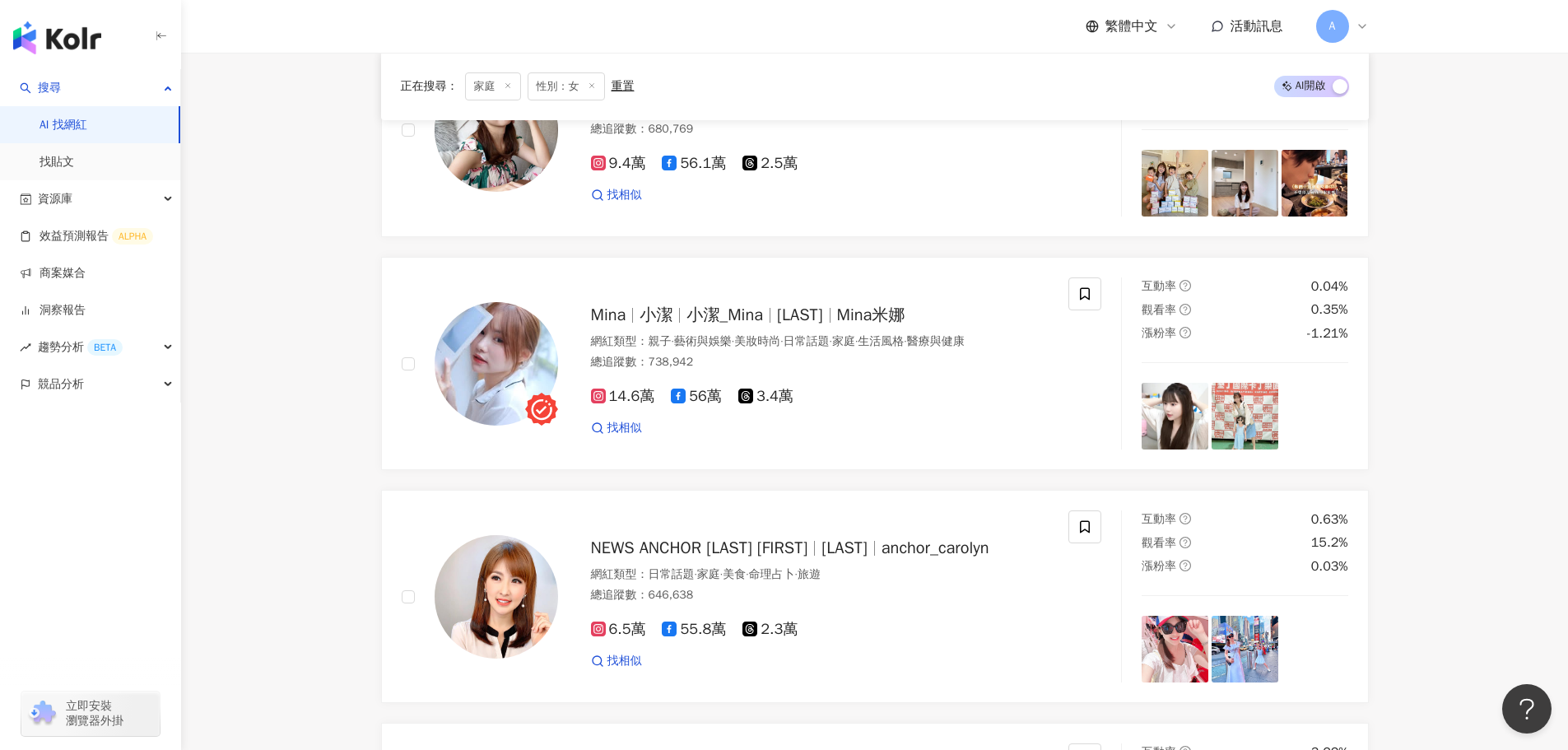 scroll, scrollTop: 2833, scrollLeft: 0, axis: vertical 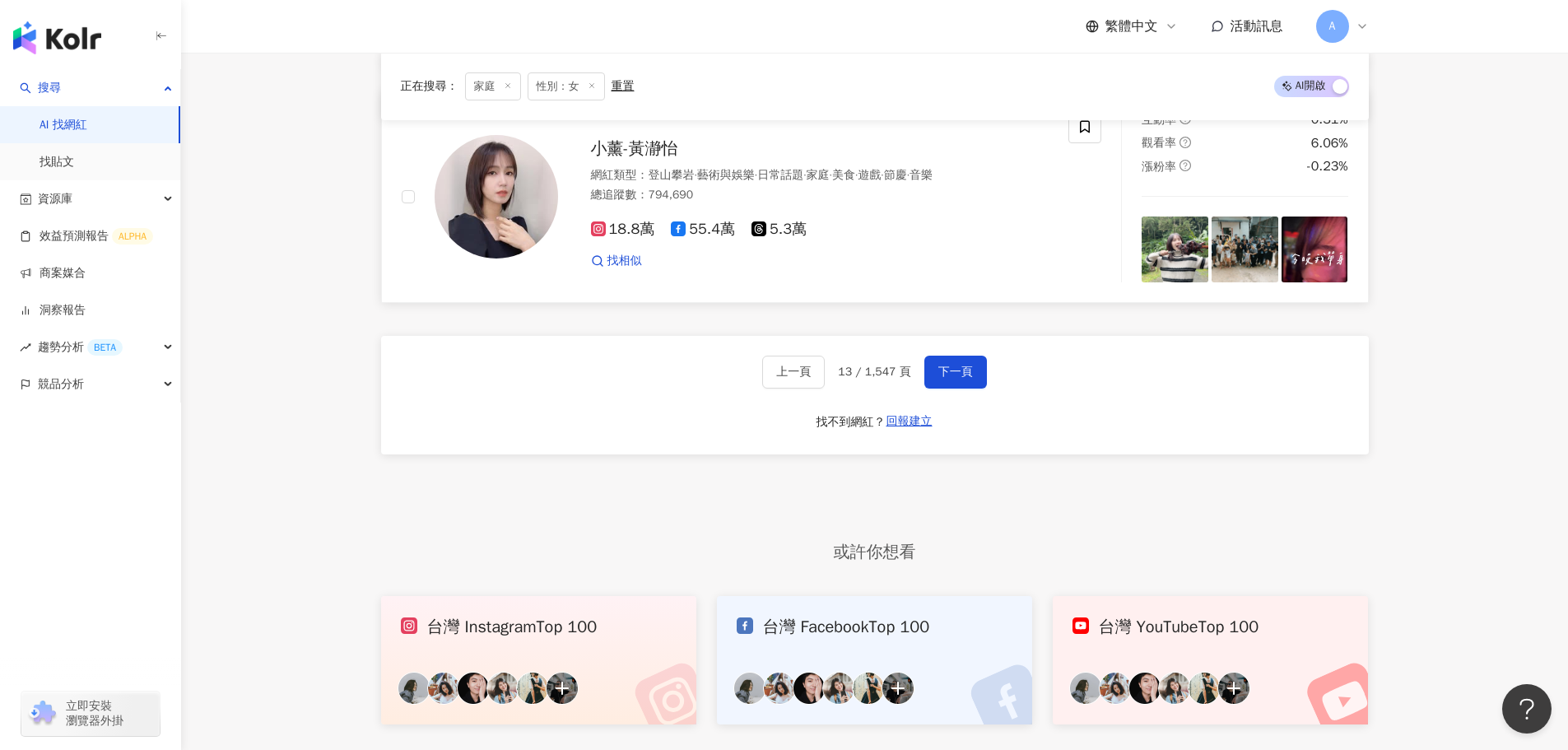 click on "18.8萬" at bounding box center (623, 229) 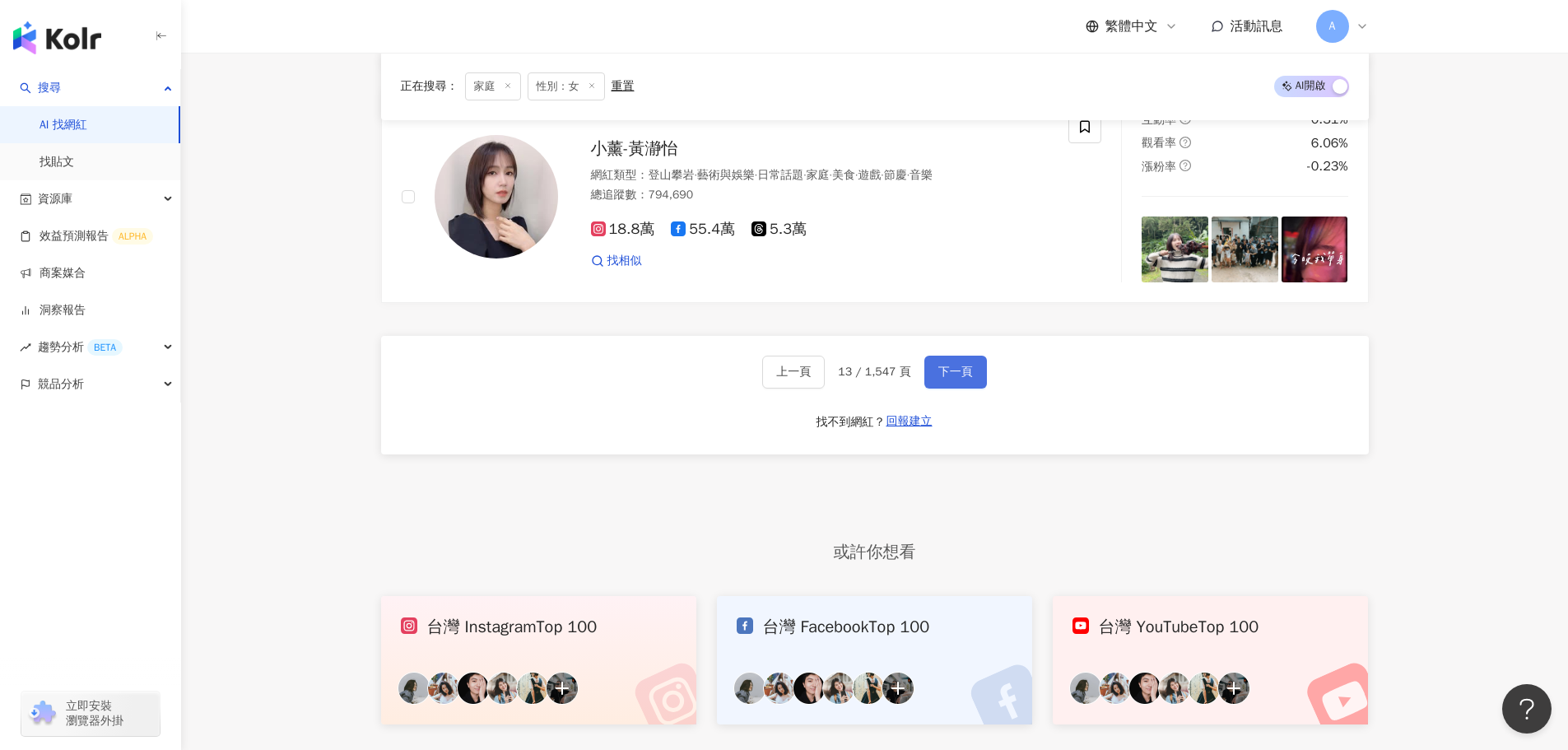 click on "下一頁" at bounding box center (956, 372) 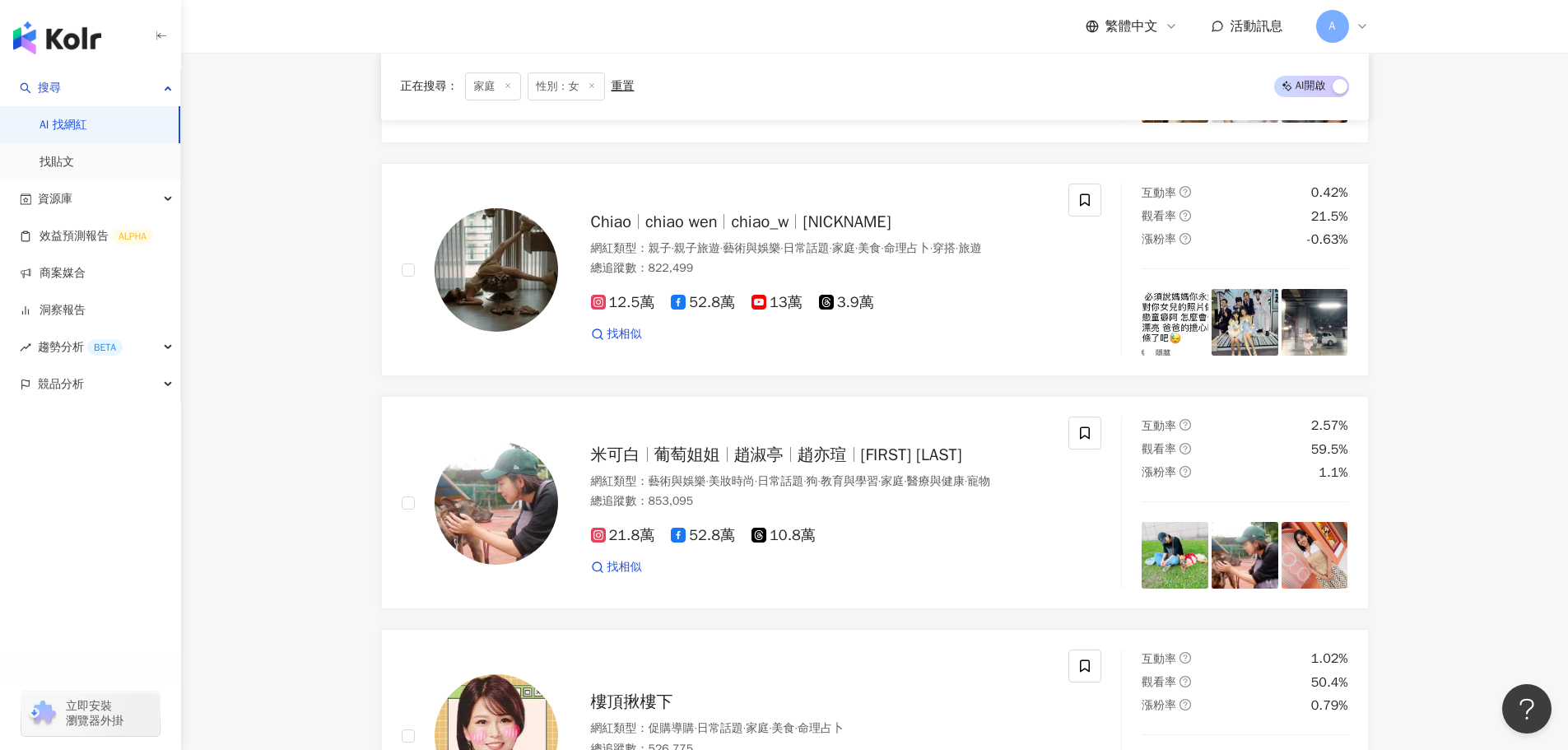scroll, scrollTop: 1763, scrollLeft: 0, axis: vertical 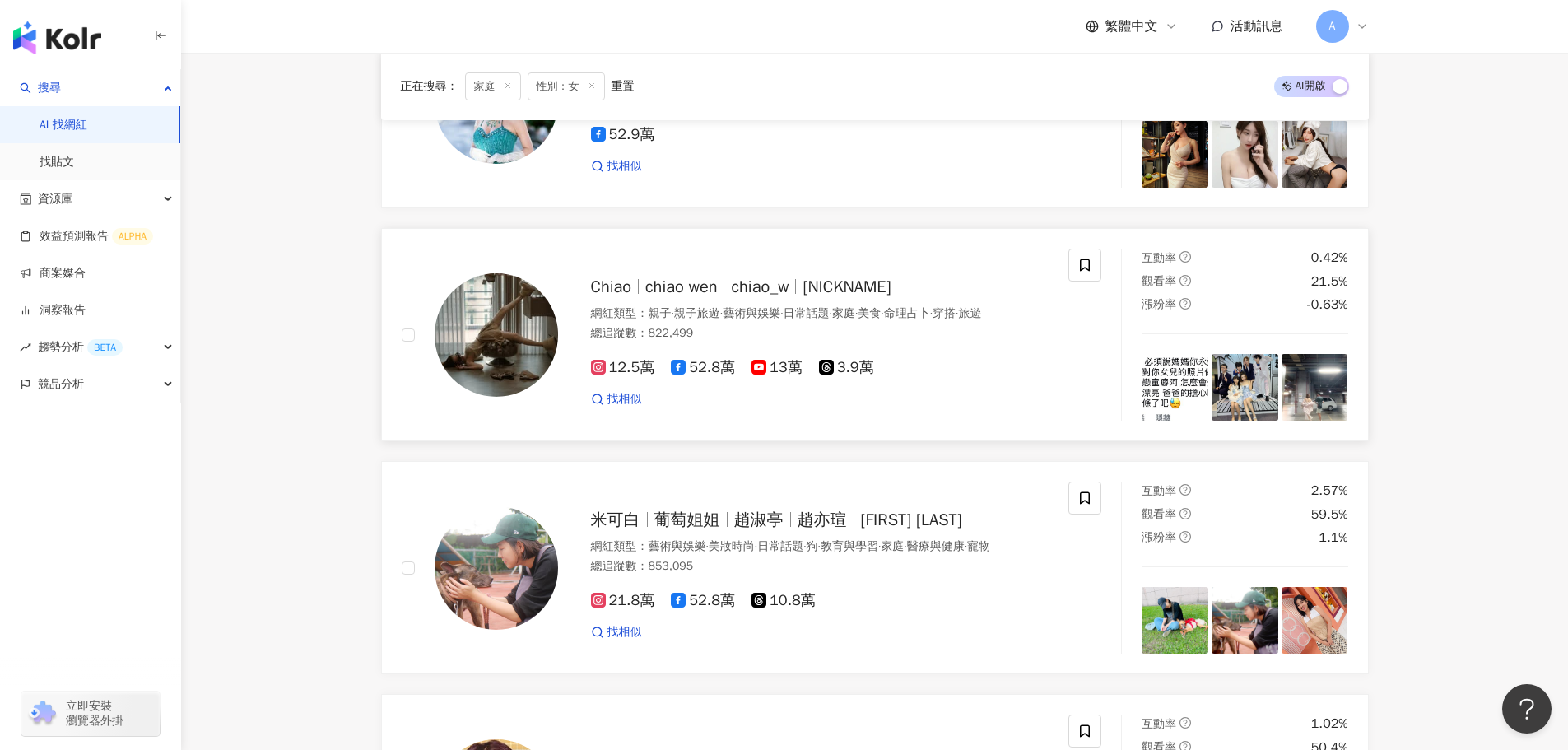 click on "52.8萬" at bounding box center [703, 367] 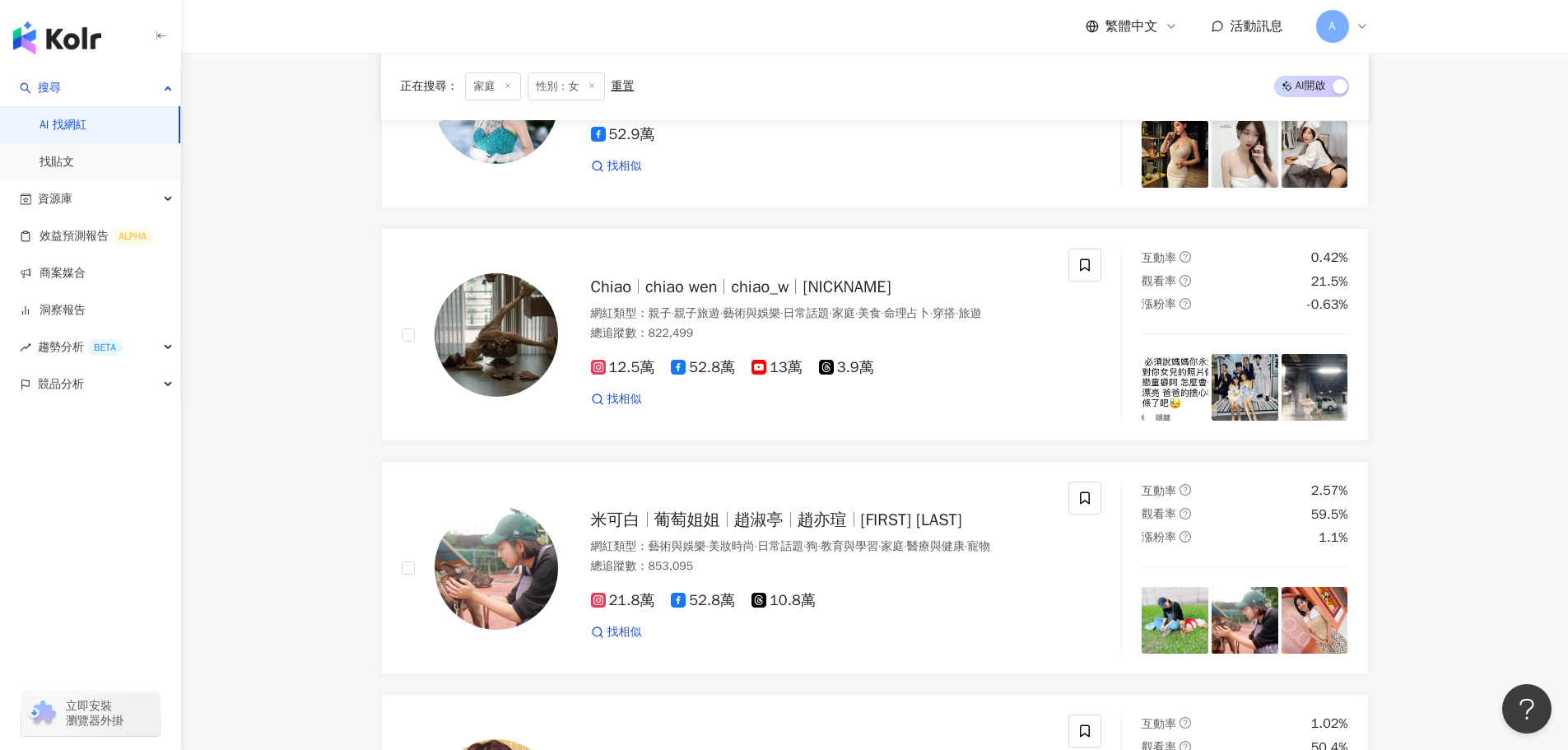 click on "不分平台 台灣 搜尋 您可能感興趣： 父親節快樂  父親節祝福  老爸  第一個父親節  父親節禮物  類型 性別 追蹤數 互動率 觀看率 合作費用預估  更多篩選 篩選條件 關於網紅 互動潛力 受眾輪廓 獨家 關於網紅 類型  ( 請選擇您想要的類型 ) 家庭 國家/地區 台灣 性別 不限 女 男 其他 語言     請選擇或搜尋 追蹤數 *  -  ******* 不限 小型 奈米網紅 (<1萬) 微型網紅 (1萬-3萬) 小型網紅 (3萬-5萬) 中型 中小型網紅 (5萬-10萬) 中型網紅 (10萬-30萬) 中大型網紅 (30萬-50萬) 大型 大型網紅 (50萬-100萬) 百萬網紅 (>100萬) 合作費用預估 不限 限制金額 $ *  -  $ ******* 幣別 : 新台幣 TWD 清除所有篩選 顯示結果 搜尋指引 AI  開啟 AI  關閉 AI 推薦 ： 無結果，請嘗試搜尋其他語言關鍵字或條件 正在搜尋 ： 家庭 性別：女 重置 AI  開啟 AI  關閉 呂芷葇 妍安 Ann anntw0219 網紅類型 ： 促購導購  ·   ·  ：" at bounding box center [874, 42] 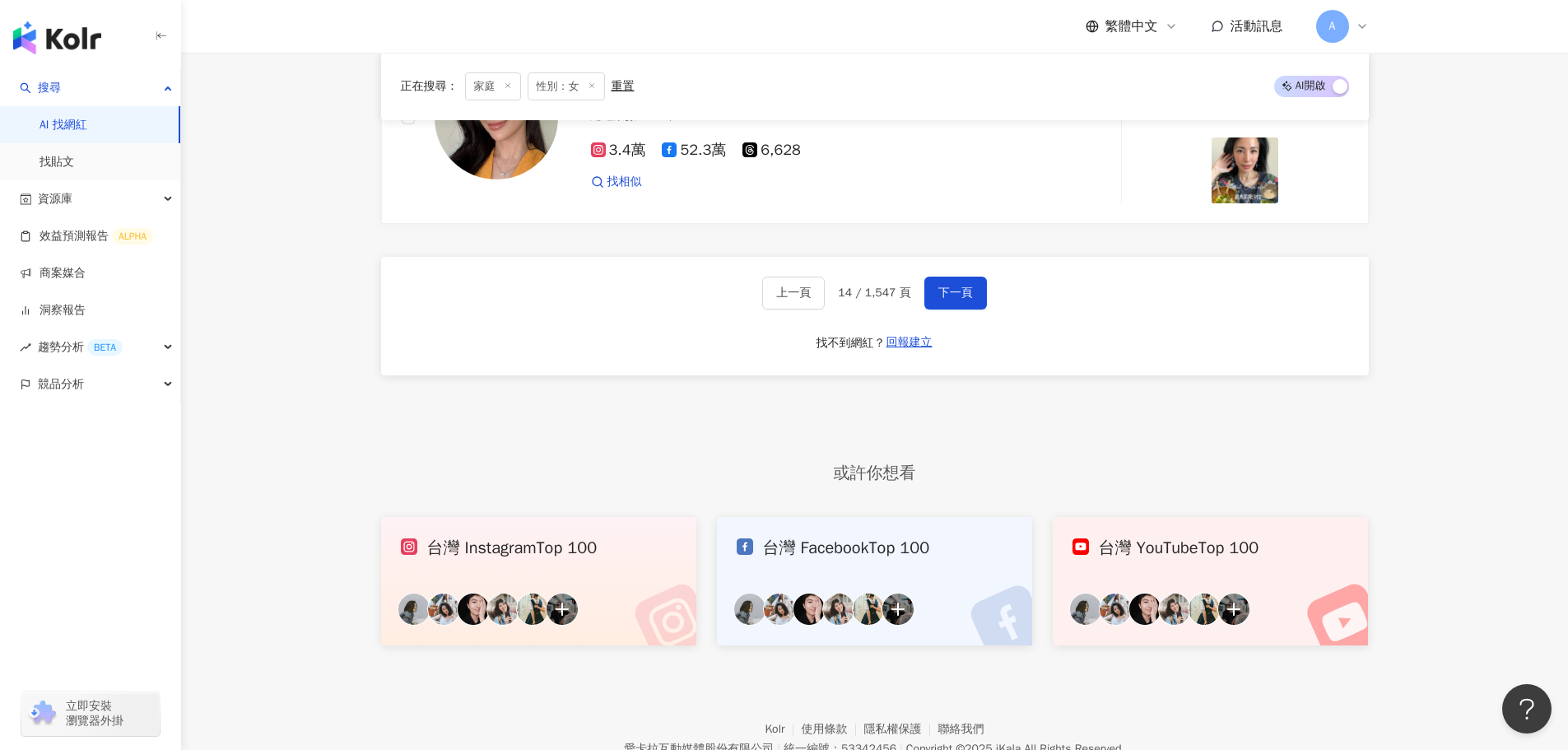 scroll, scrollTop: 2915, scrollLeft: 0, axis: vertical 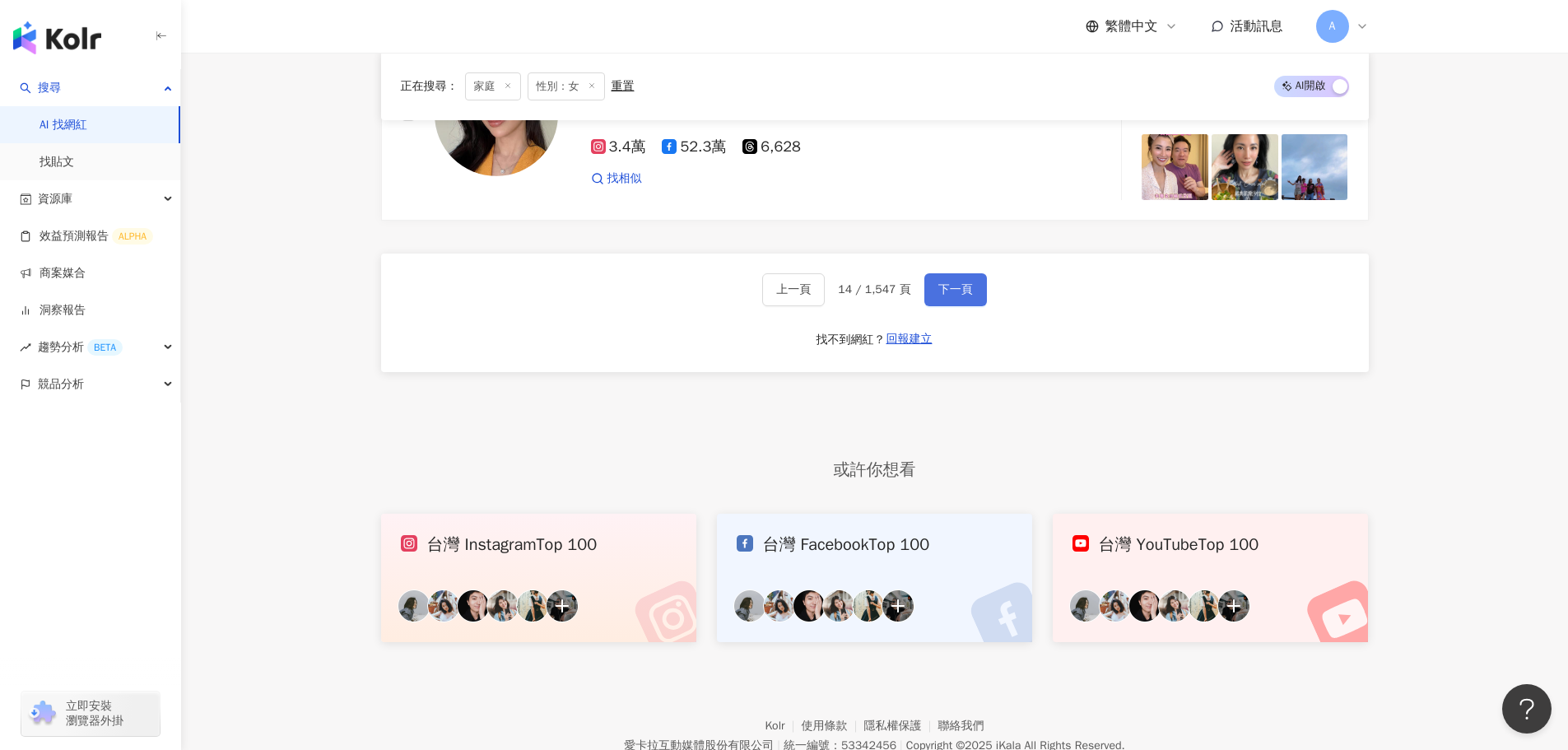 click on "下一頁" at bounding box center (956, 290) 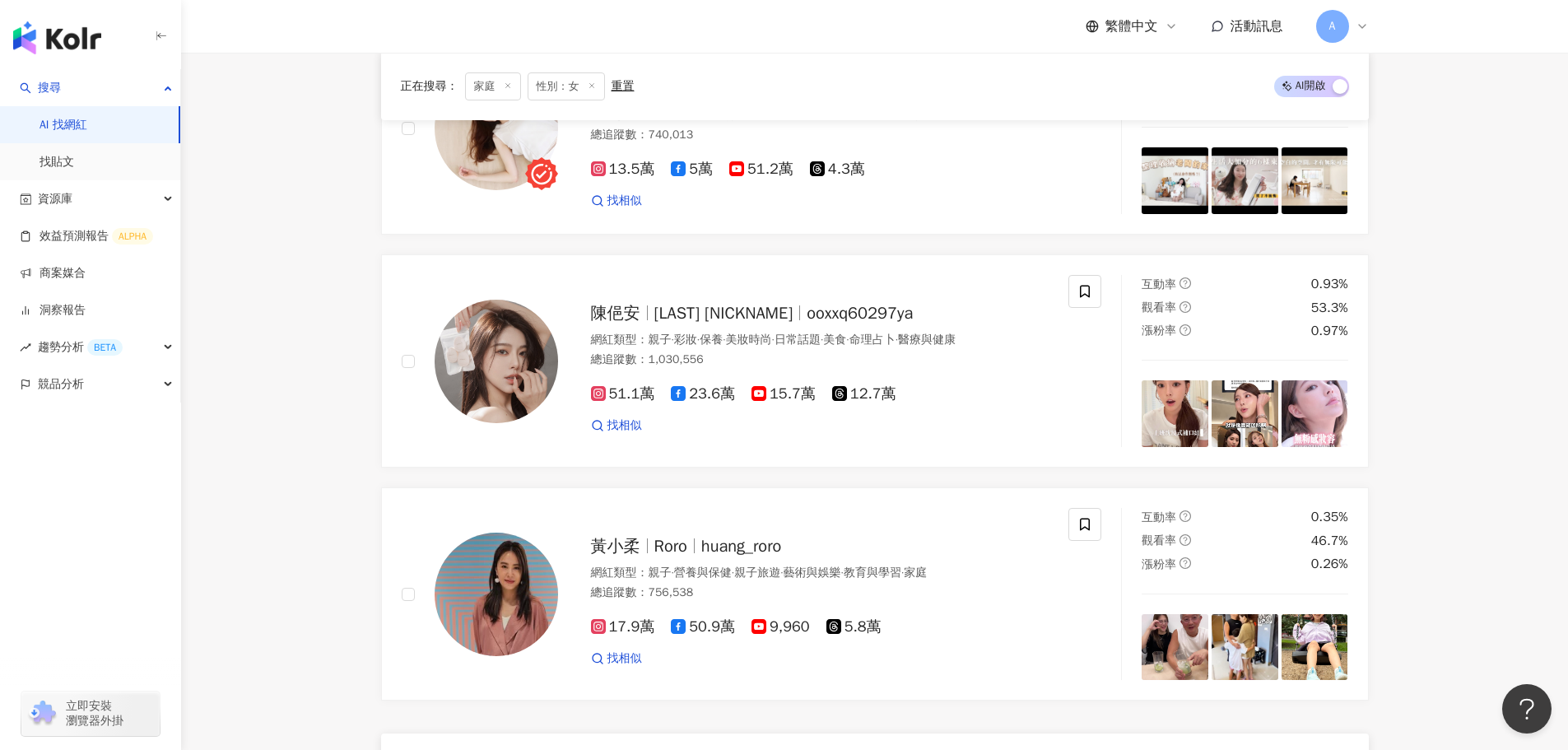 scroll, scrollTop: 2421, scrollLeft: 0, axis: vertical 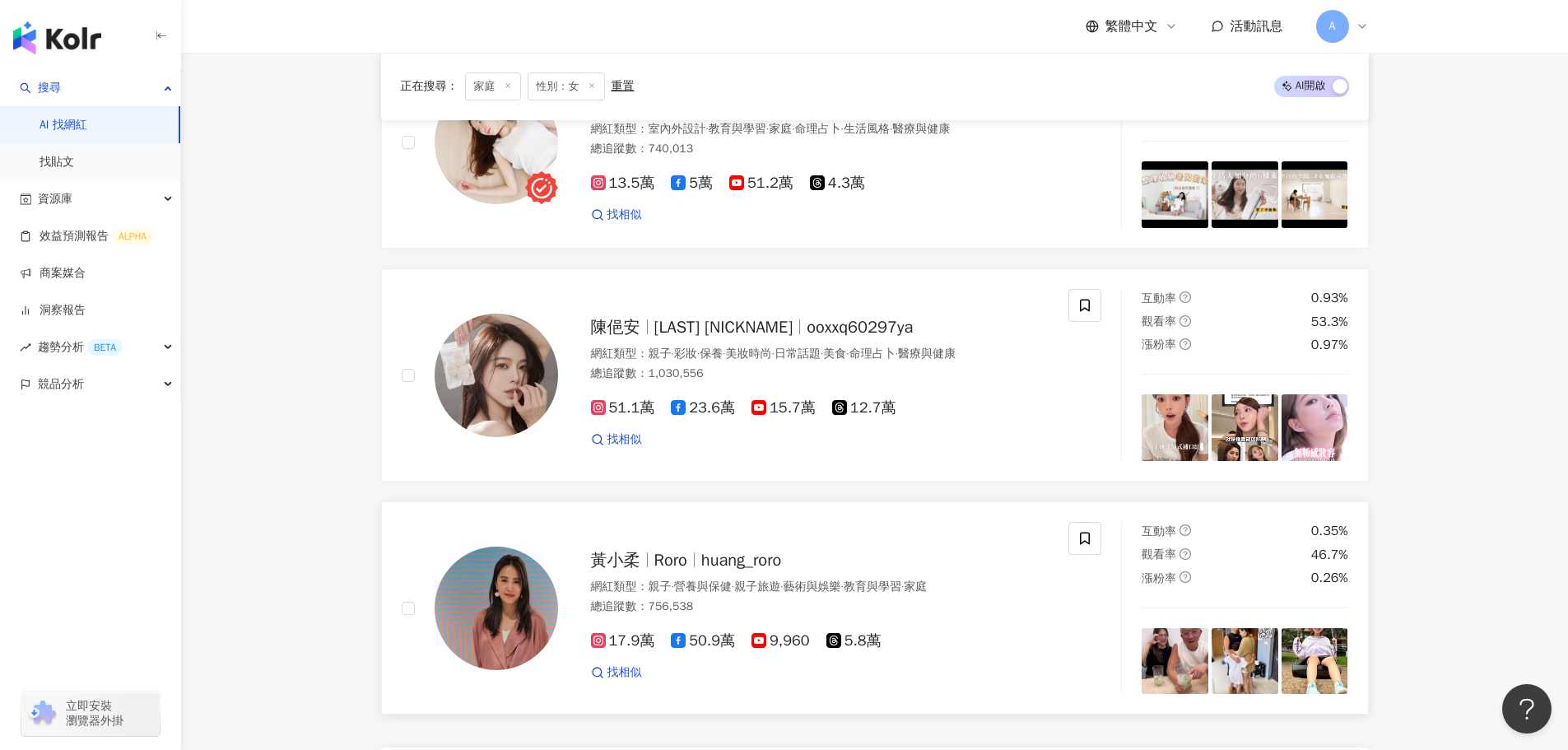click on "17.9萬" at bounding box center [623, 641] 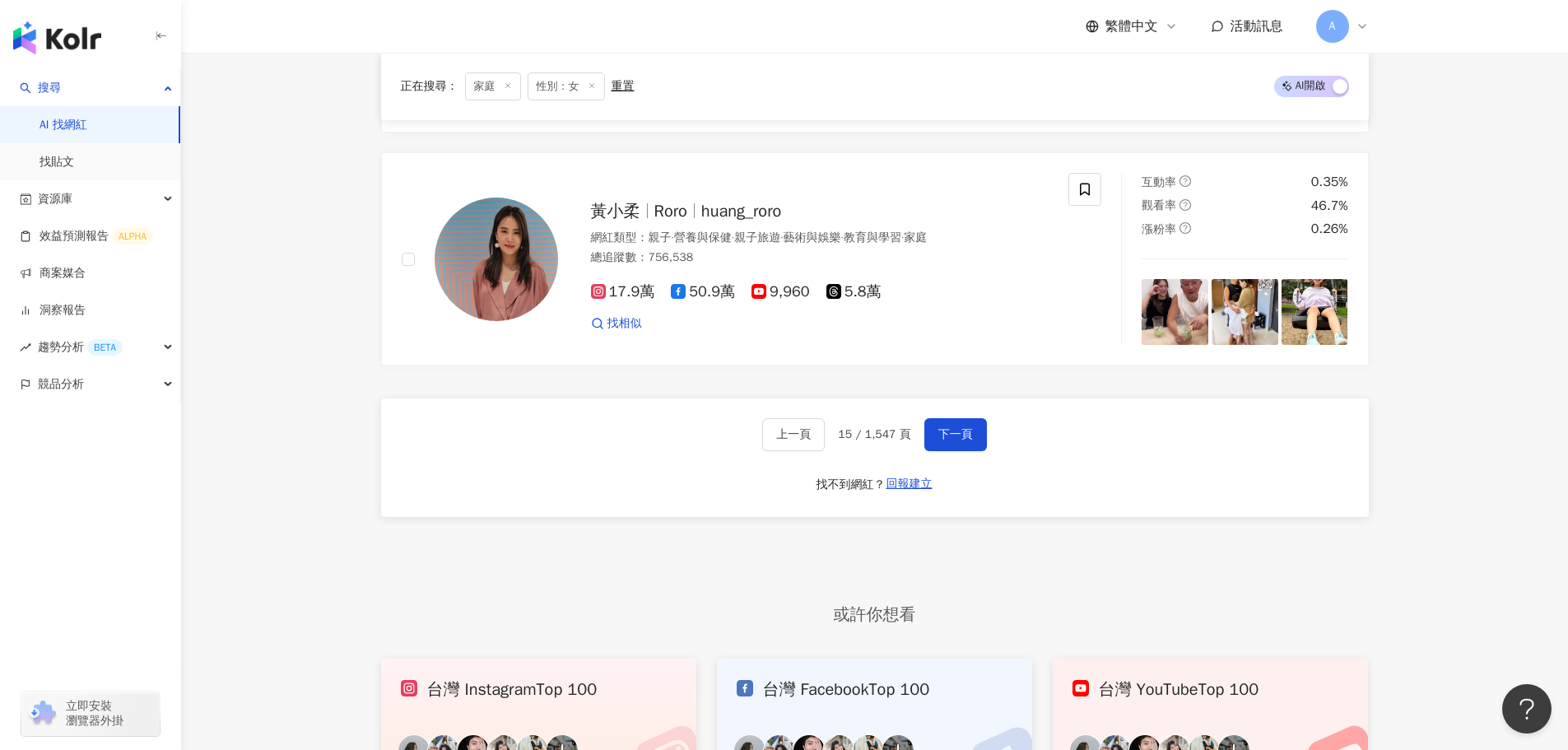 scroll, scrollTop: 2833, scrollLeft: 0, axis: vertical 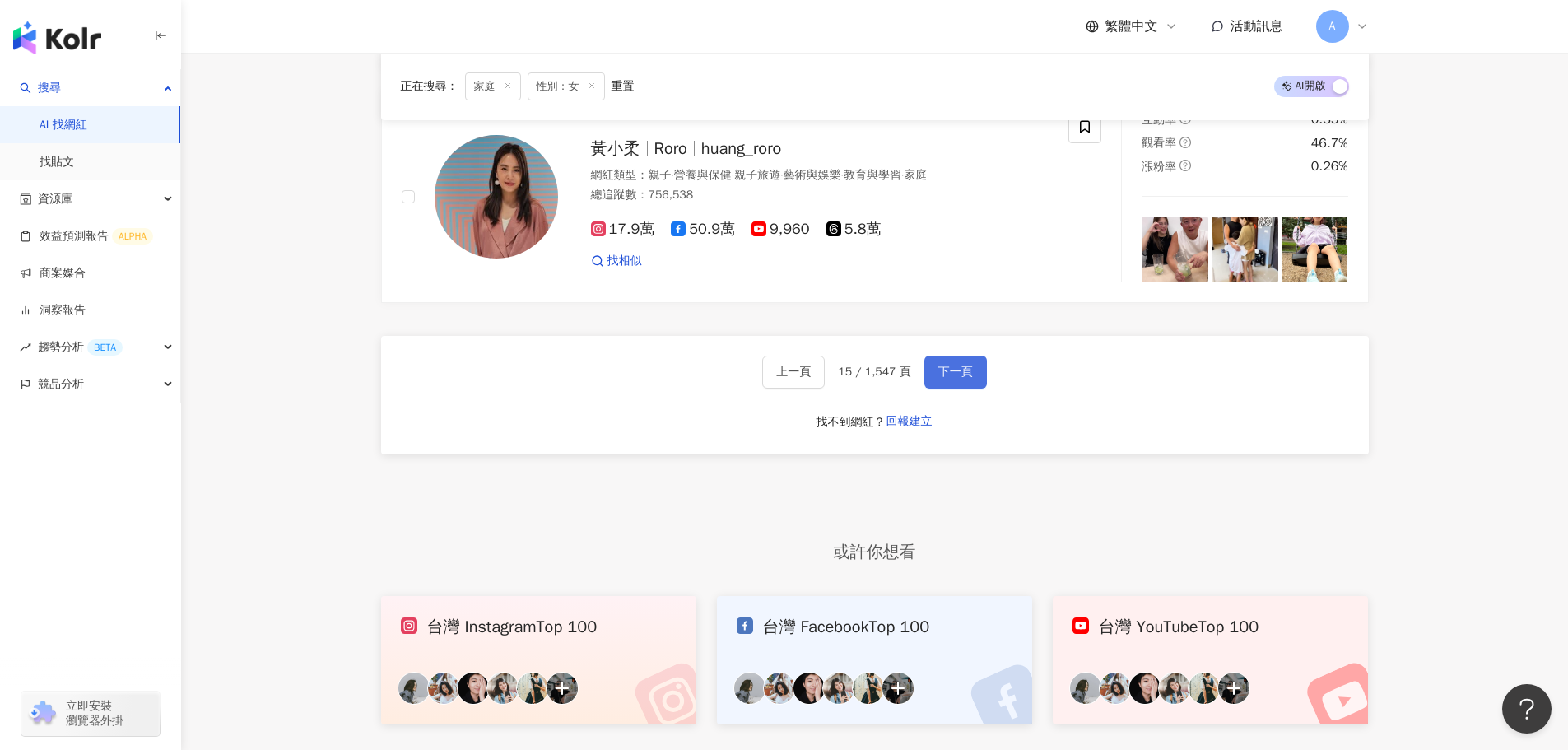 click on "下一頁" at bounding box center (956, 372) 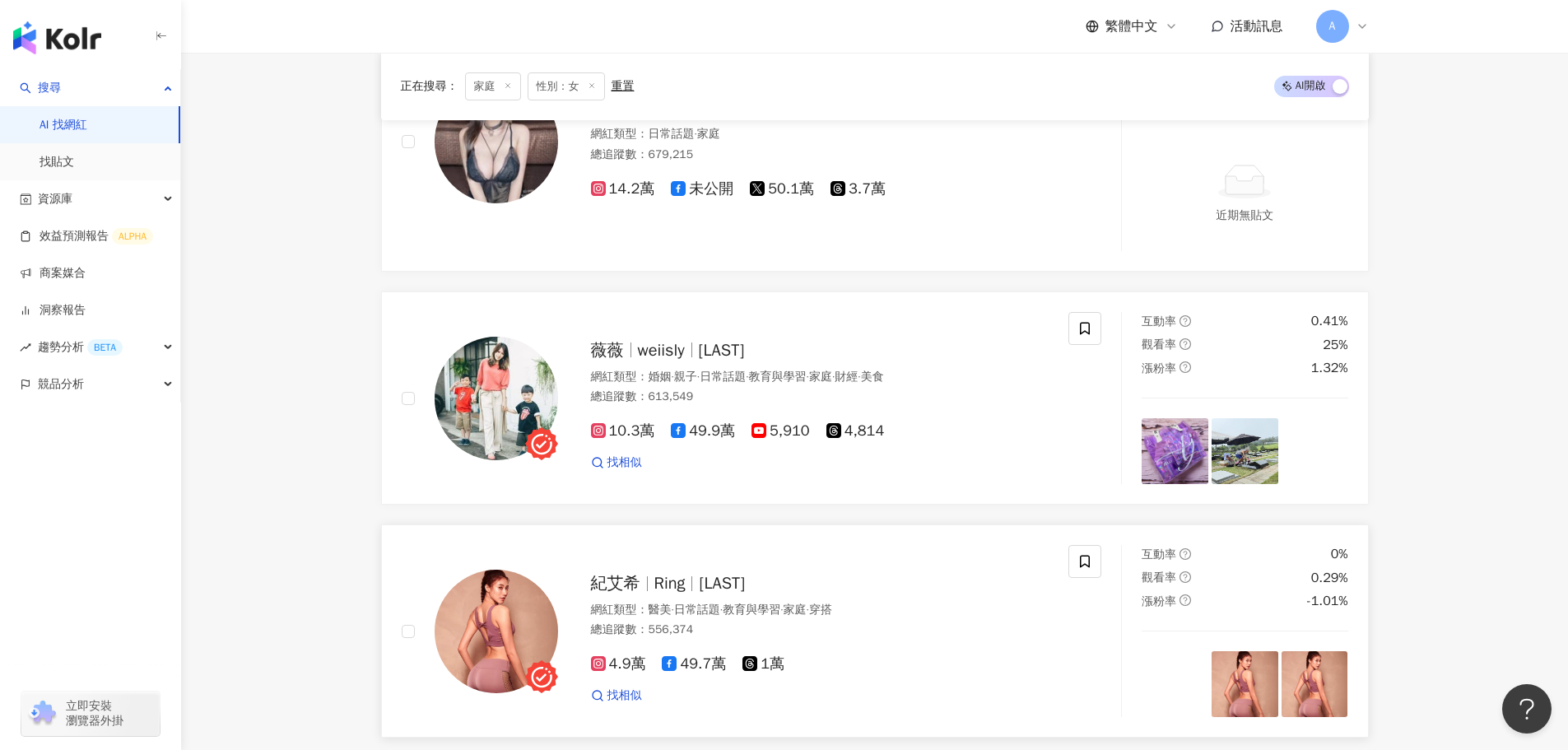 scroll, scrollTop: 1976, scrollLeft: 0, axis: vertical 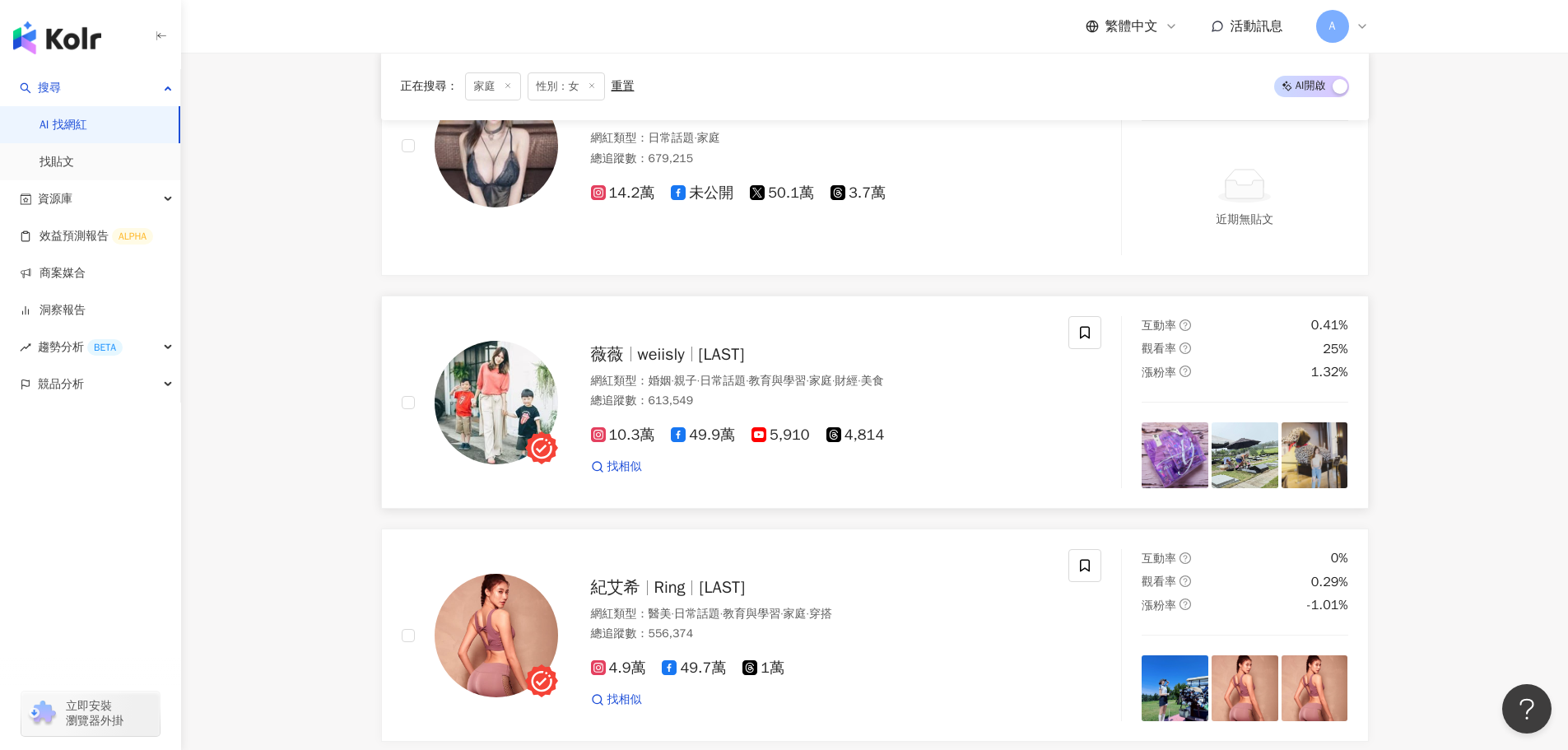 click on "weiisly" at bounding box center (668, 354) 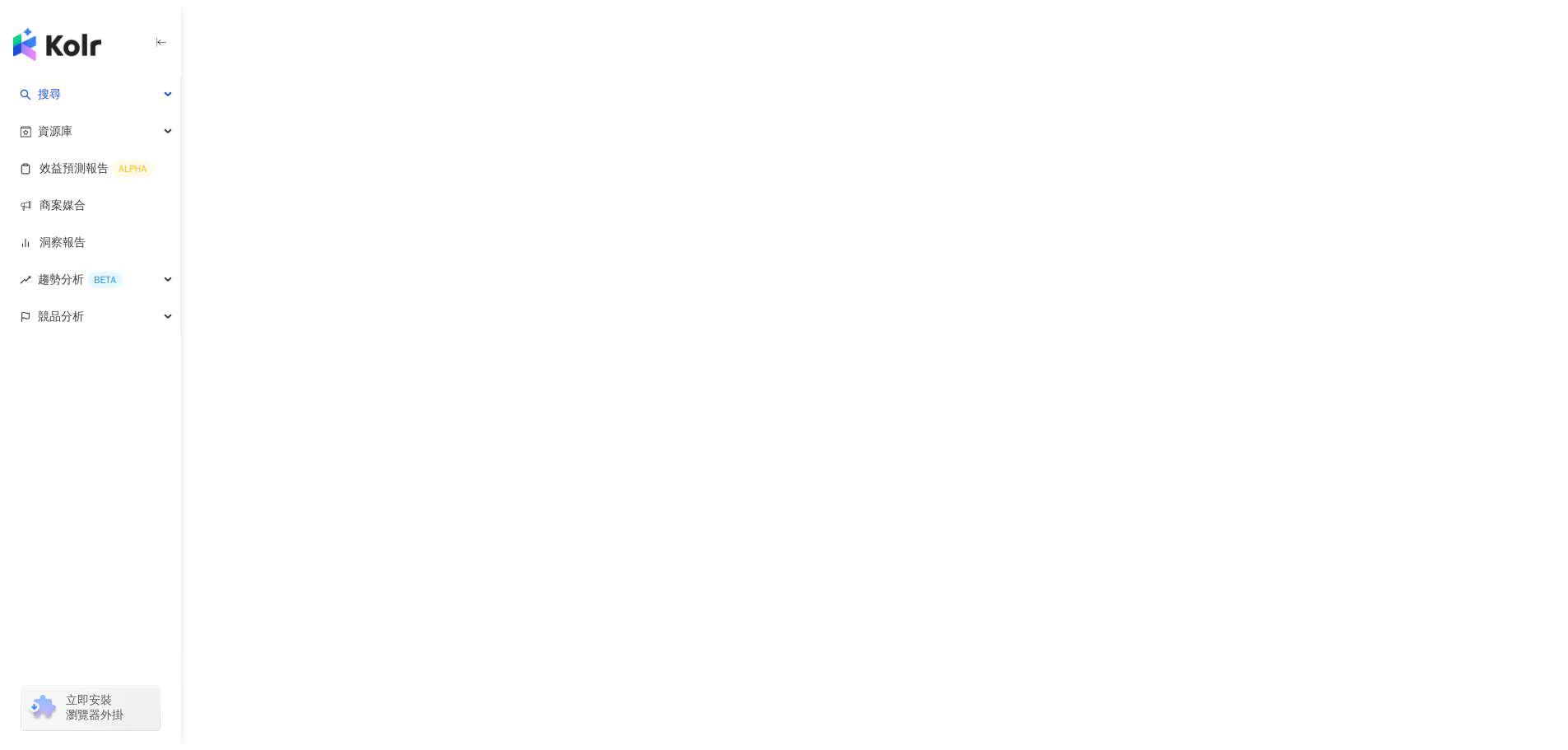 scroll, scrollTop: 0, scrollLeft: 0, axis: both 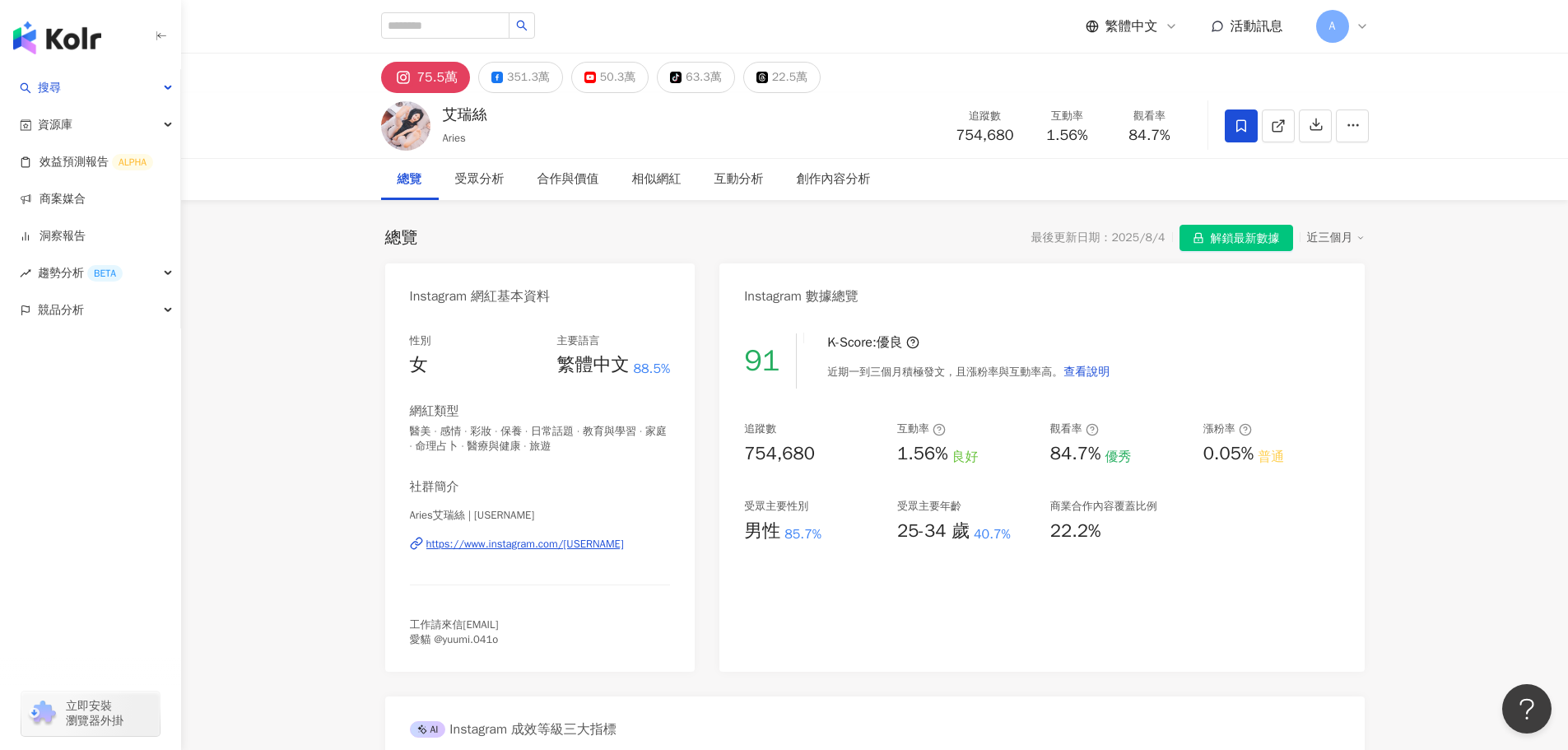 click on "https://www.instagram.com/aries_8248/" at bounding box center [525, 544] 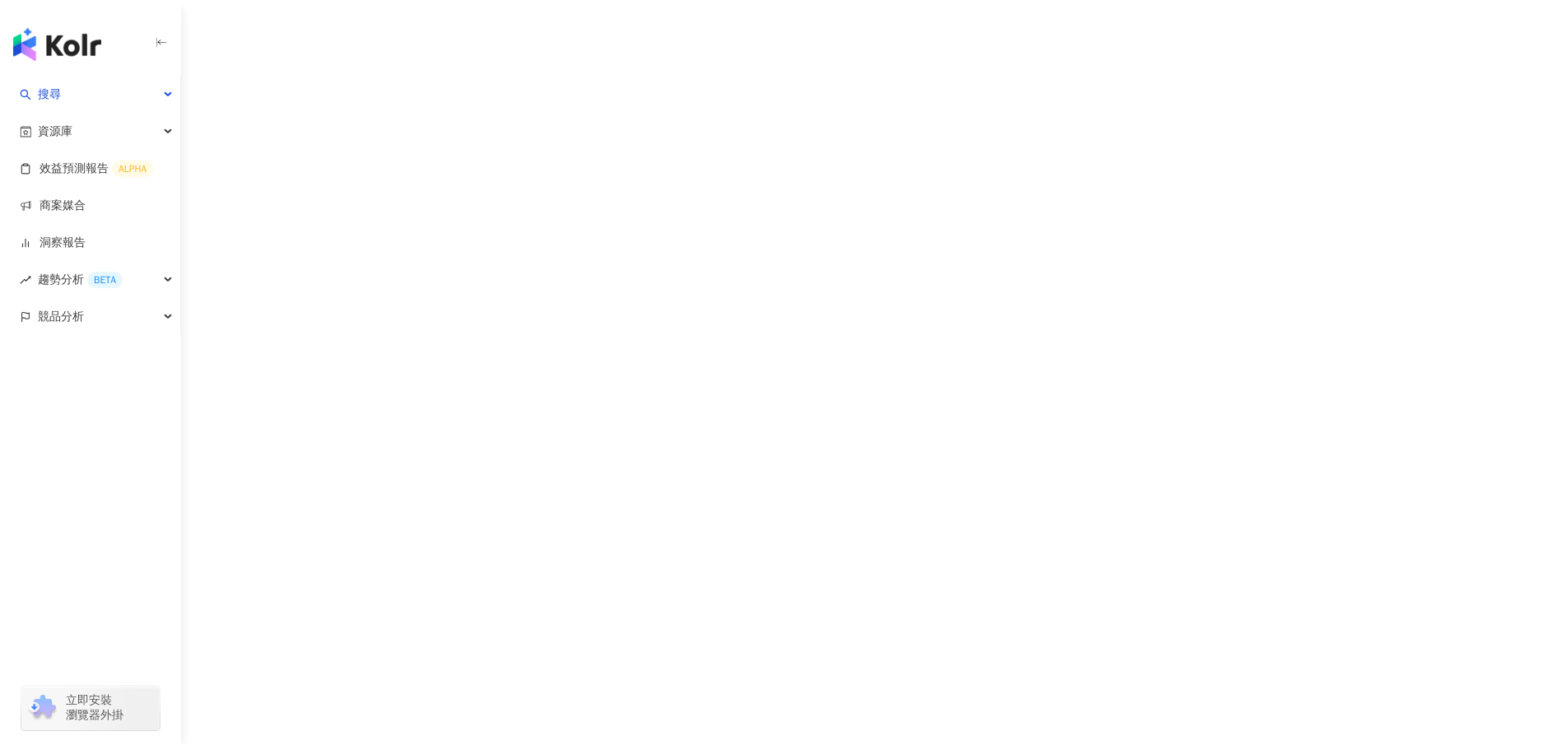 scroll, scrollTop: 0, scrollLeft: 0, axis: both 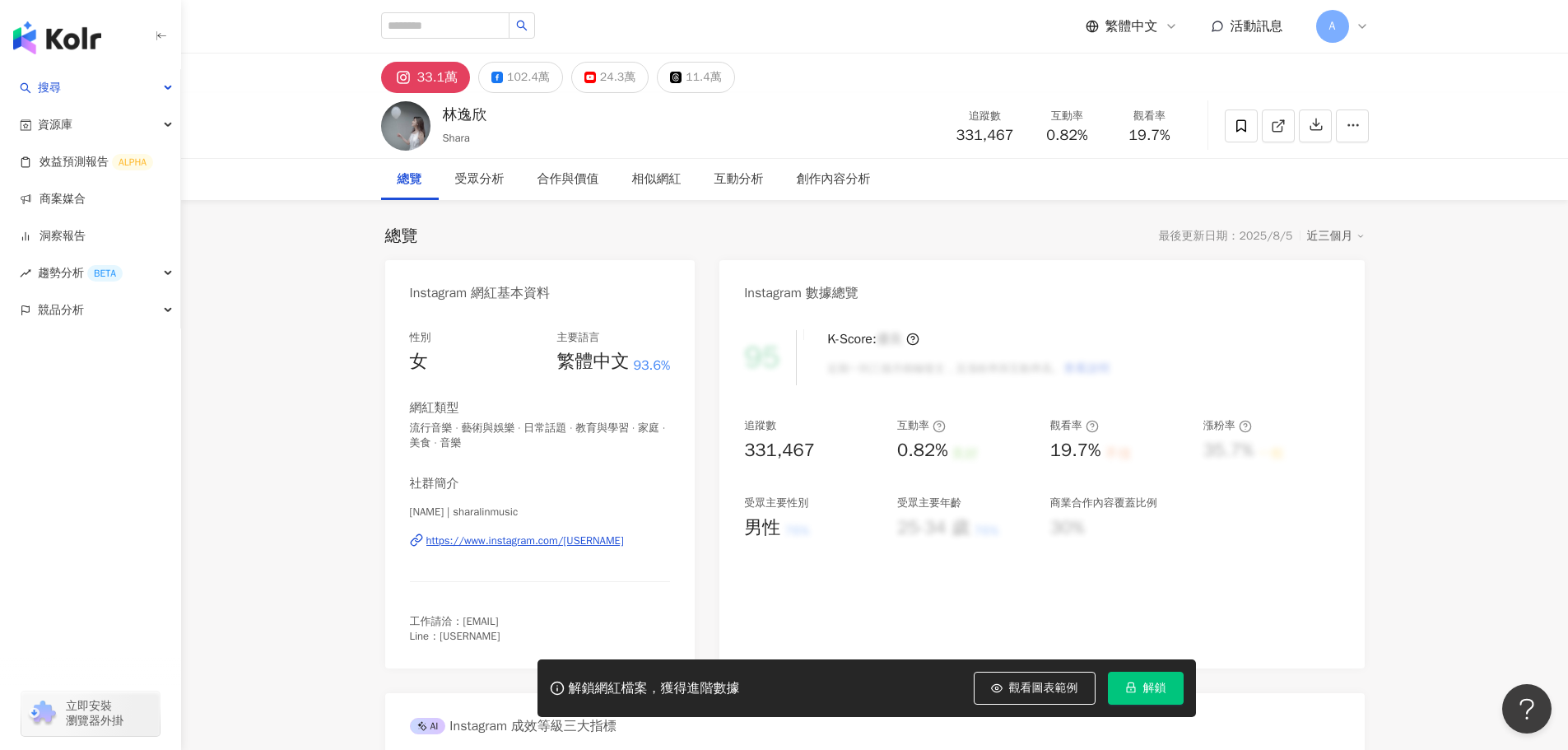 click on "https://www.instagram.com/sharalinmusic/" at bounding box center [525, 541] 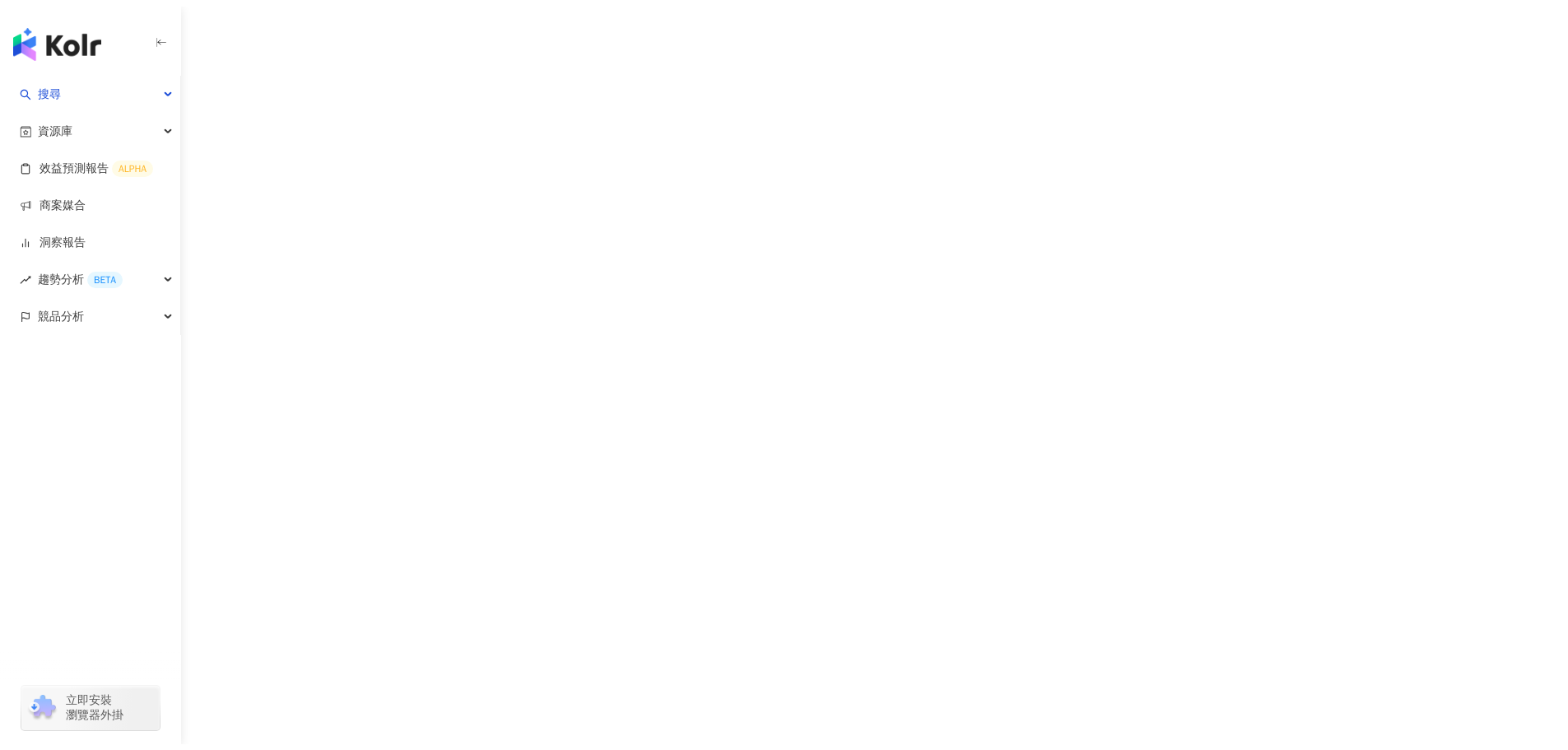 scroll, scrollTop: 0, scrollLeft: 0, axis: both 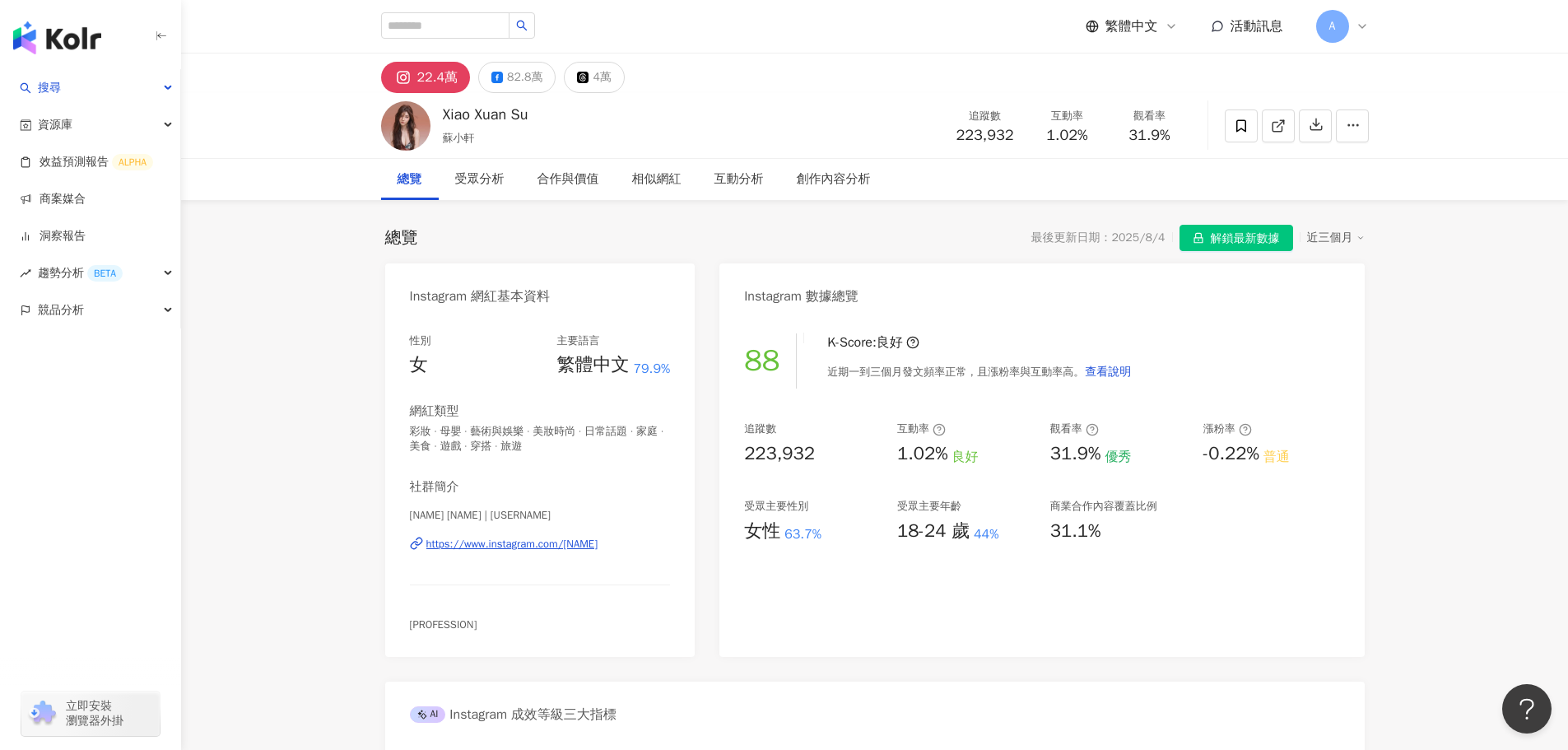 click on "https://www.instagram.com/xiaoxuansu/" at bounding box center [512, 544] 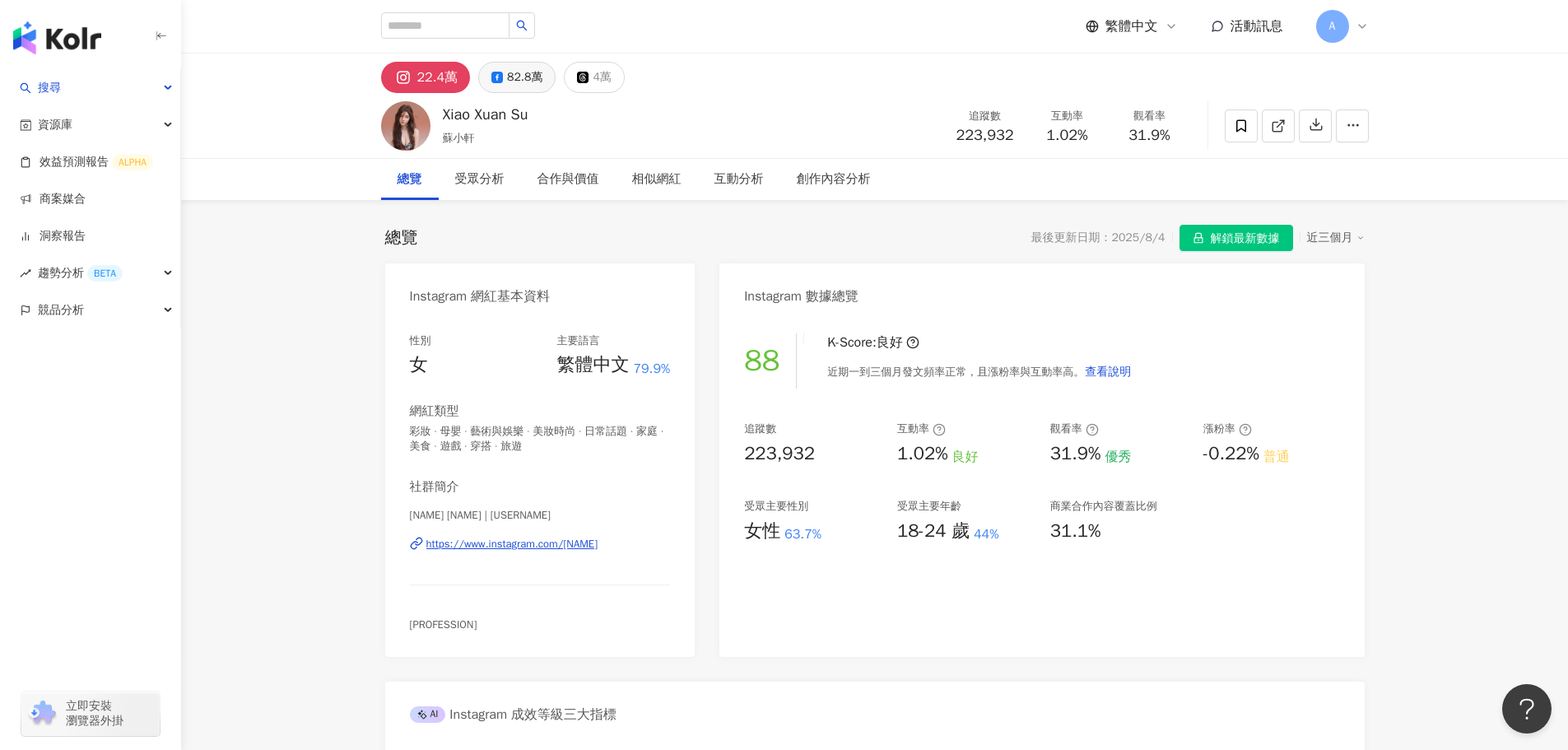 click on "82.8萬" at bounding box center [524, 77] 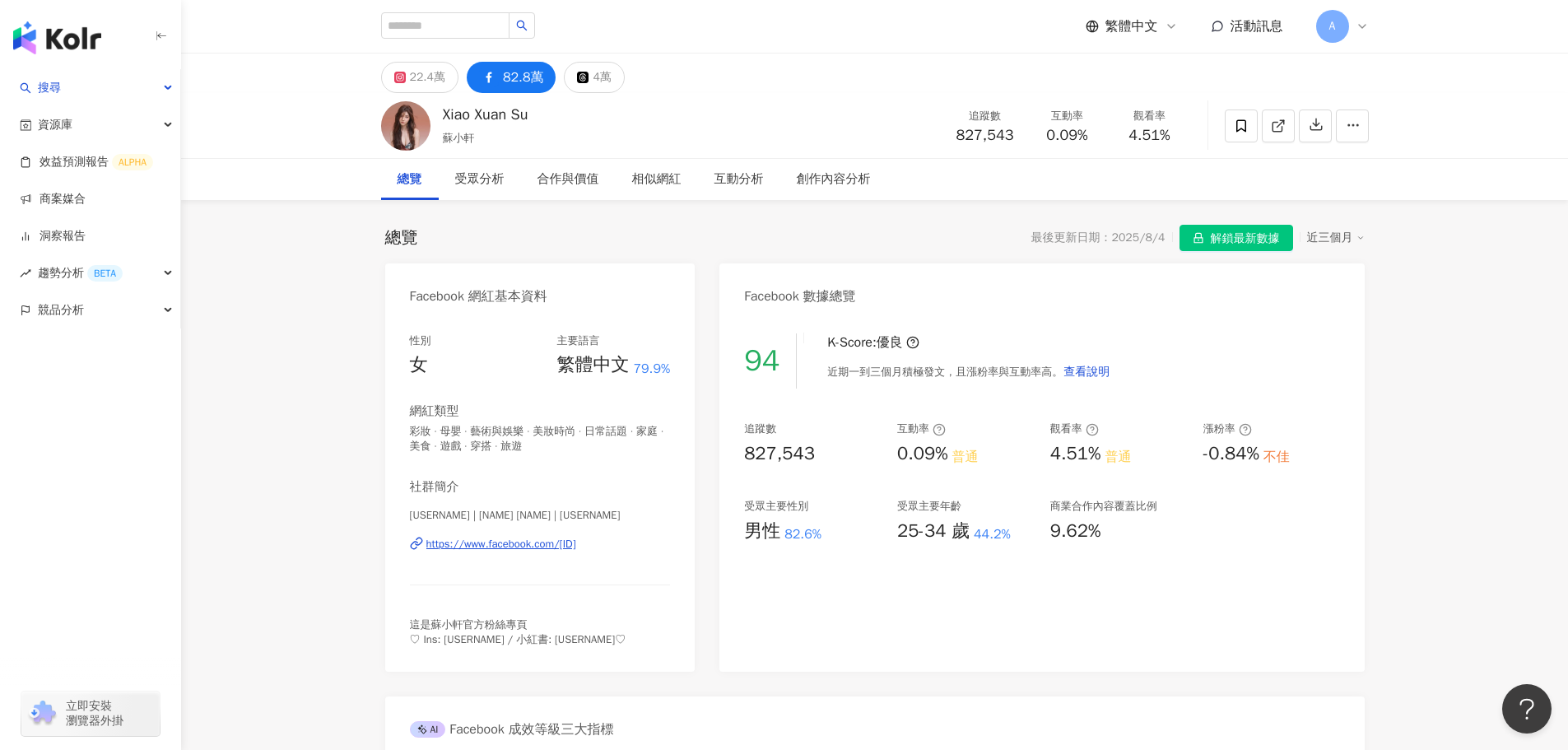 click on "https://www.facebook.com/265842506884774" at bounding box center (501, 544) 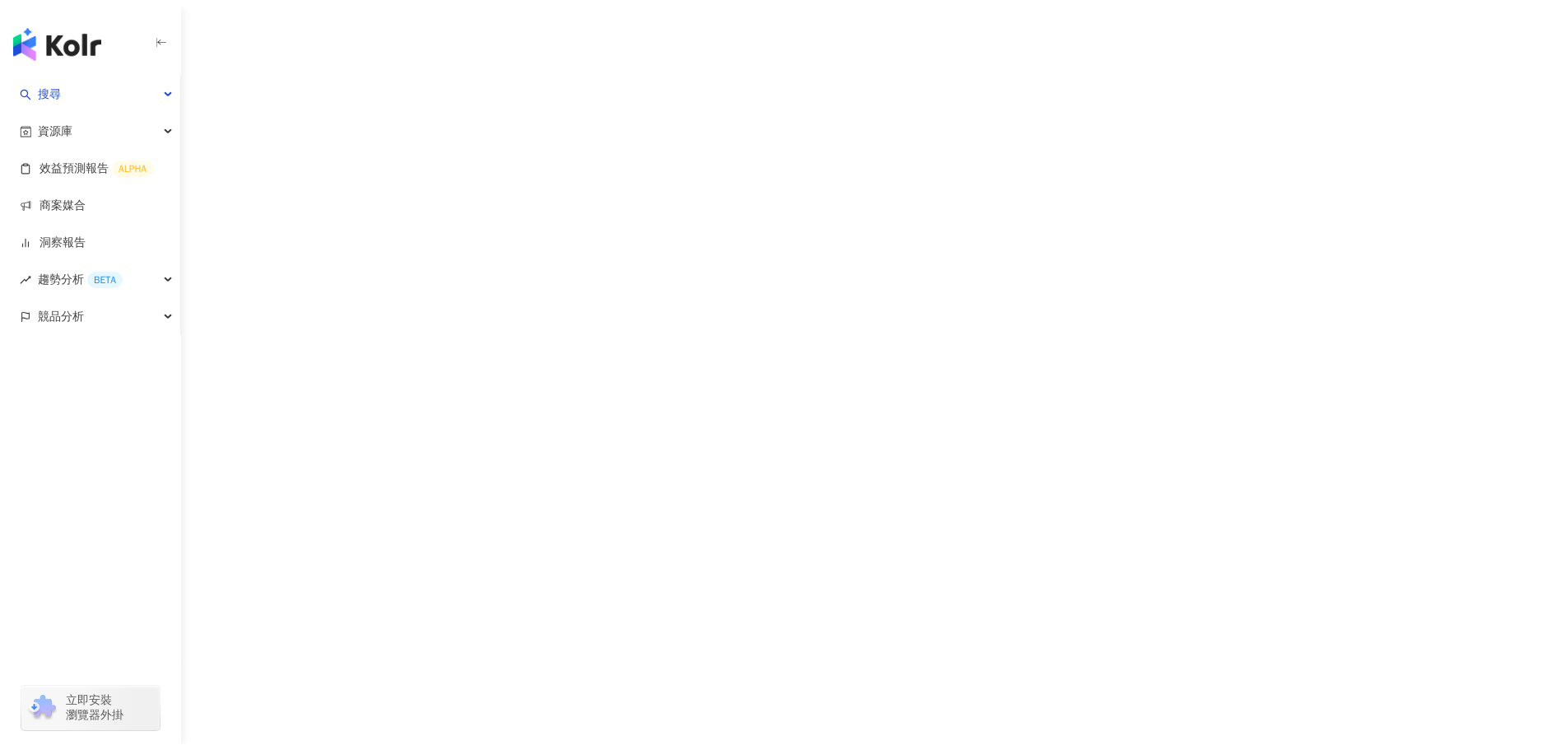 scroll, scrollTop: 0, scrollLeft: 0, axis: both 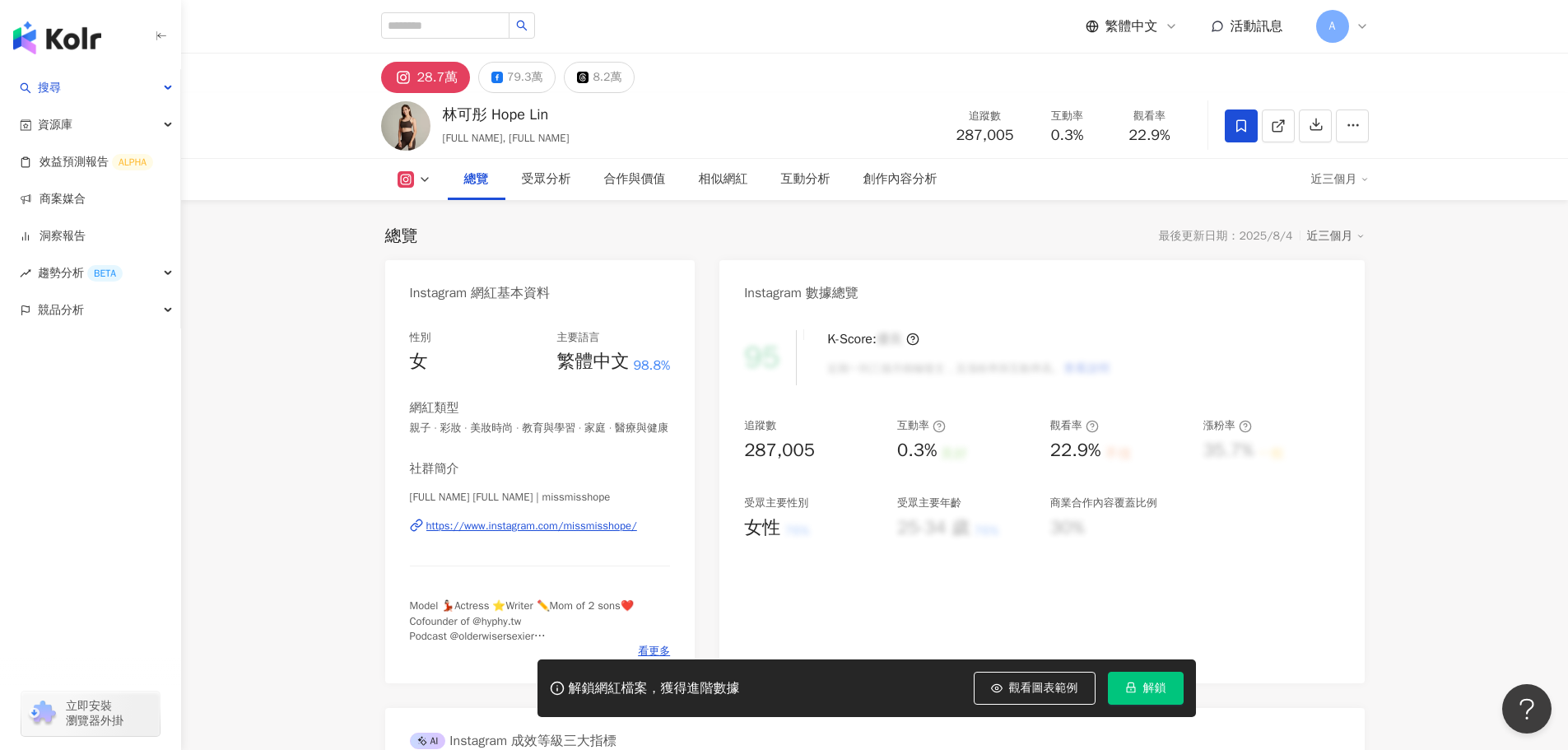 click on "https://www.instagram.com/missmisshope/" at bounding box center [532, 526] 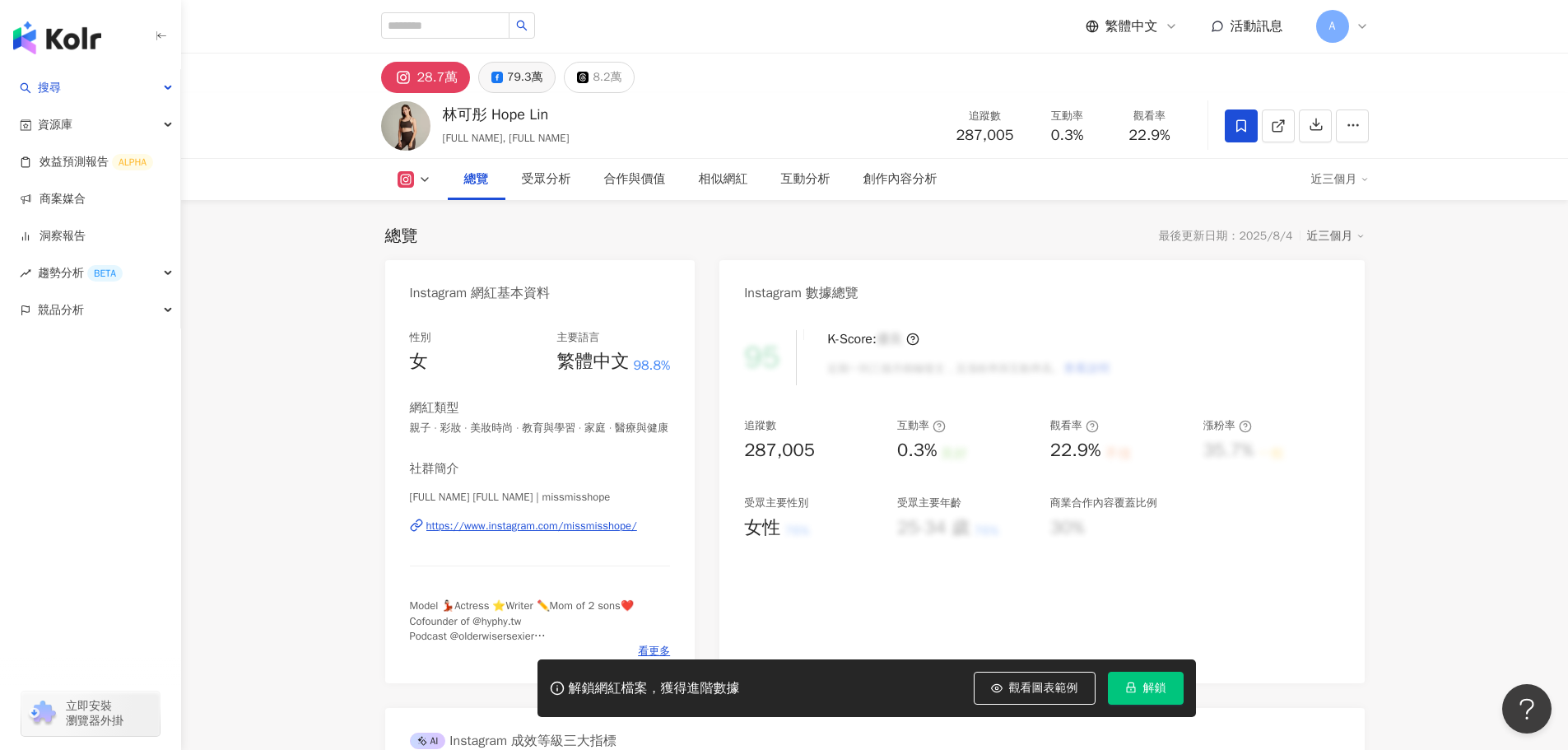 click on "79.3萬" at bounding box center [524, 77] 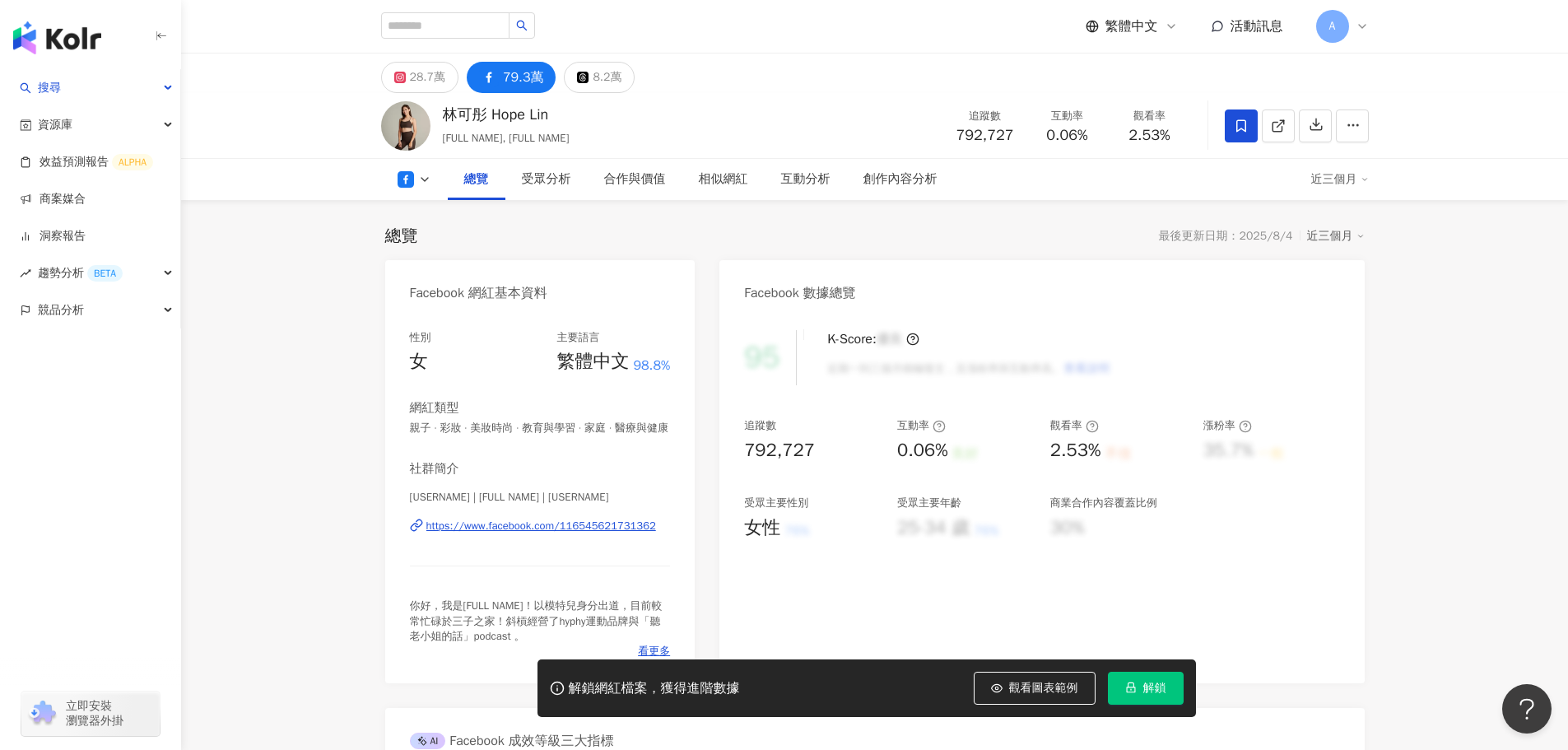 click on "https://www.facebook.com/116545621731362" at bounding box center [541, 526] 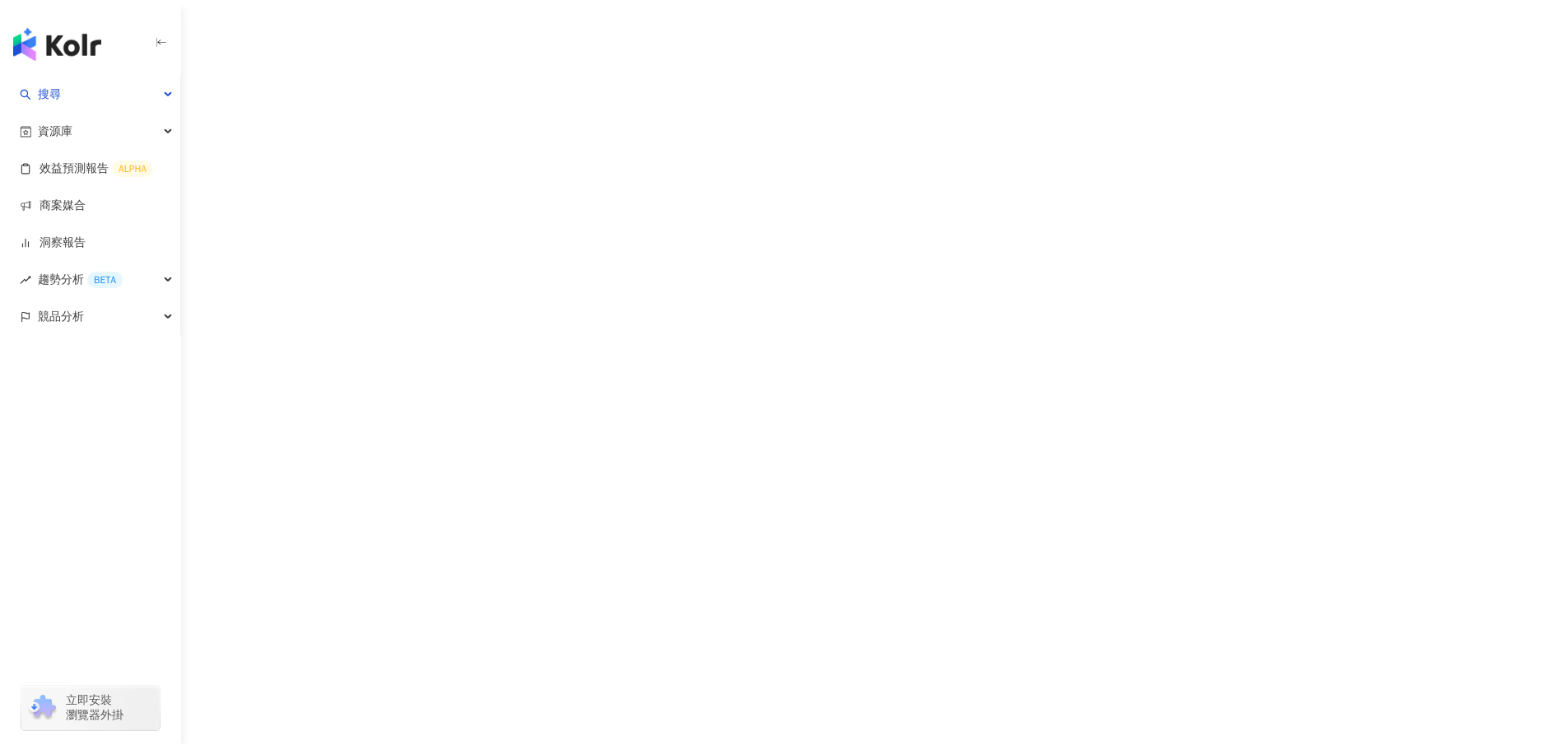 scroll, scrollTop: 0, scrollLeft: 0, axis: both 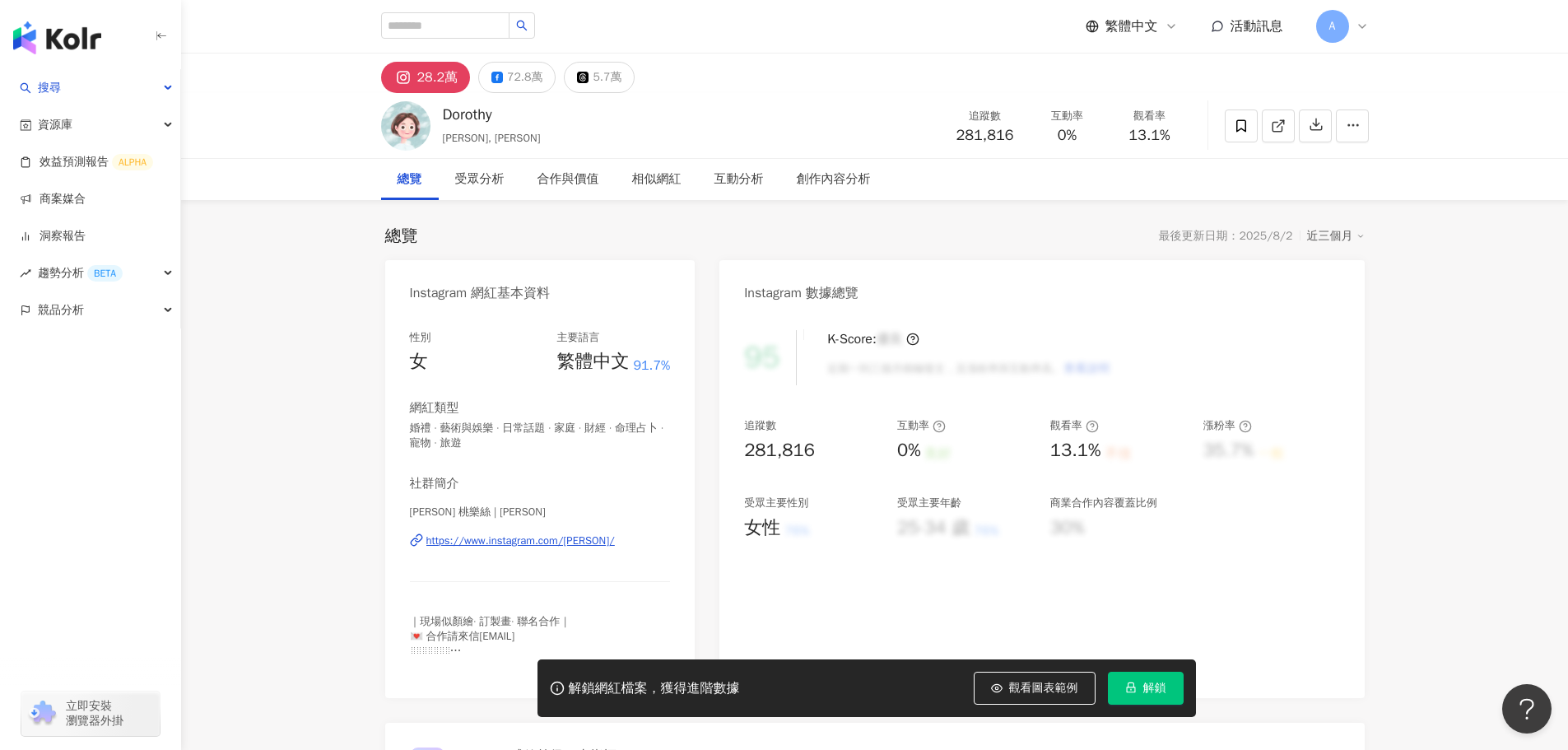 click on "https://www.instagram.com/[PERSON]/" at bounding box center [520, 541] 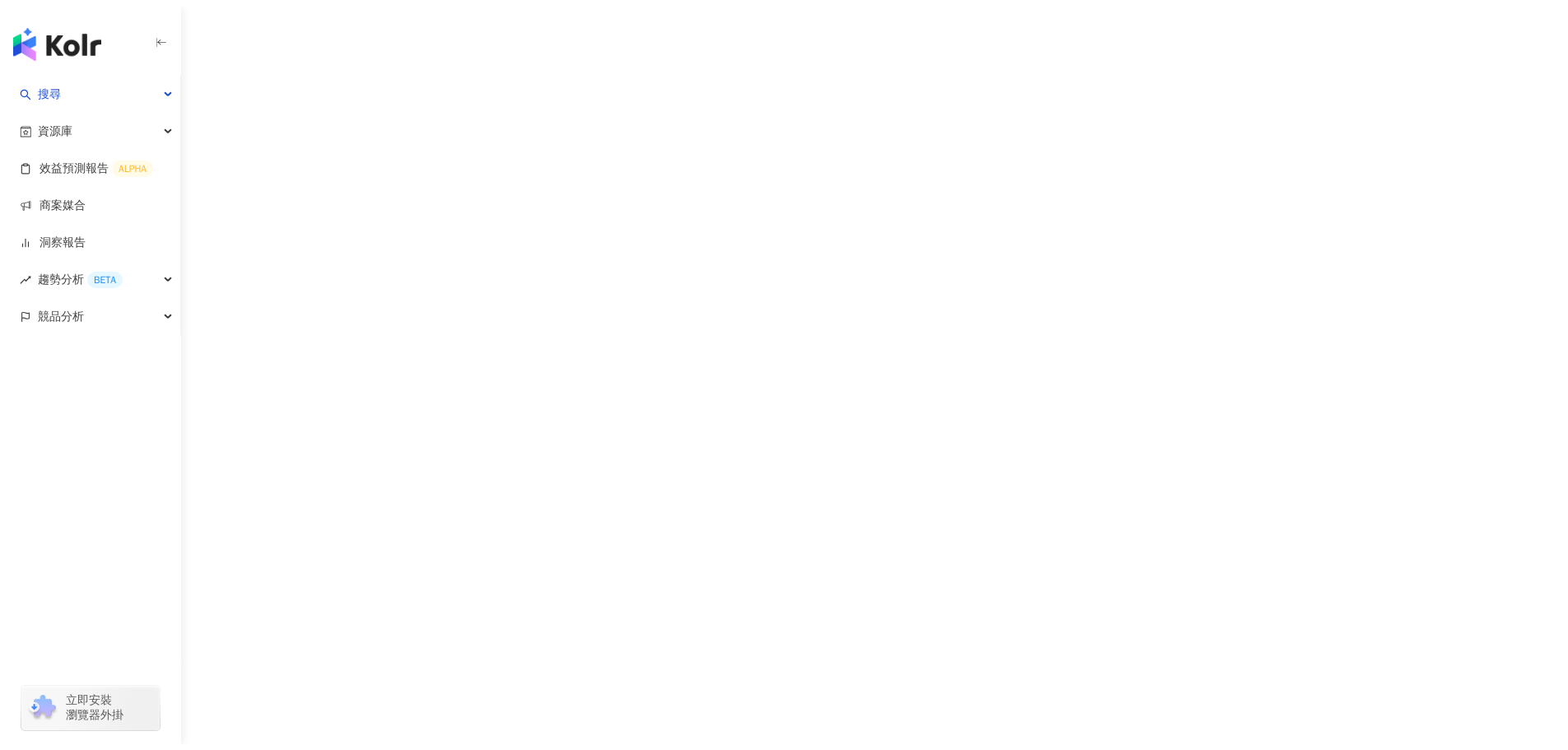 scroll, scrollTop: 0, scrollLeft: 0, axis: both 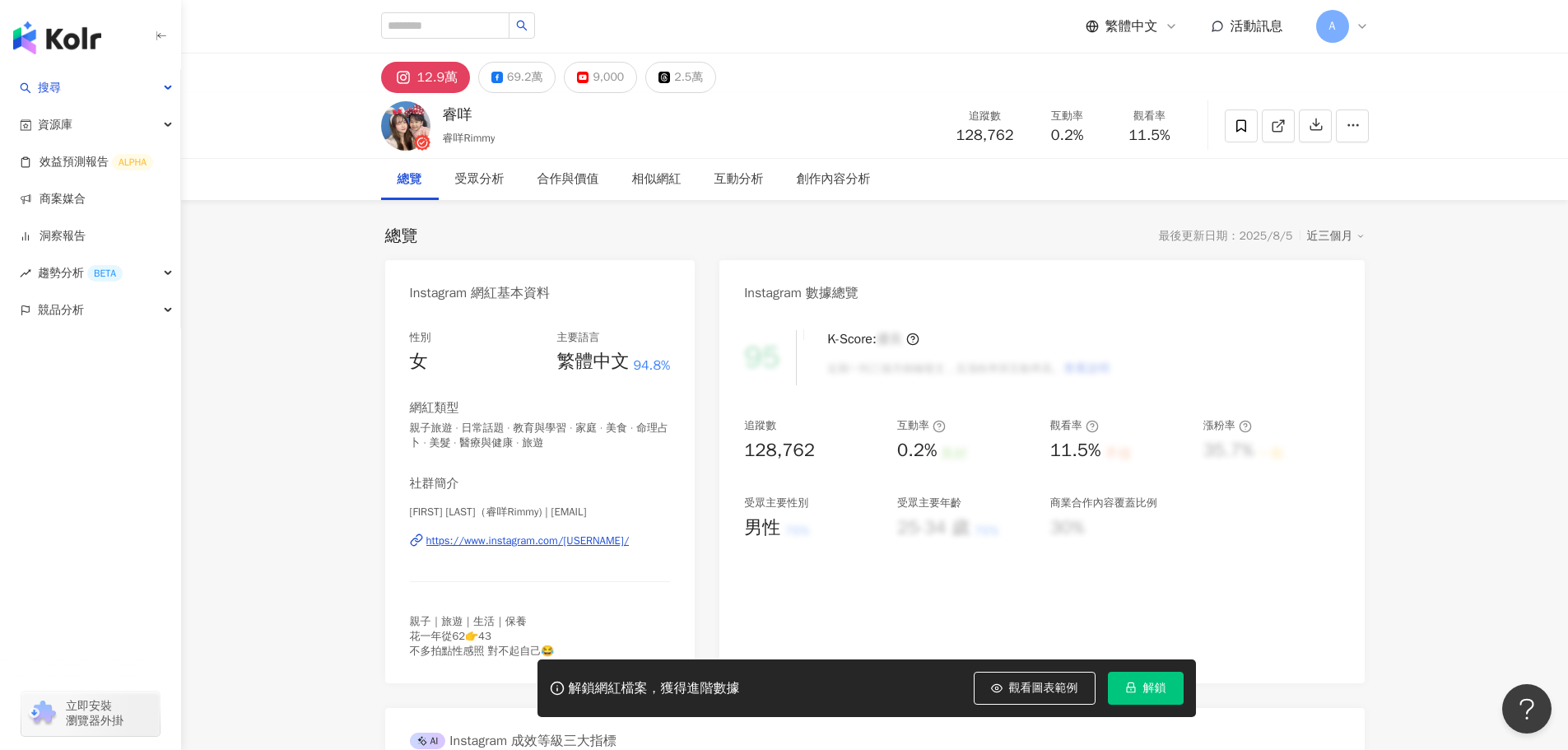 click on "https://www.instagram.com/[USERNAME]/" at bounding box center [528, 541] 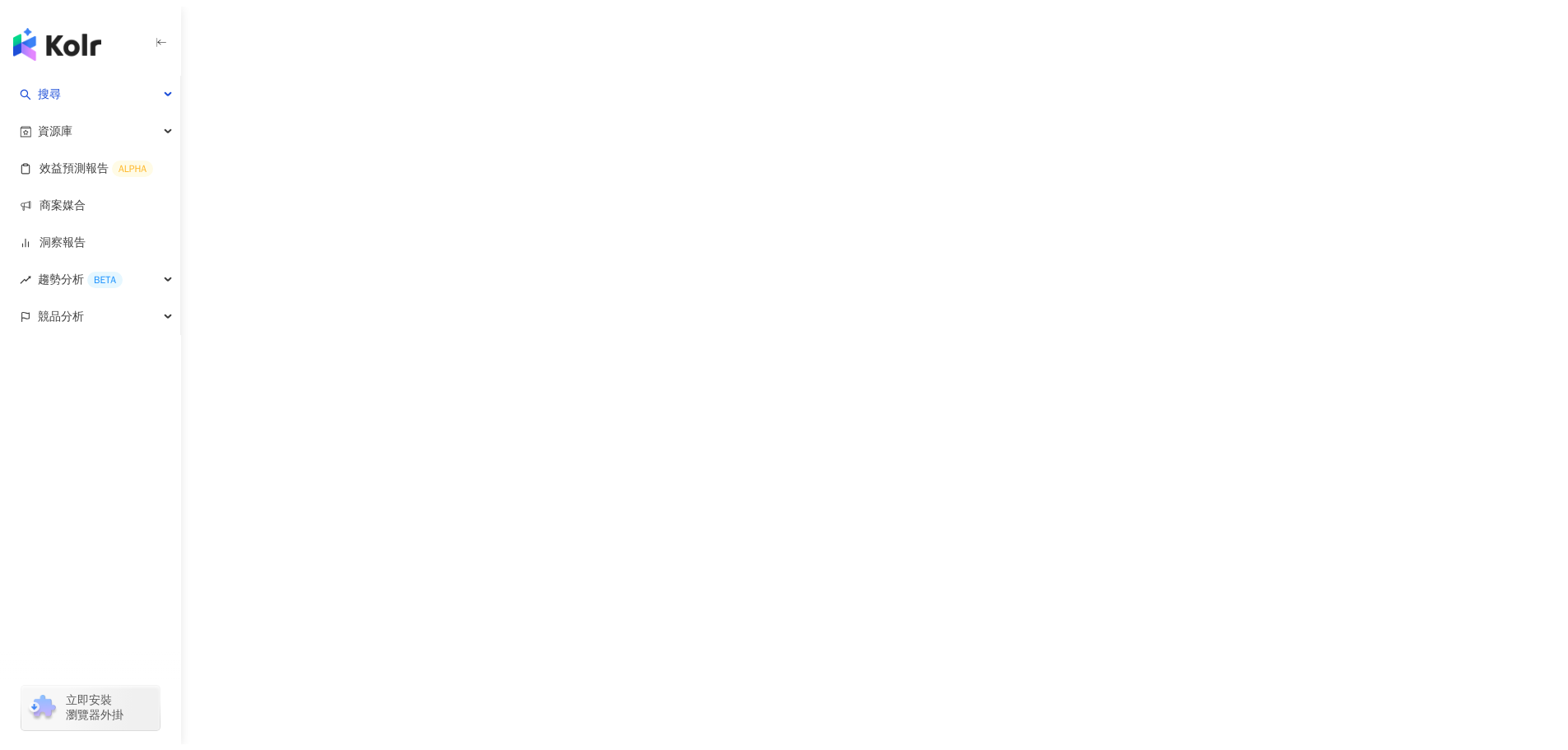 scroll, scrollTop: 0, scrollLeft: 0, axis: both 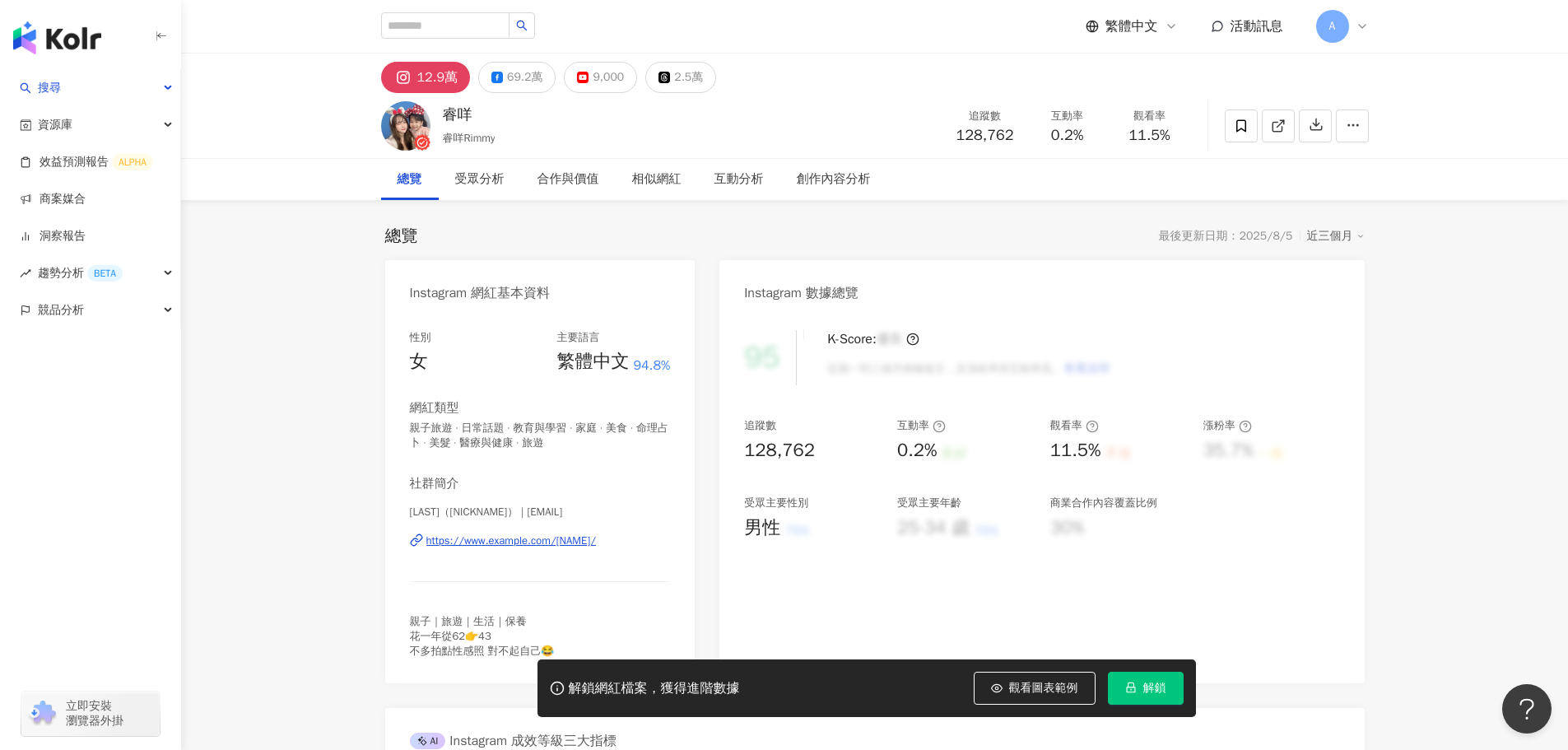 click on "https://www.example.com/[NAME]/" at bounding box center [511, 541] 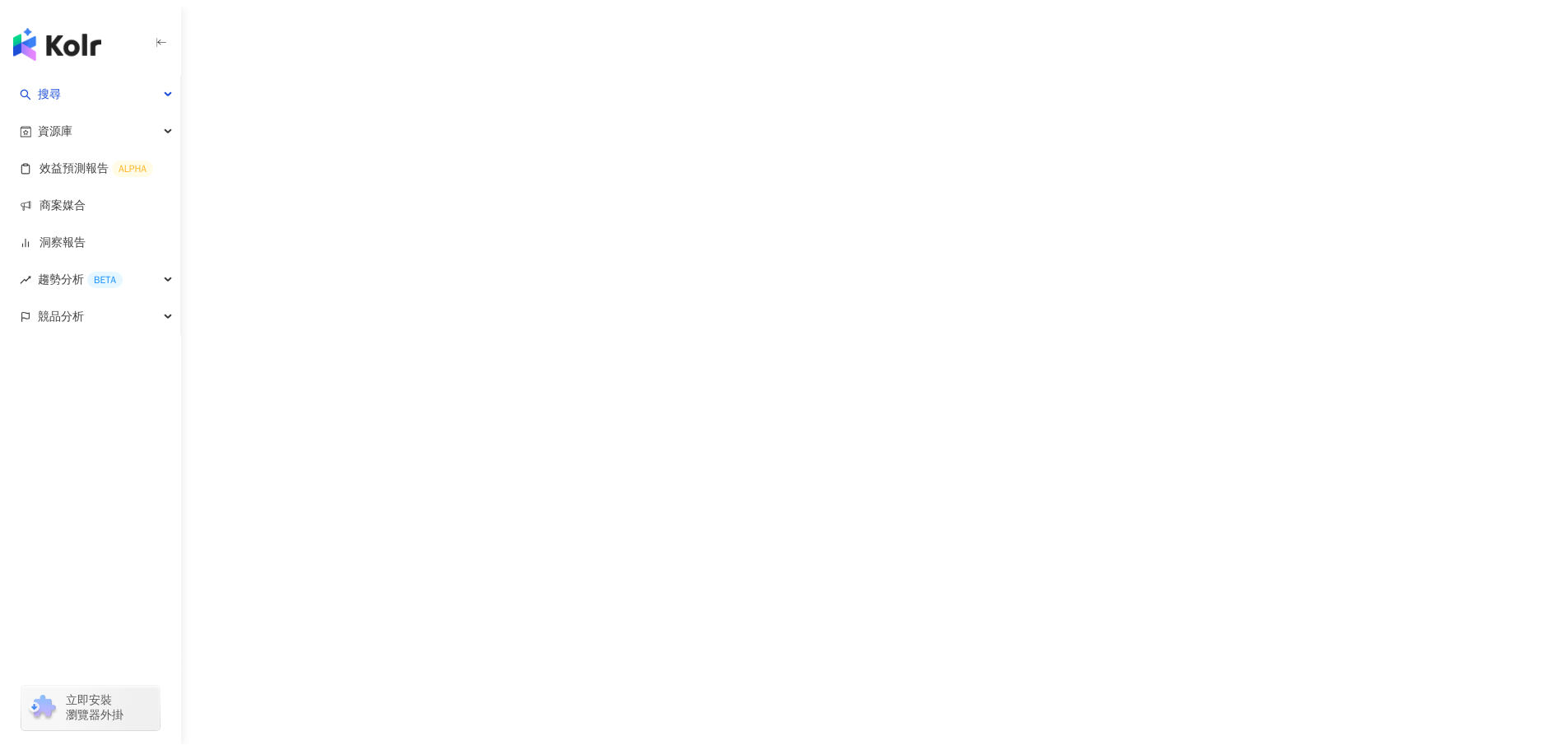 scroll, scrollTop: 0, scrollLeft: 0, axis: both 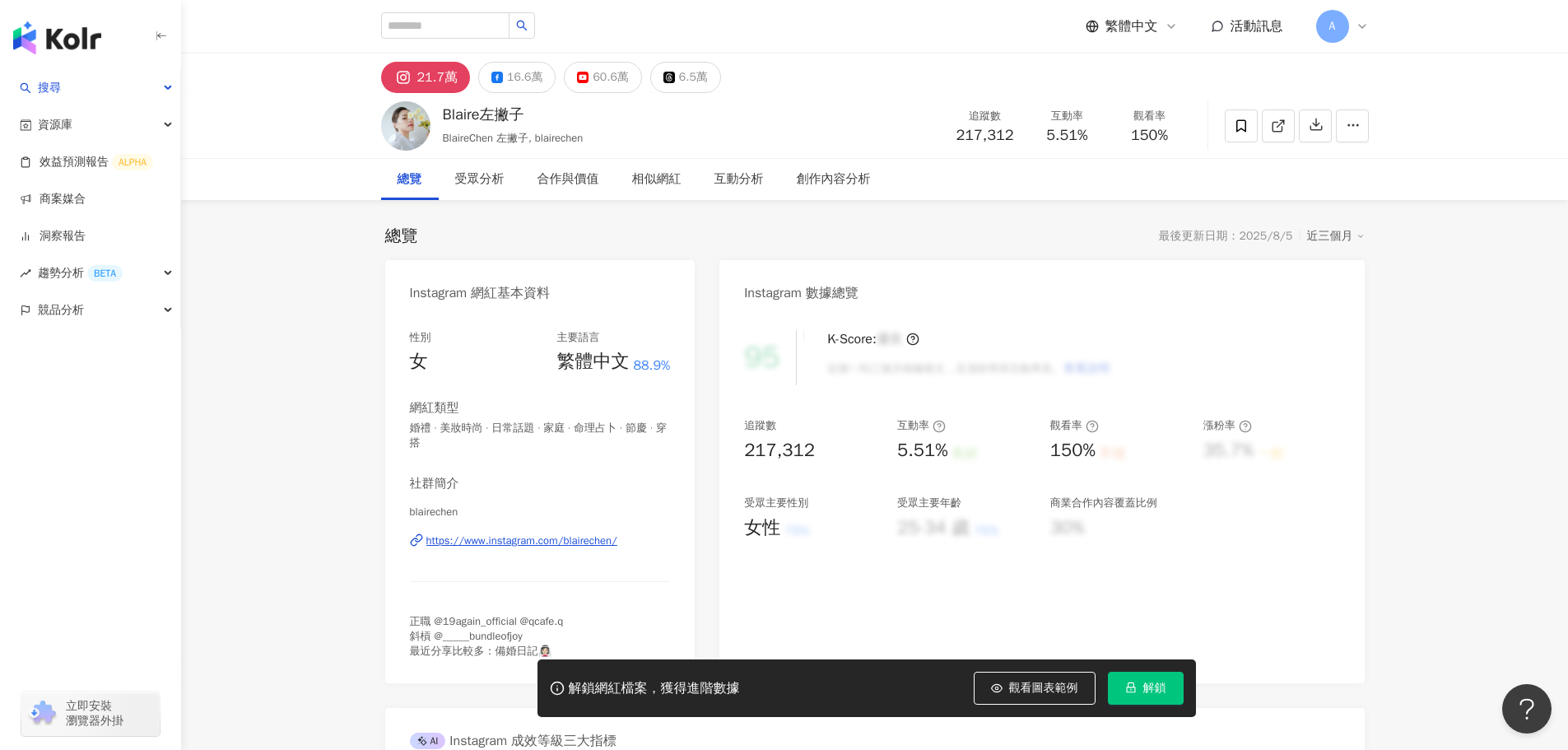 click on "https://www.instagram.com/blairechen/" at bounding box center (522, 541) 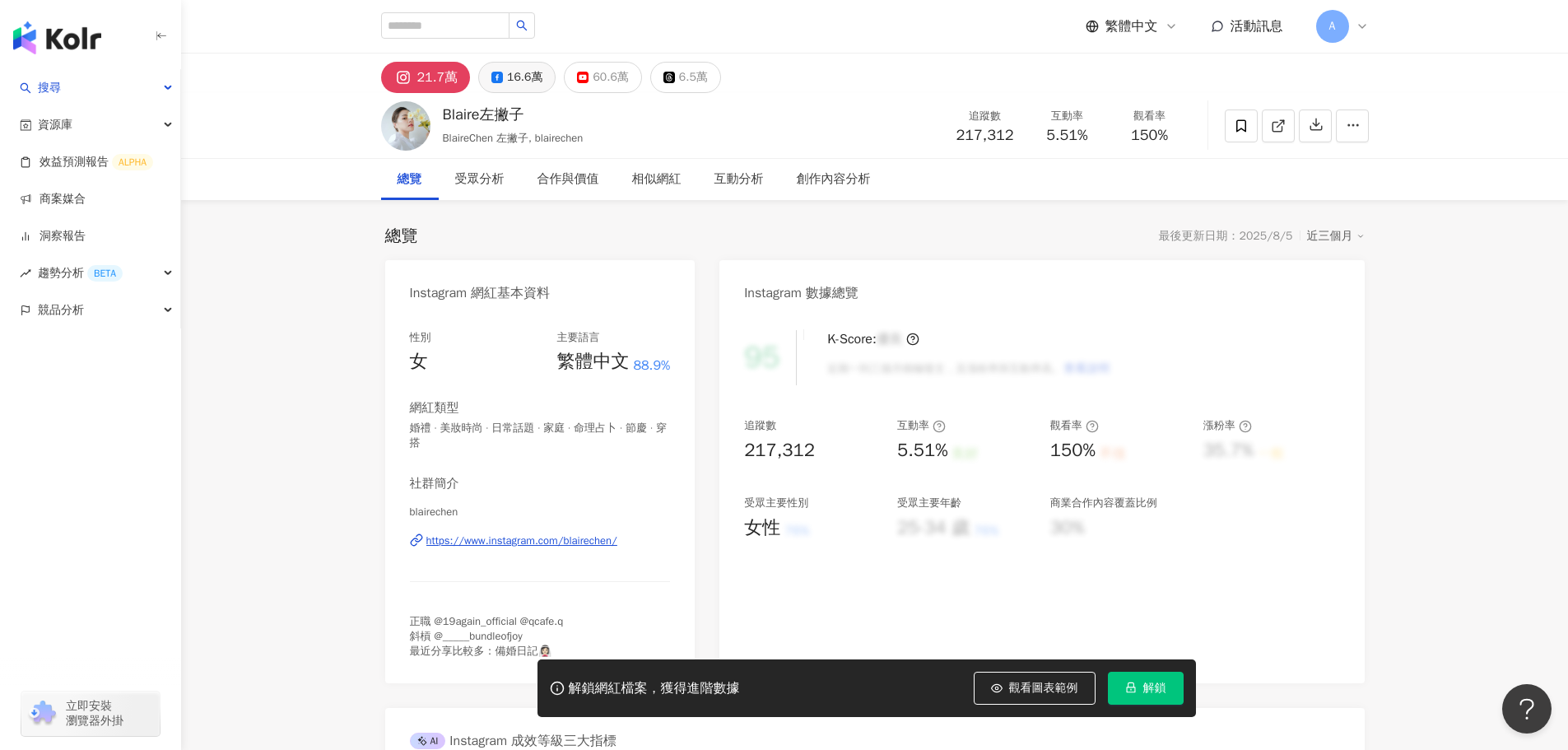 click on "16.6萬" at bounding box center (524, 77) 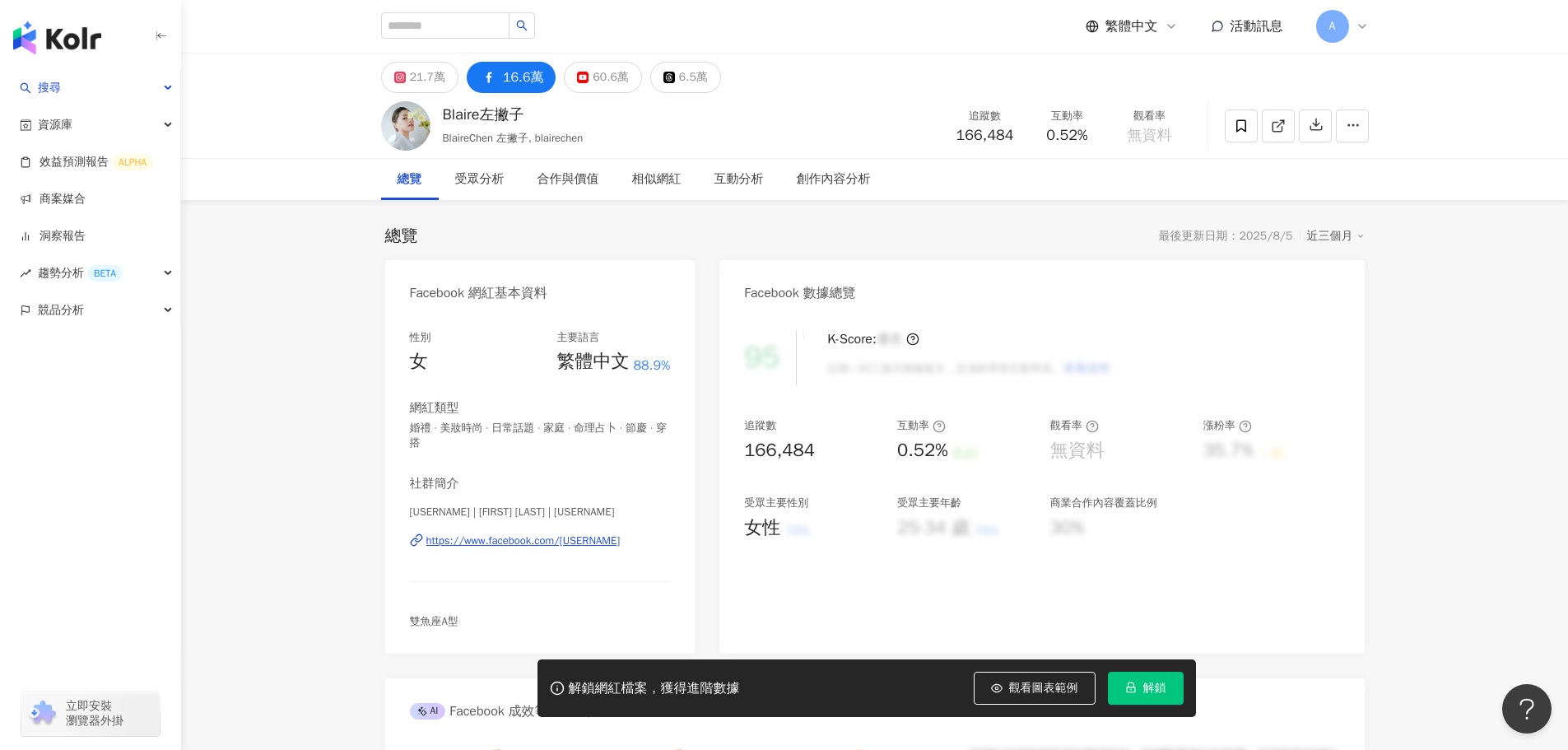 click on "https://www.facebook.com/640510996114991" at bounding box center (523, 541) 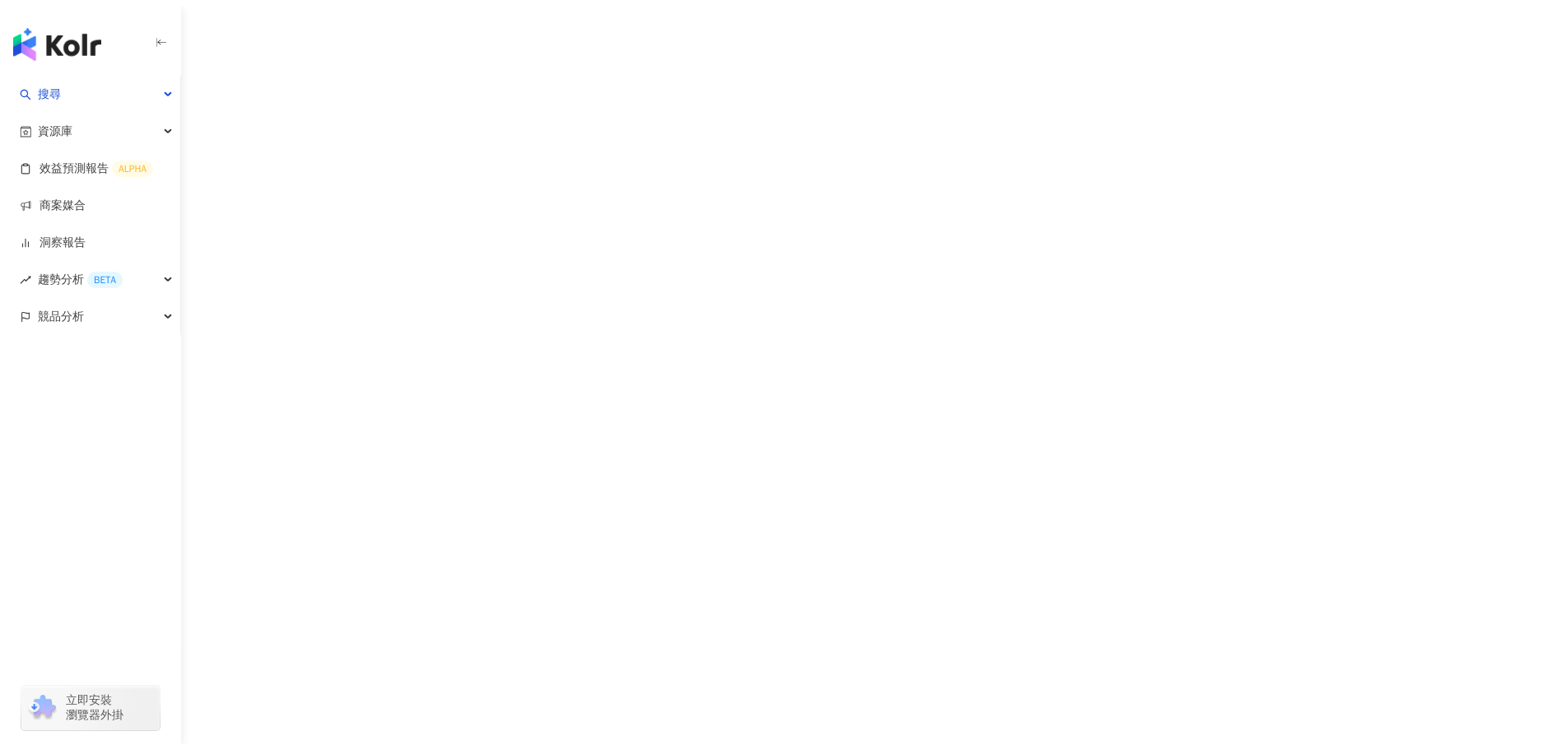 scroll, scrollTop: 0, scrollLeft: 0, axis: both 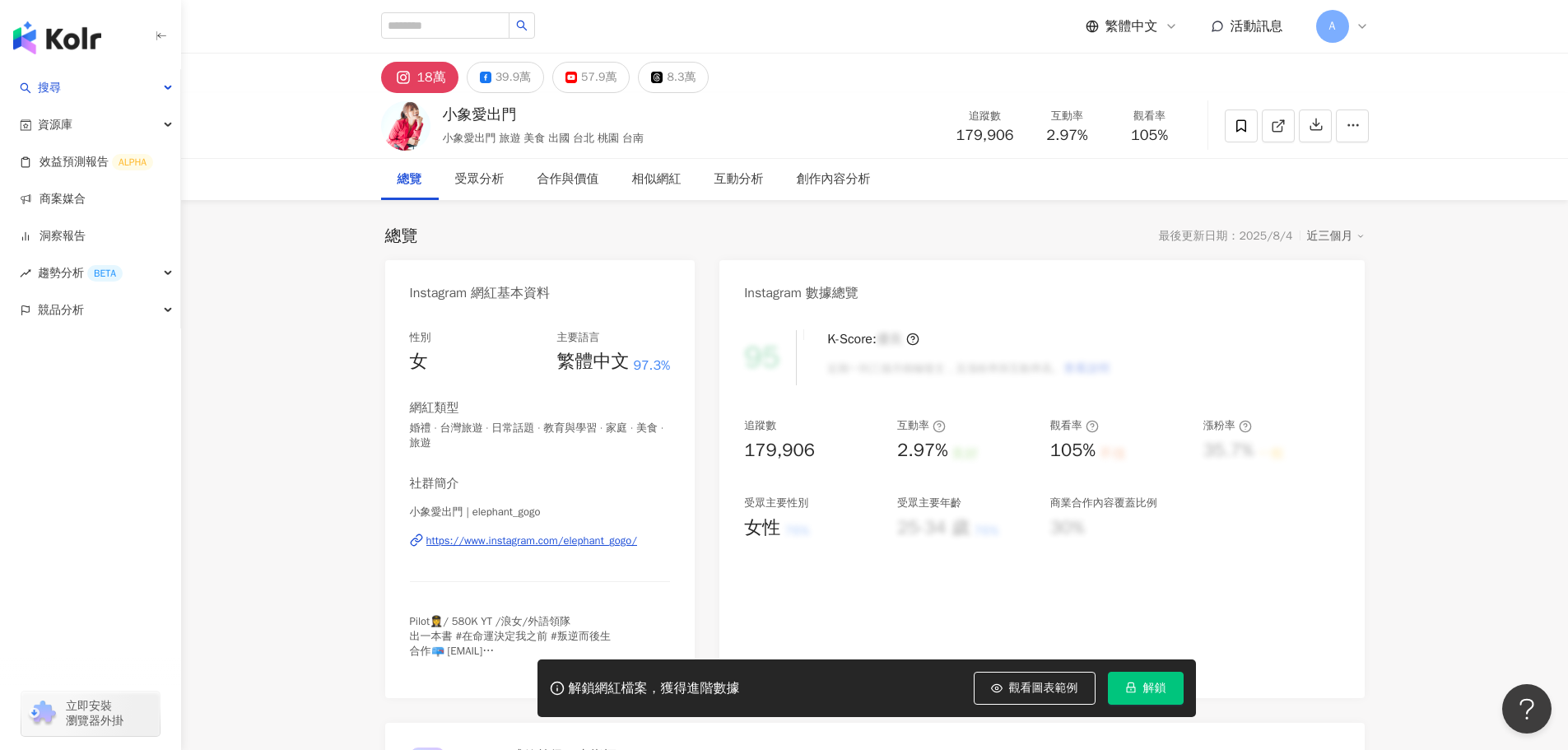 click on "https://www.instagram.com/elephant_gogo/" at bounding box center (532, 541) 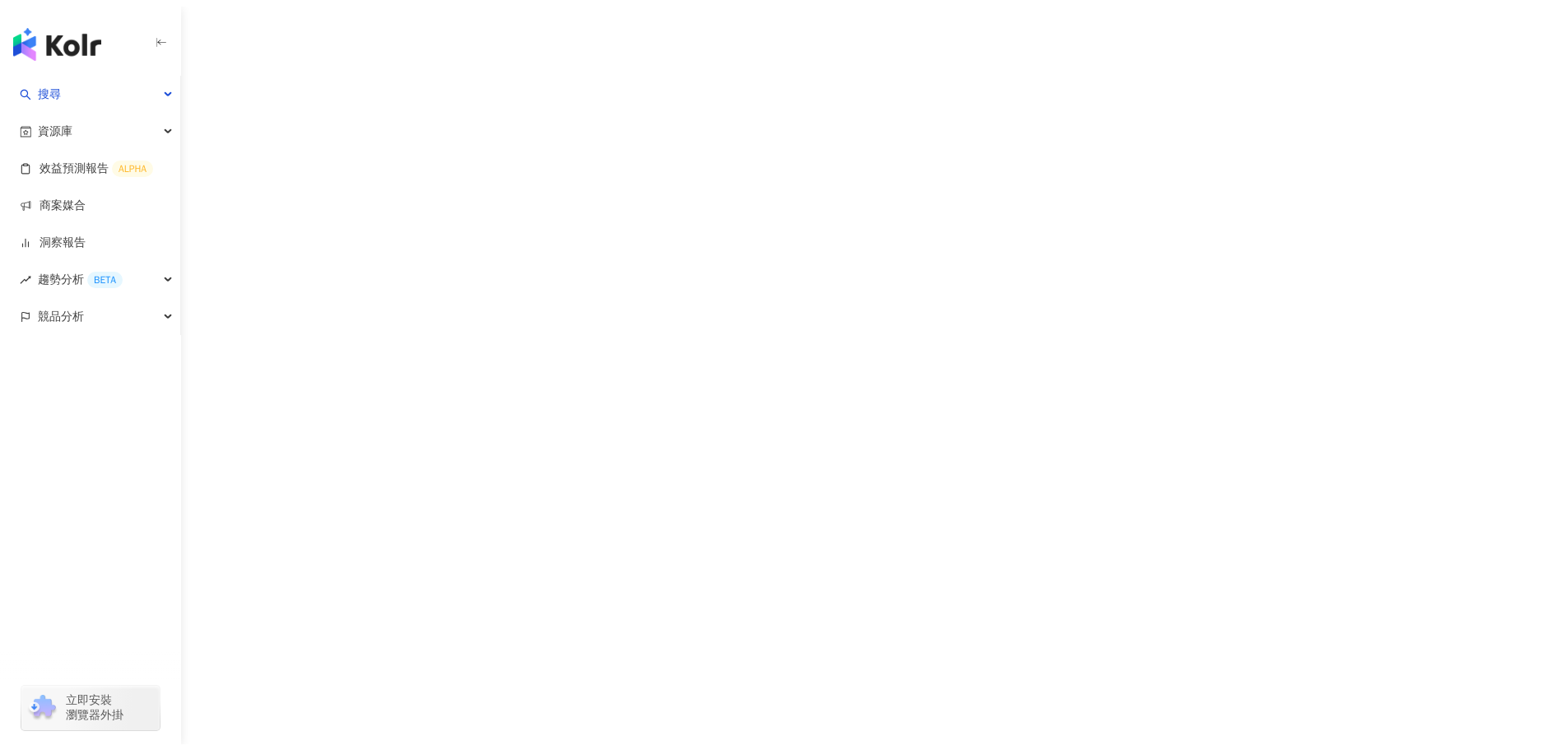 scroll, scrollTop: 0, scrollLeft: 0, axis: both 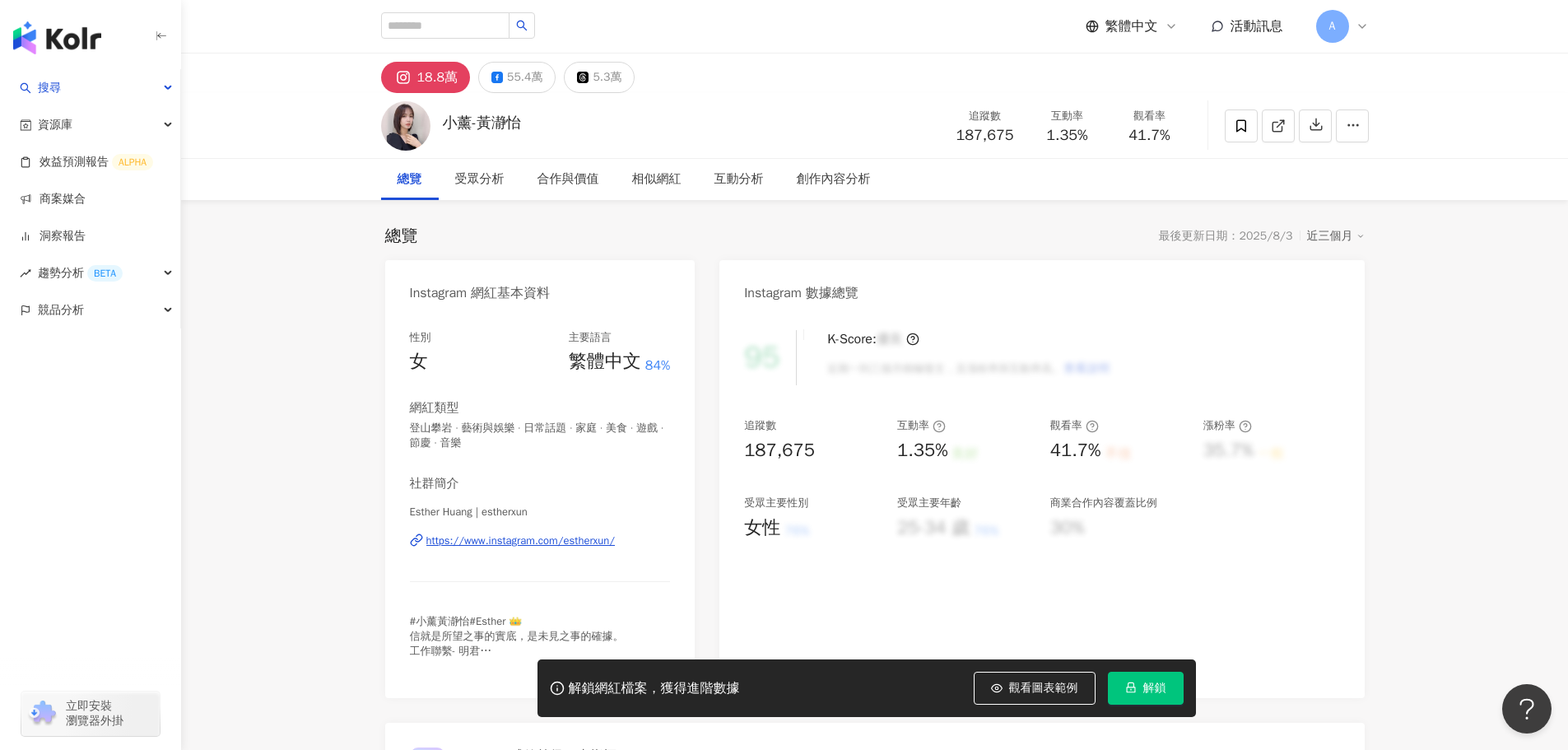 click on "https://www.instagram.com/estherxun/" at bounding box center [521, 541] 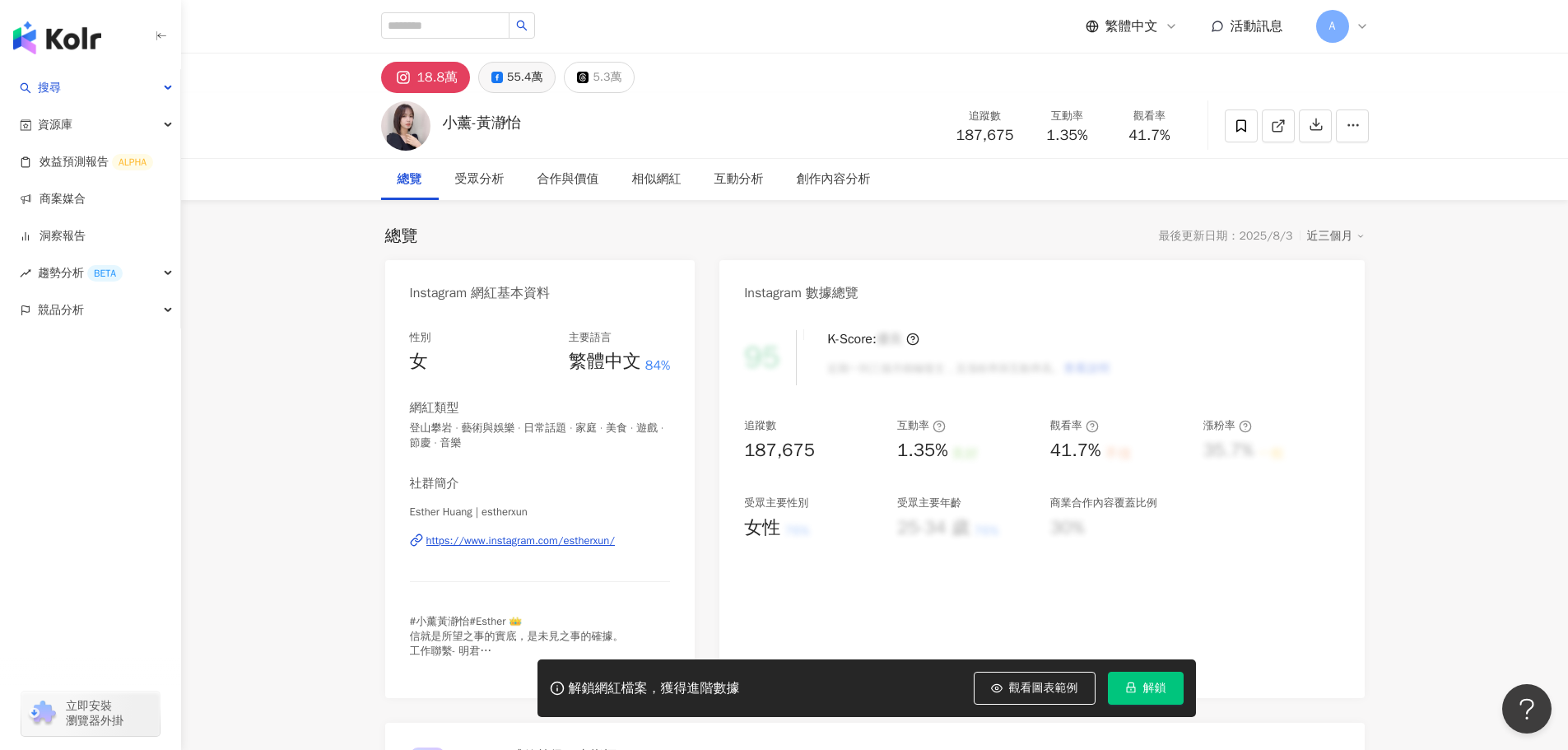 click on "55.4萬" at bounding box center [524, 77] 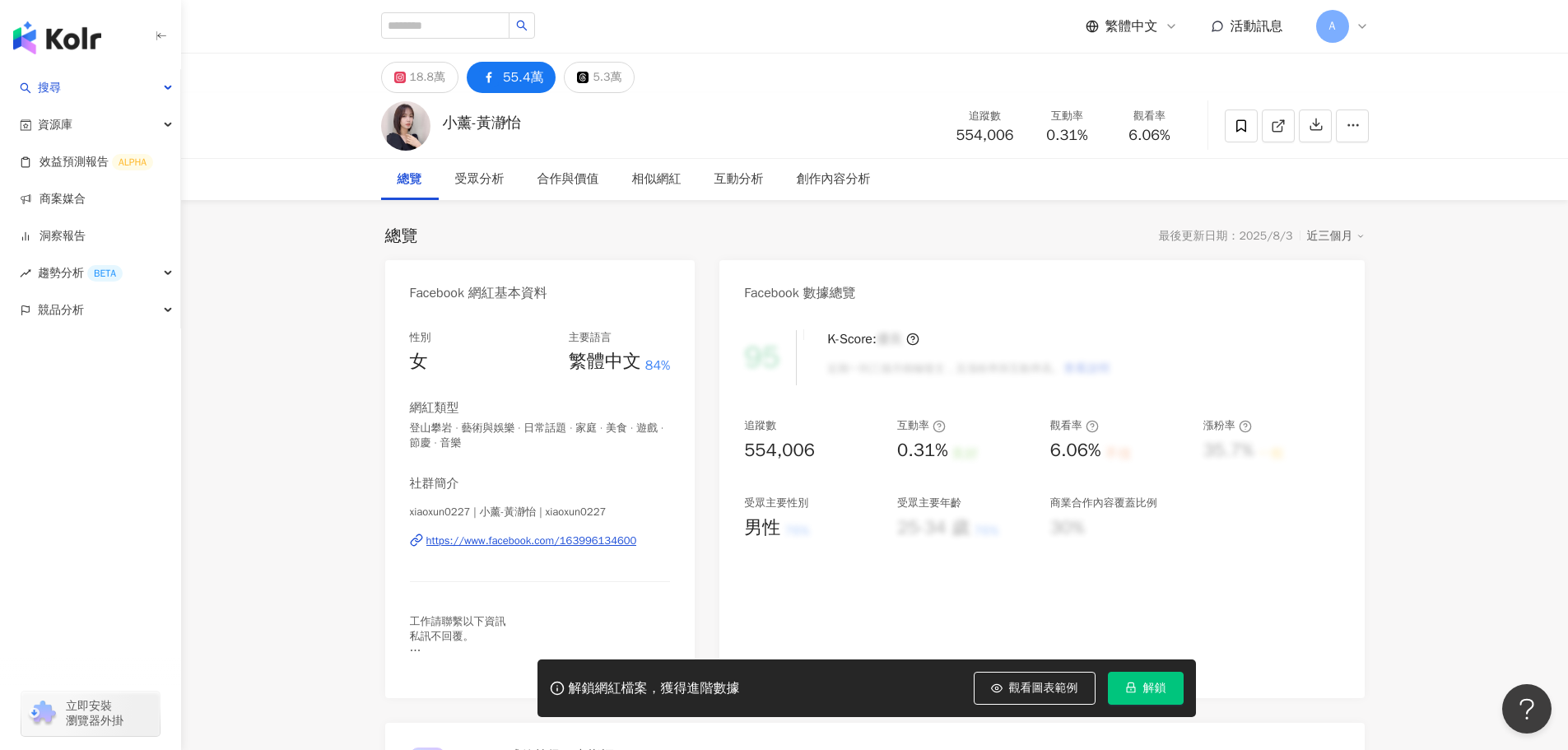 click on "https://www.facebook.com/163996134600" at bounding box center (532, 541) 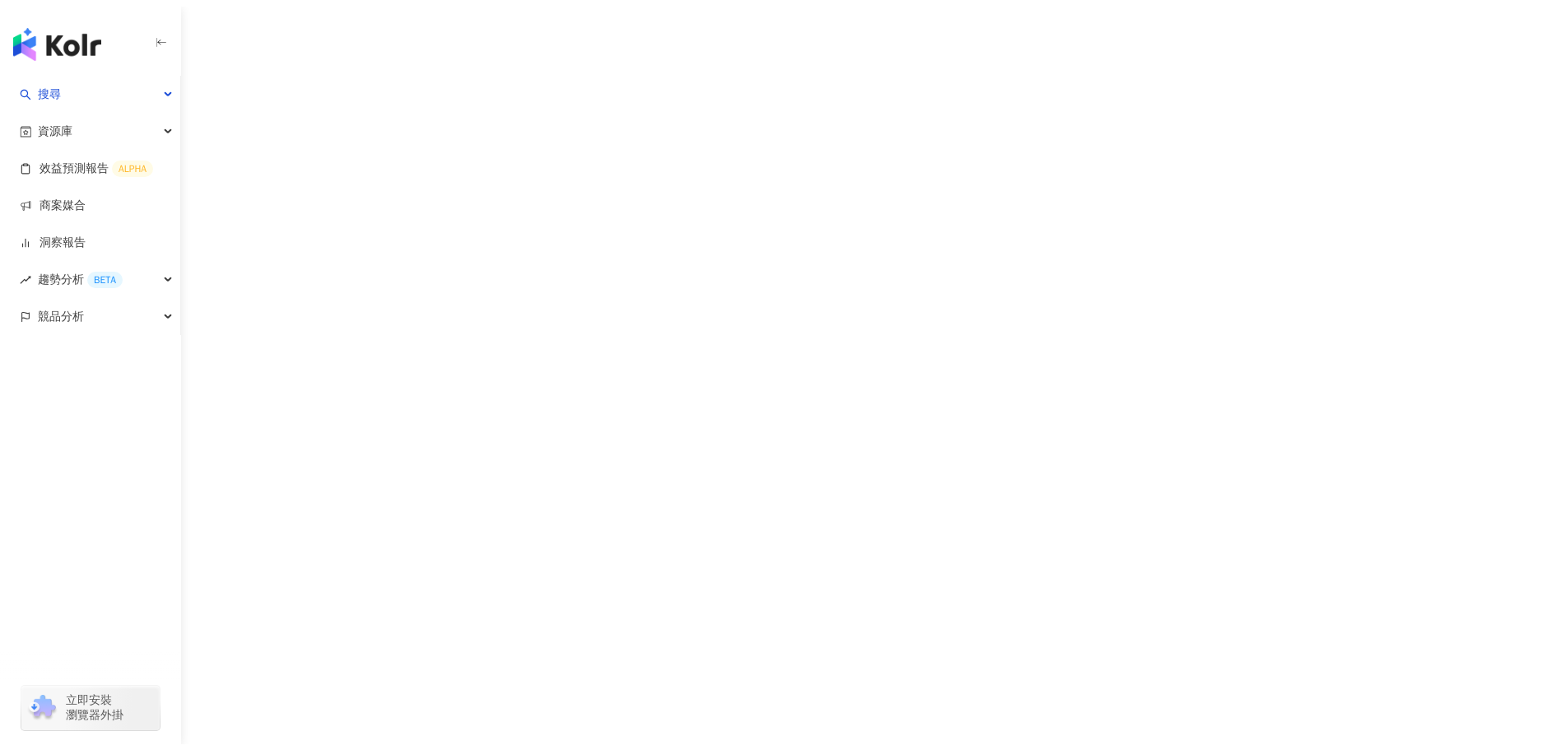 scroll, scrollTop: 0, scrollLeft: 0, axis: both 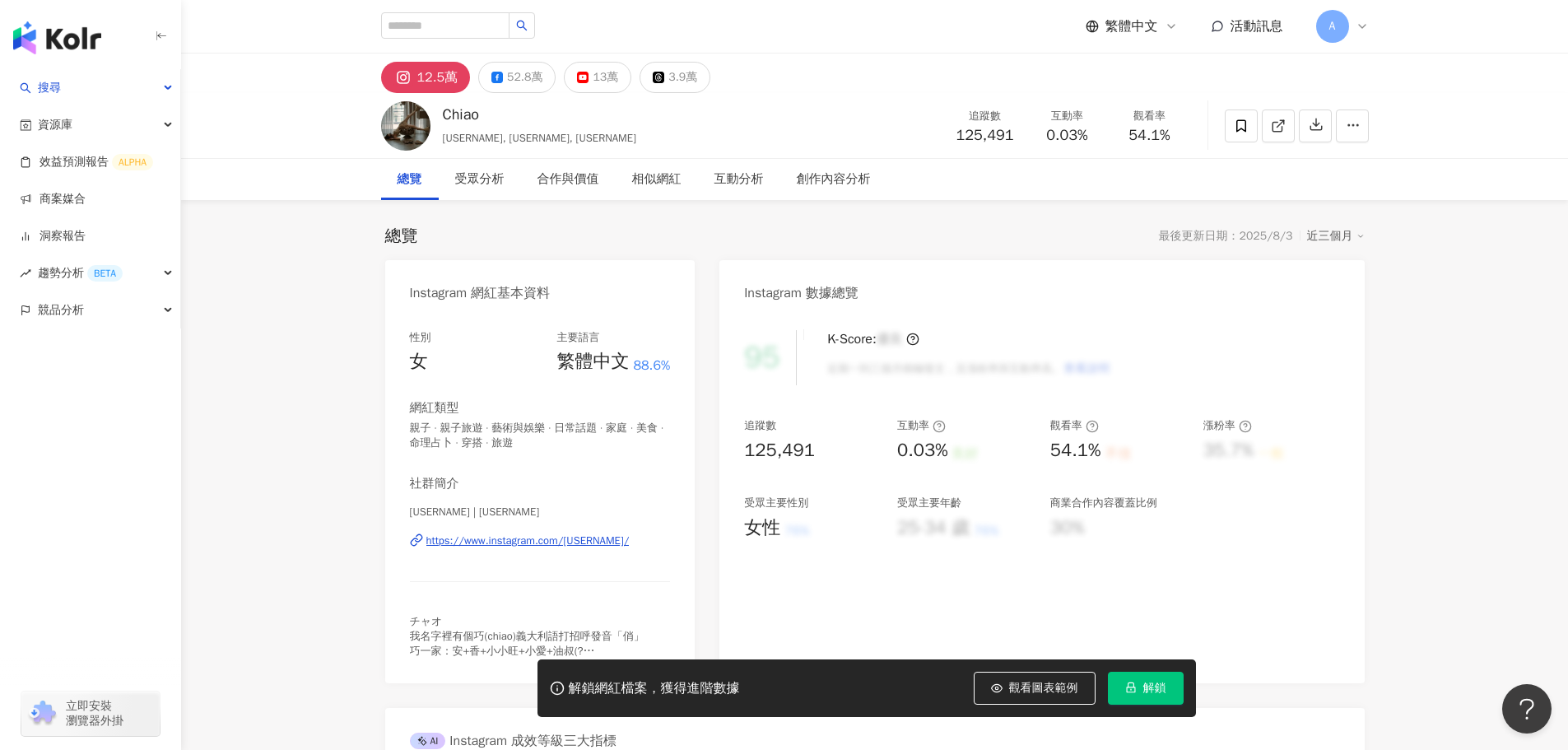 click on "https://www.instagram.com/chiao_w/" at bounding box center (528, 541) 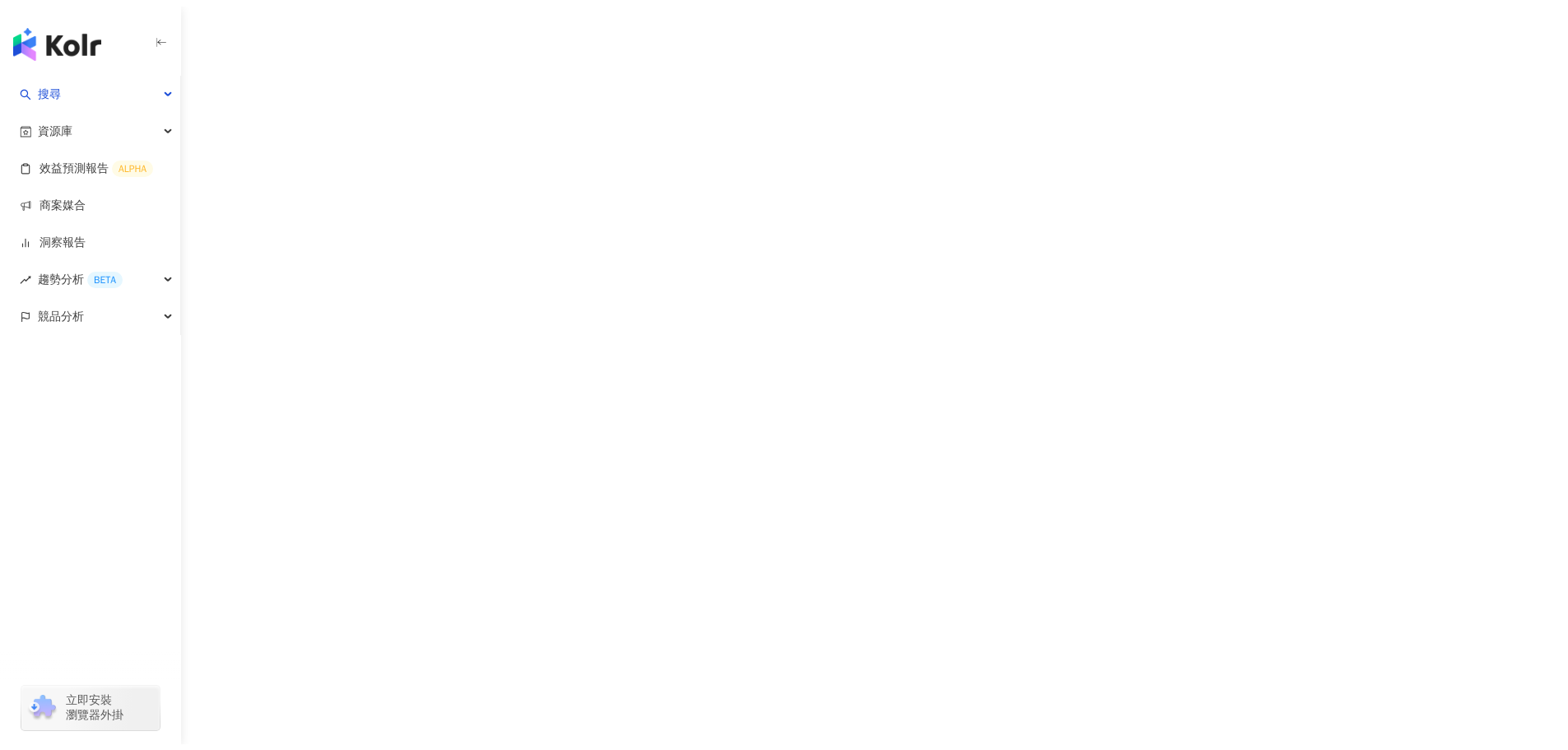 scroll, scrollTop: 0, scrollLeft: 0, axis: both 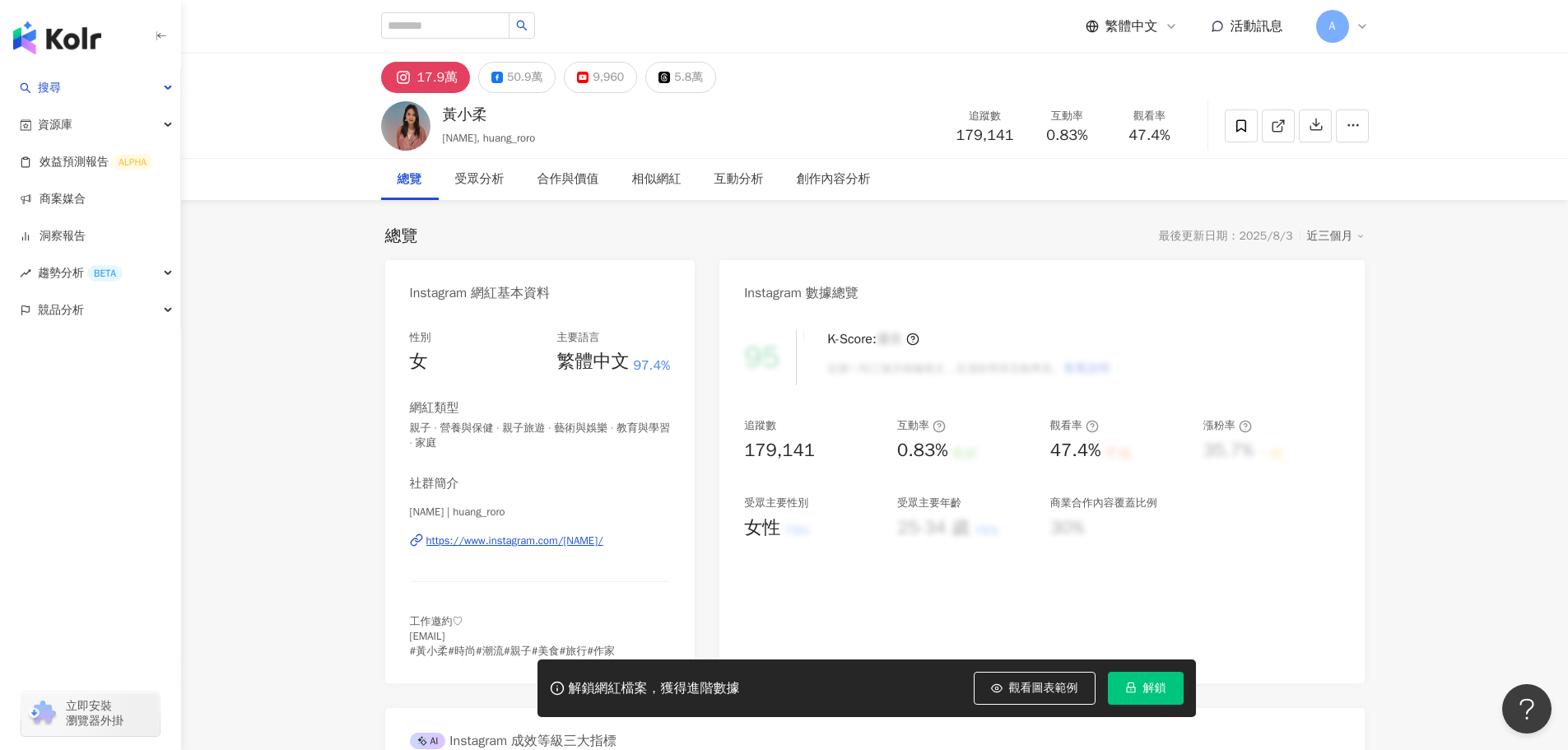 click on "https://www.instagram.com/[NAME]/" at bounding box center [514, 541] 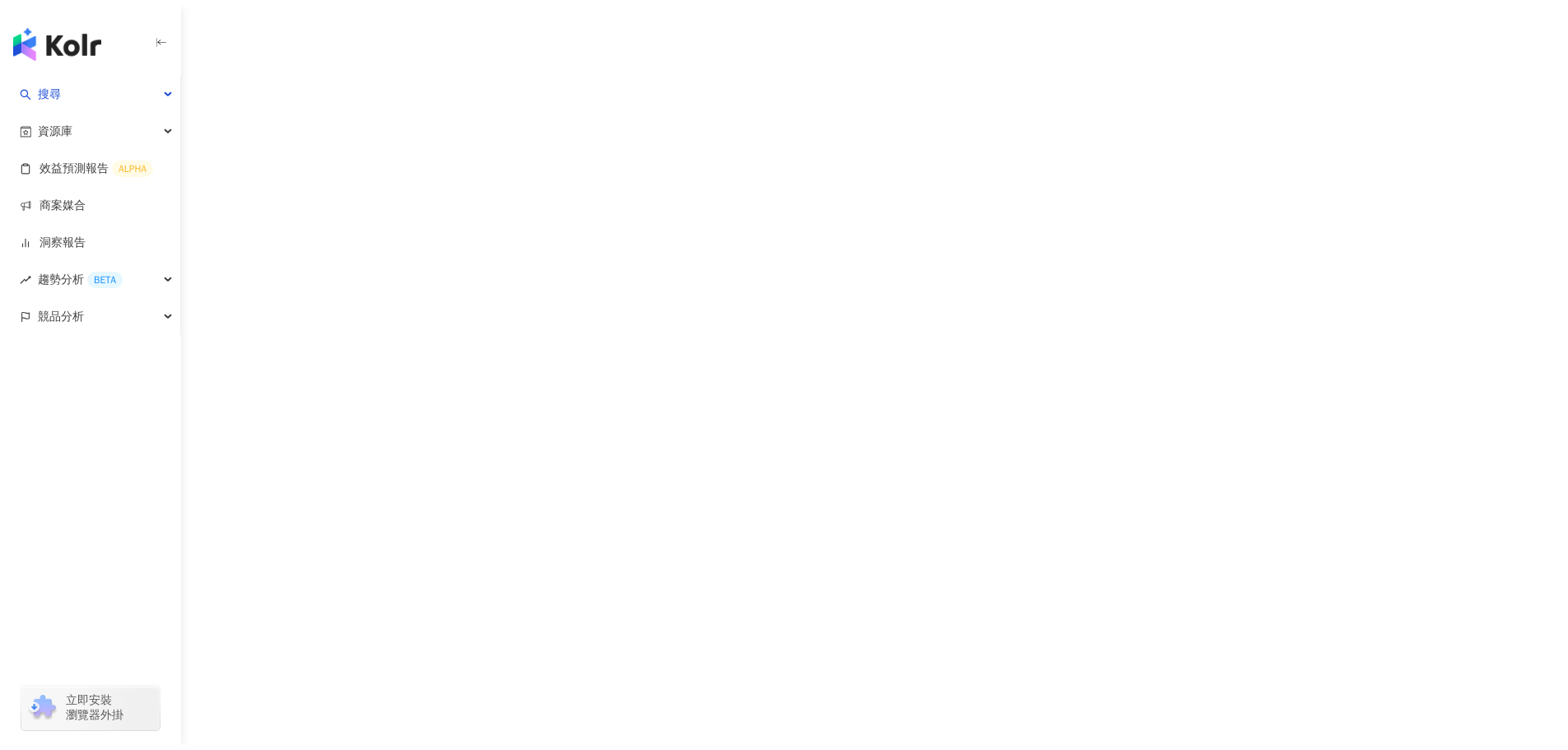 scroll, scrollTop: 0, scrollLeft: 0, axis: both 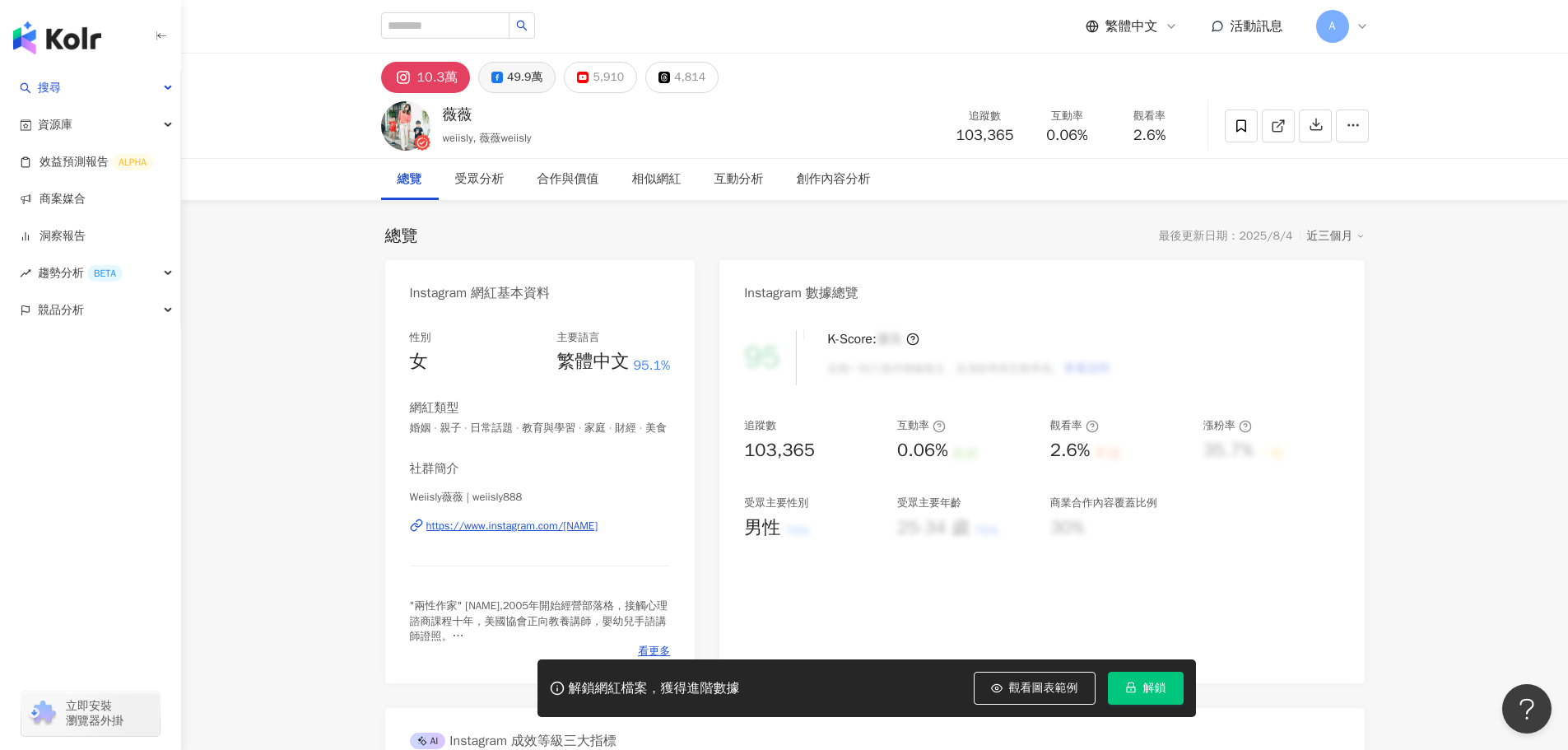 click on "49.9萬" at bounding box center (524, 77) 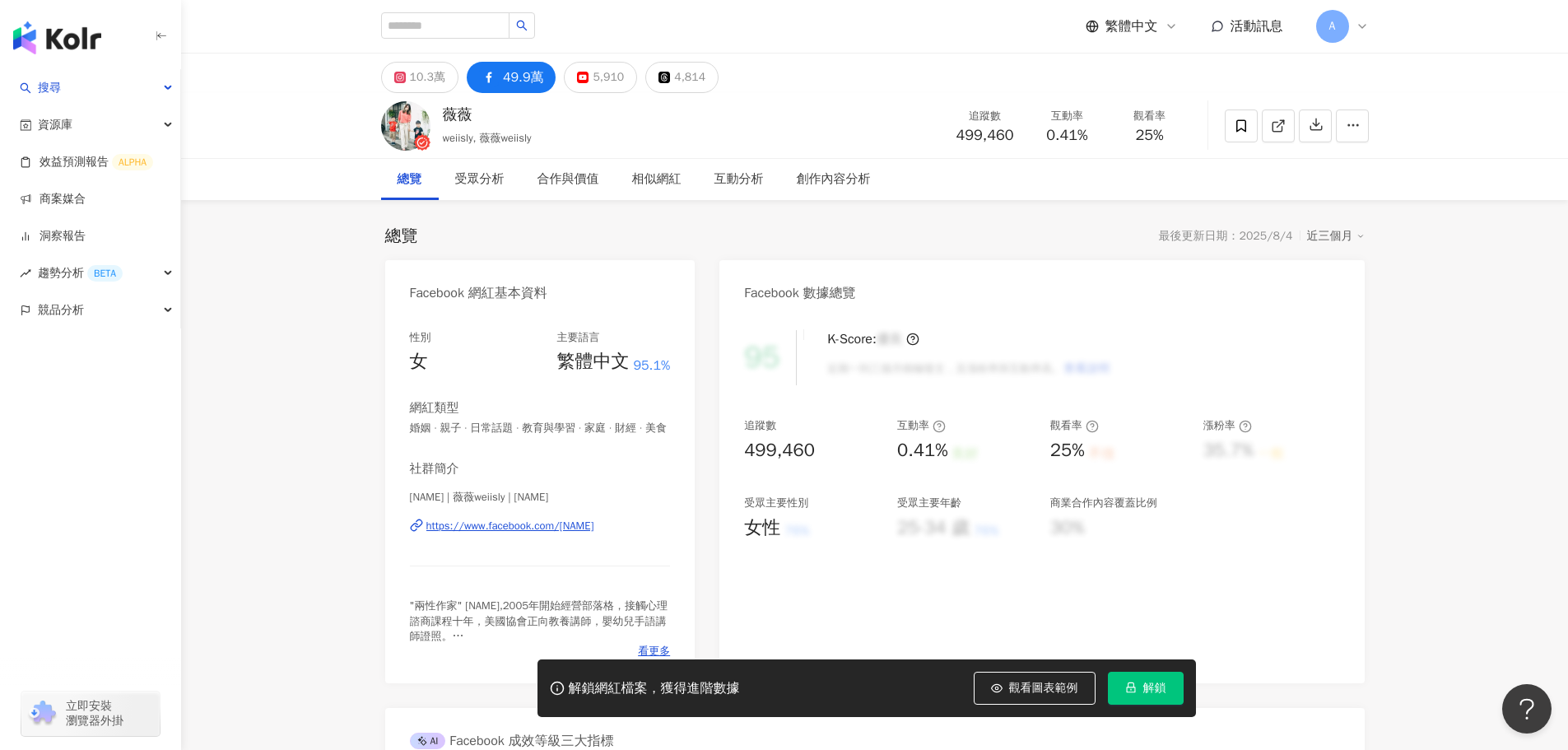 click on "https://www.facebook.com/[NAME]" at bounding box center (510, 526) 